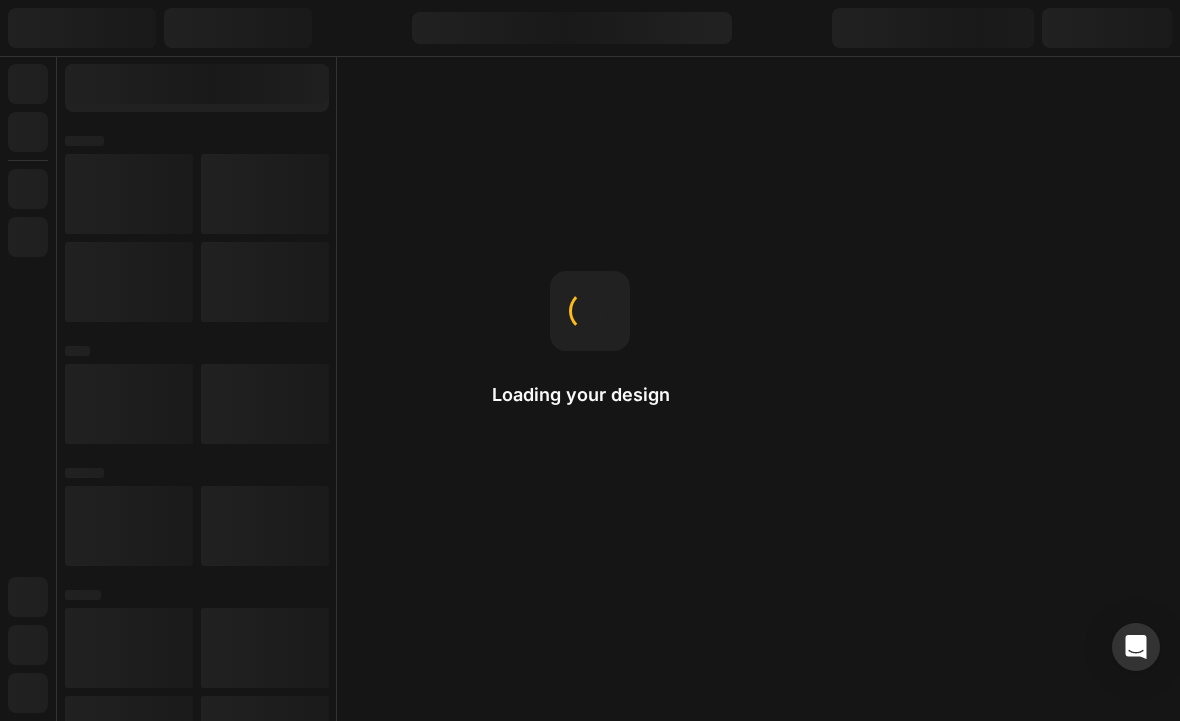 scroll, scrollTop: 0, scrollLeft: 0, axis: both 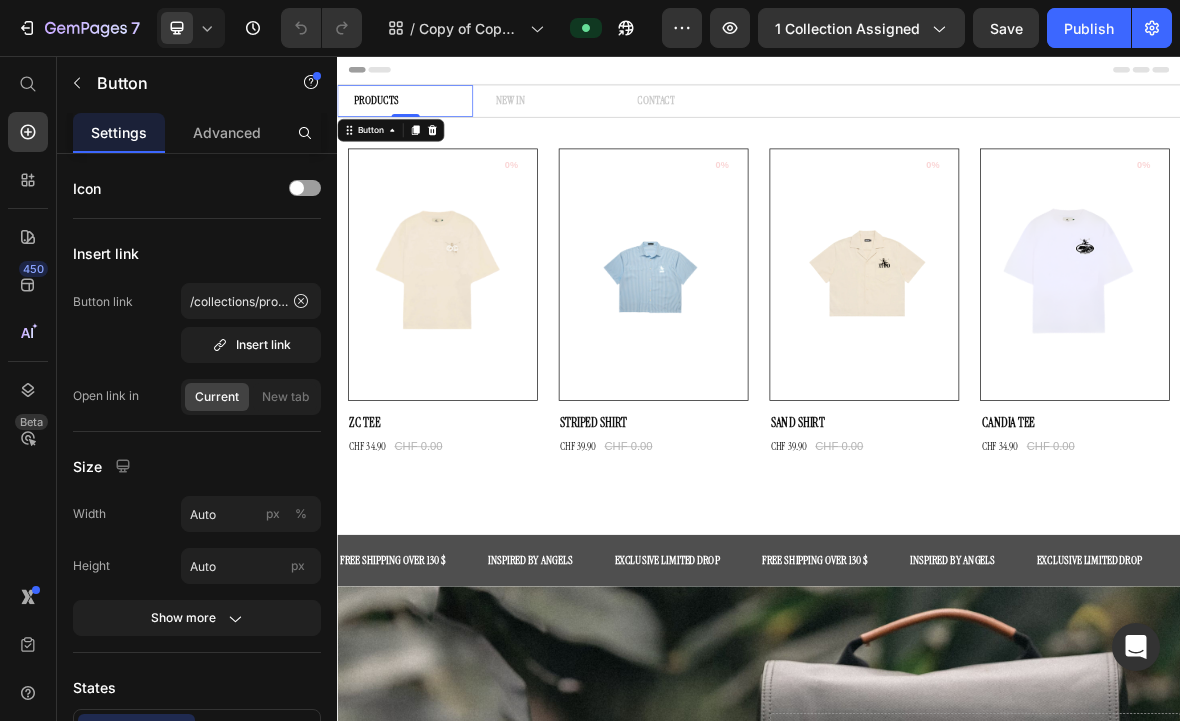 click on "PRODUCTS" at bounding box center [392, 120] 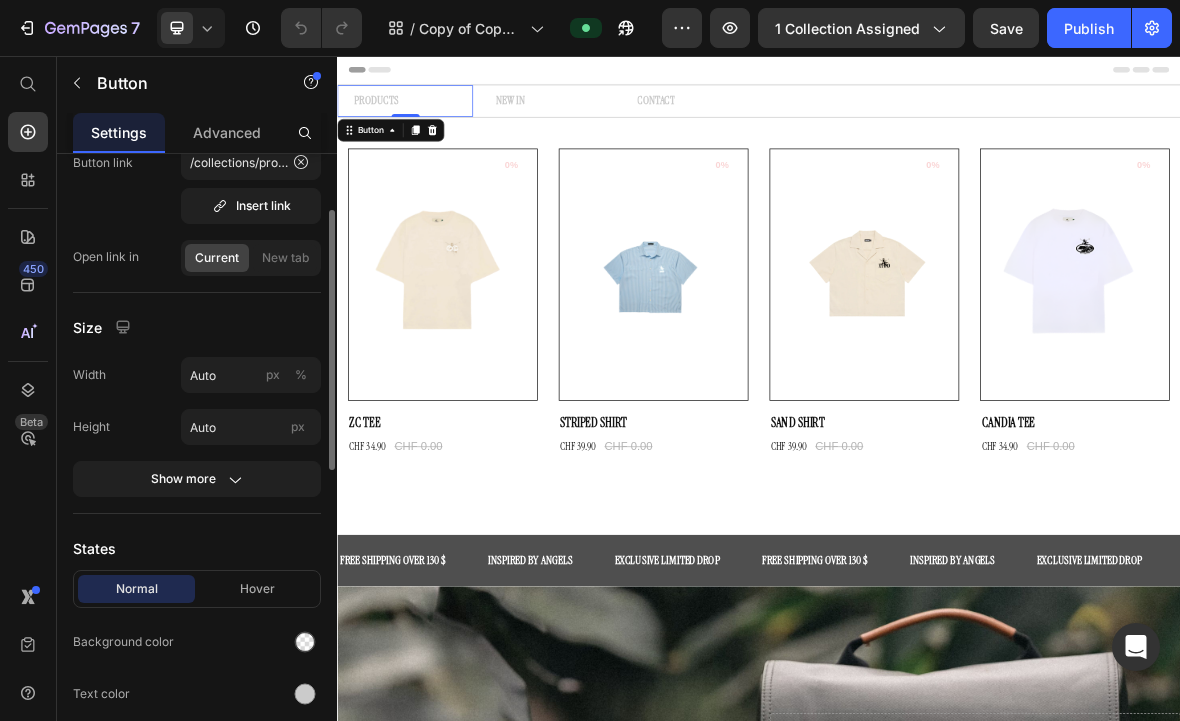 scroll, scrollTop: 0, scrollLeft: 0, axis: both 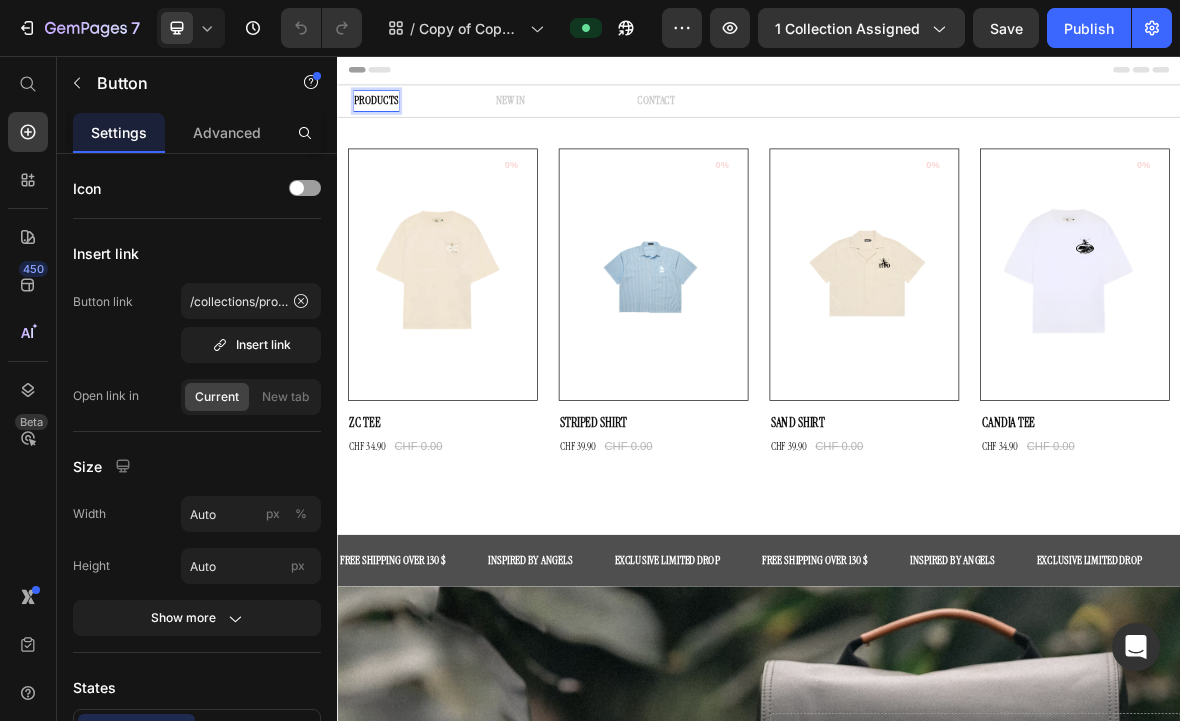 click on "PRODUCTS" at bounding box center (392, 120) 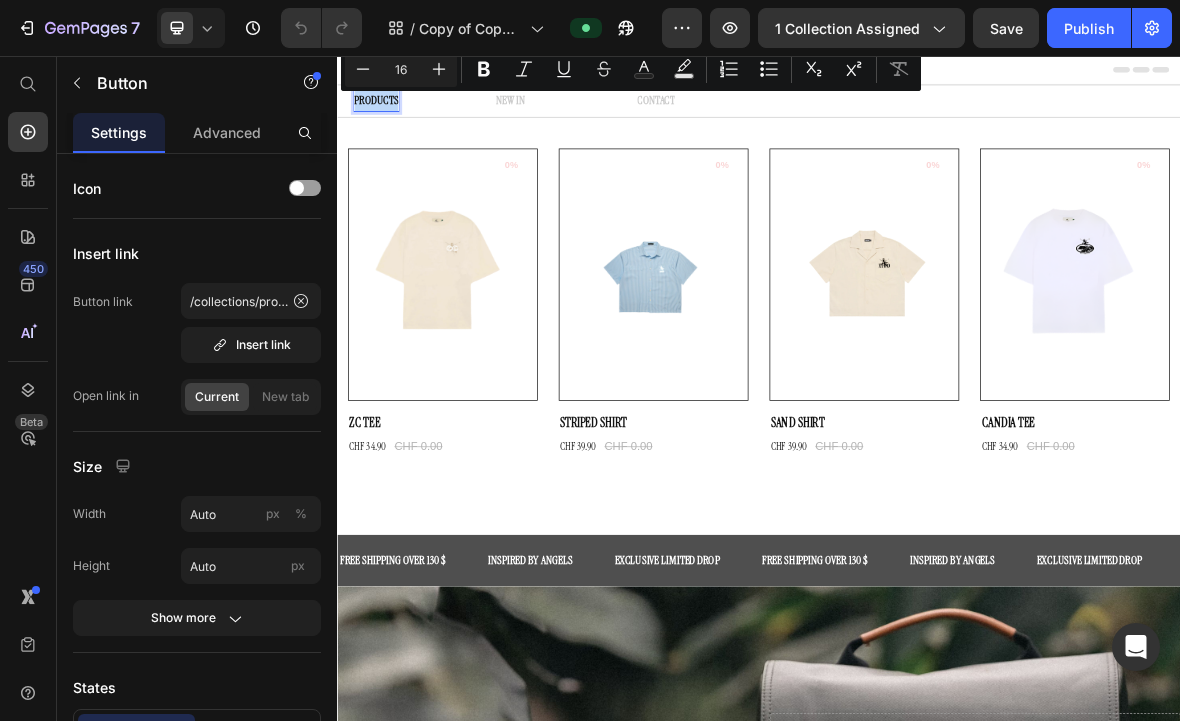 drag, startPoint x: 424, startPoint y: 119, endPoint x: 338, endPoint y: 127, distance: 86.37129 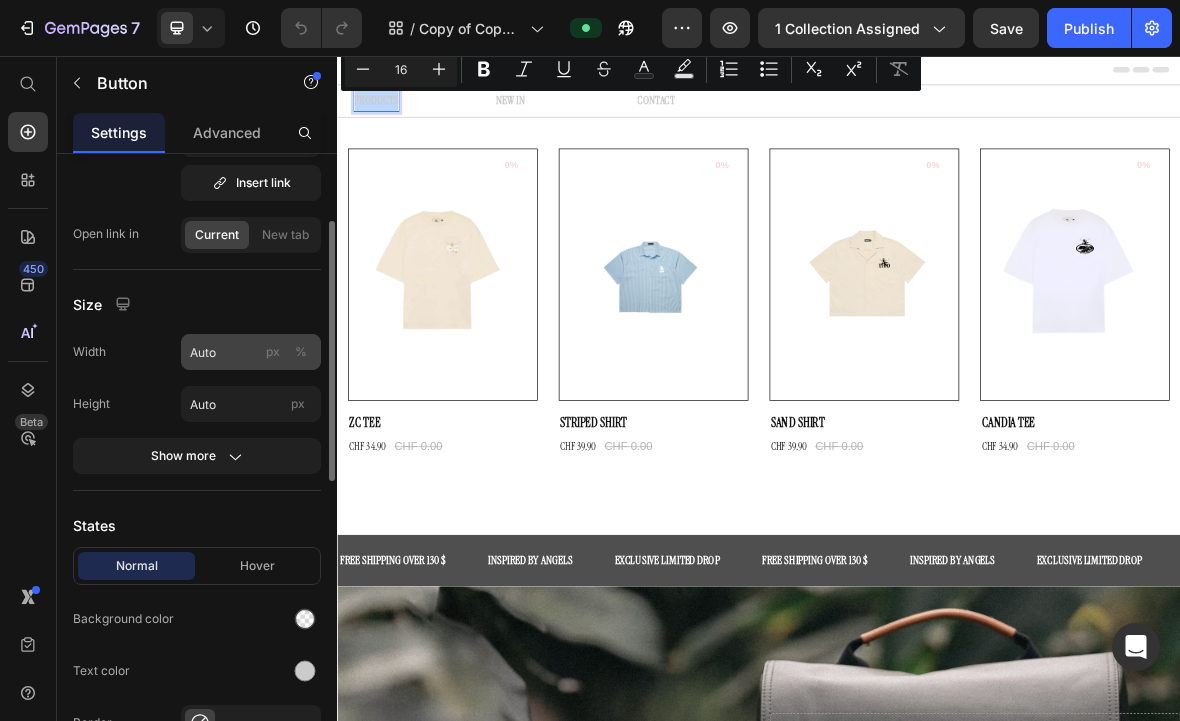 scroll, scrollTop: 173, scrollLeft: 0, axis: vertical 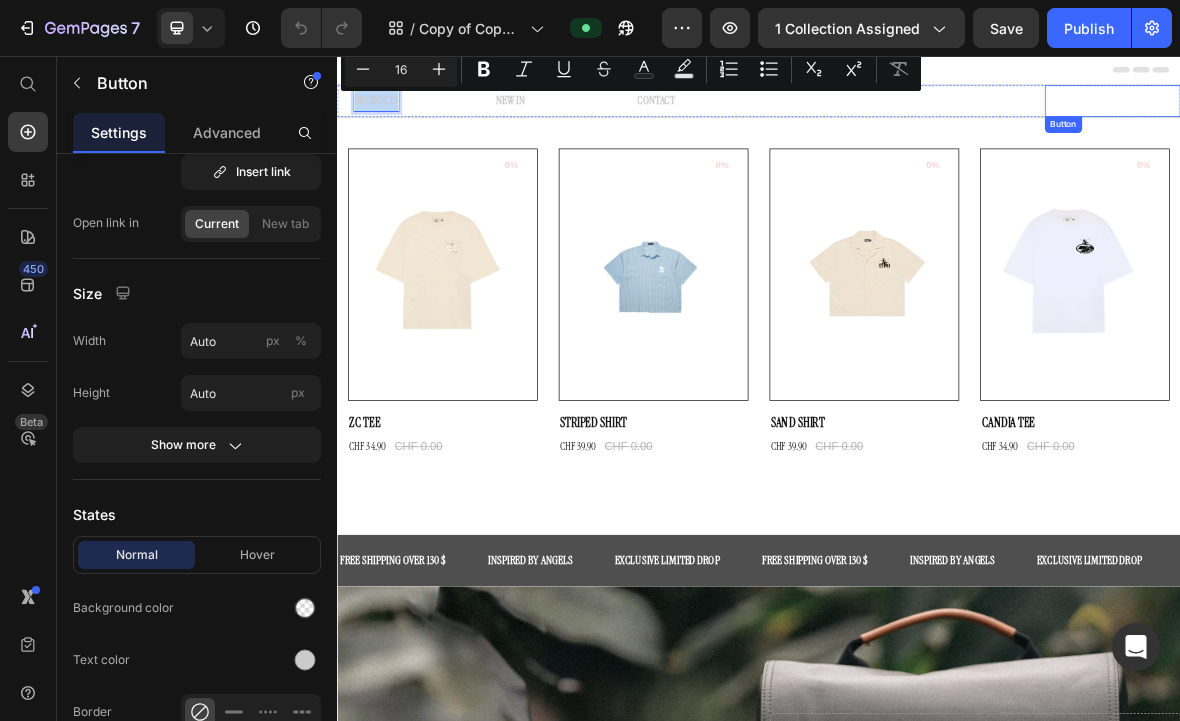 click on "CONTACT Button" at bounding box center (1238, 120) 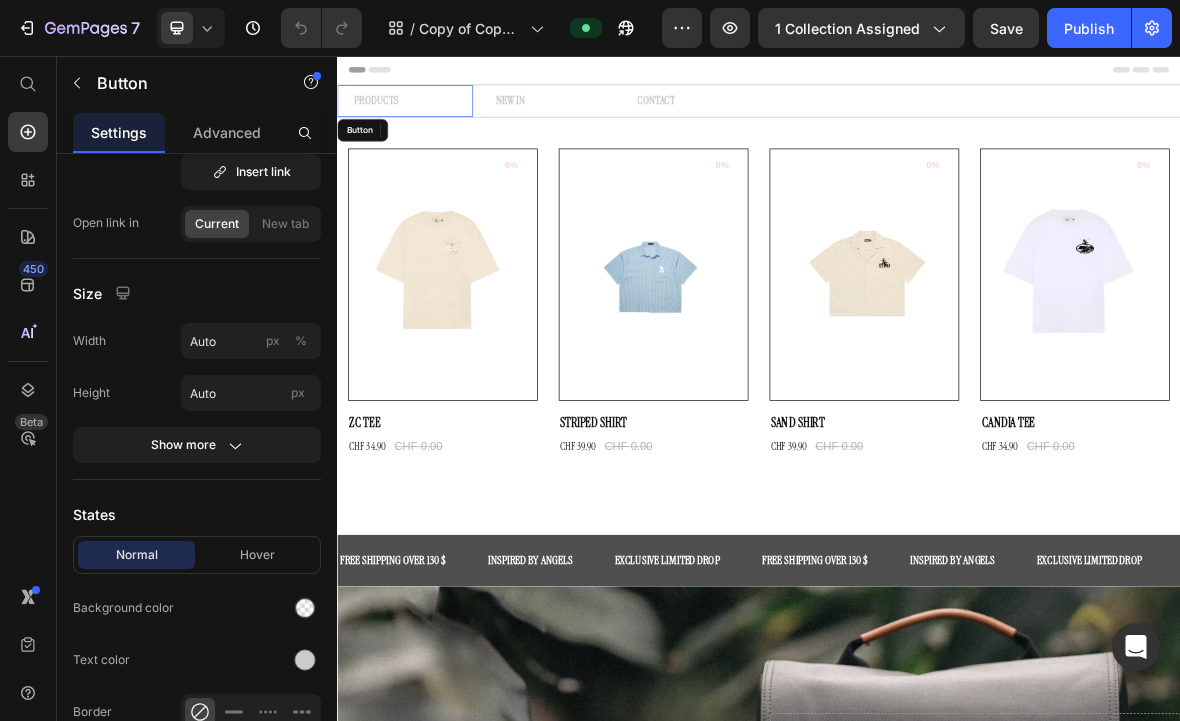 drag, startPoint x: 421, startPoint y: 121, endPoint x: 449, endPoint y: 257, distance: 138.85243 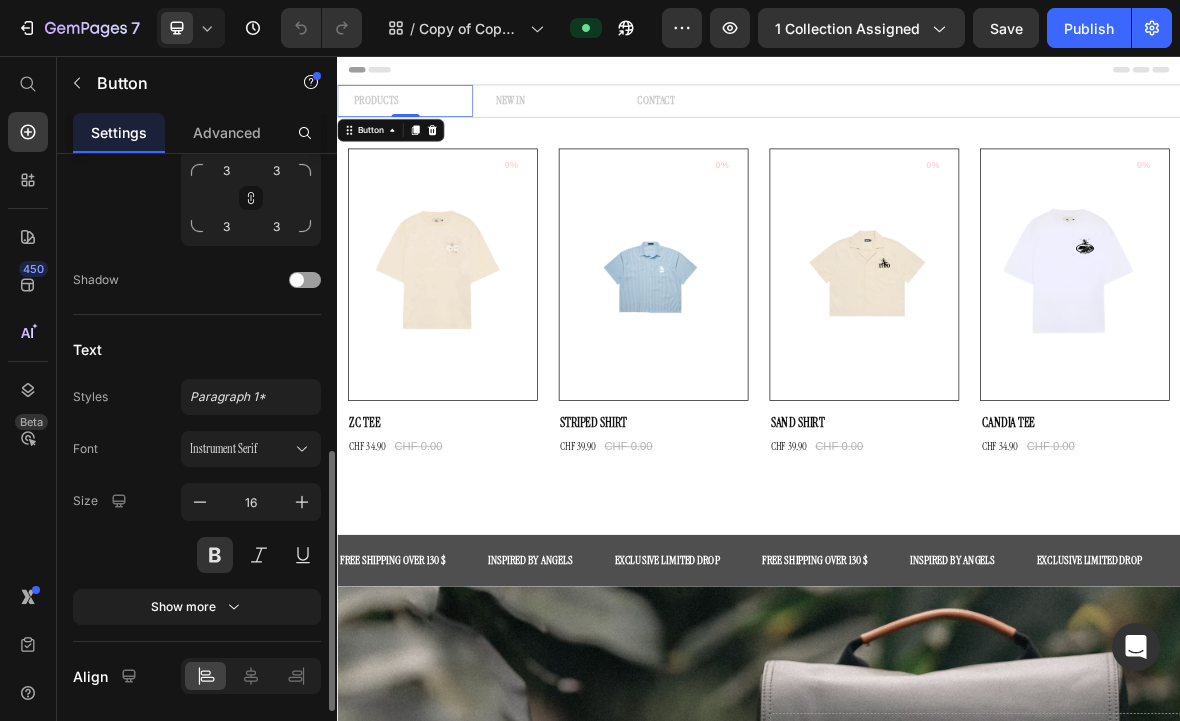 scroll, scrollTop: 873, scrollLeft: 0, axis: vertical 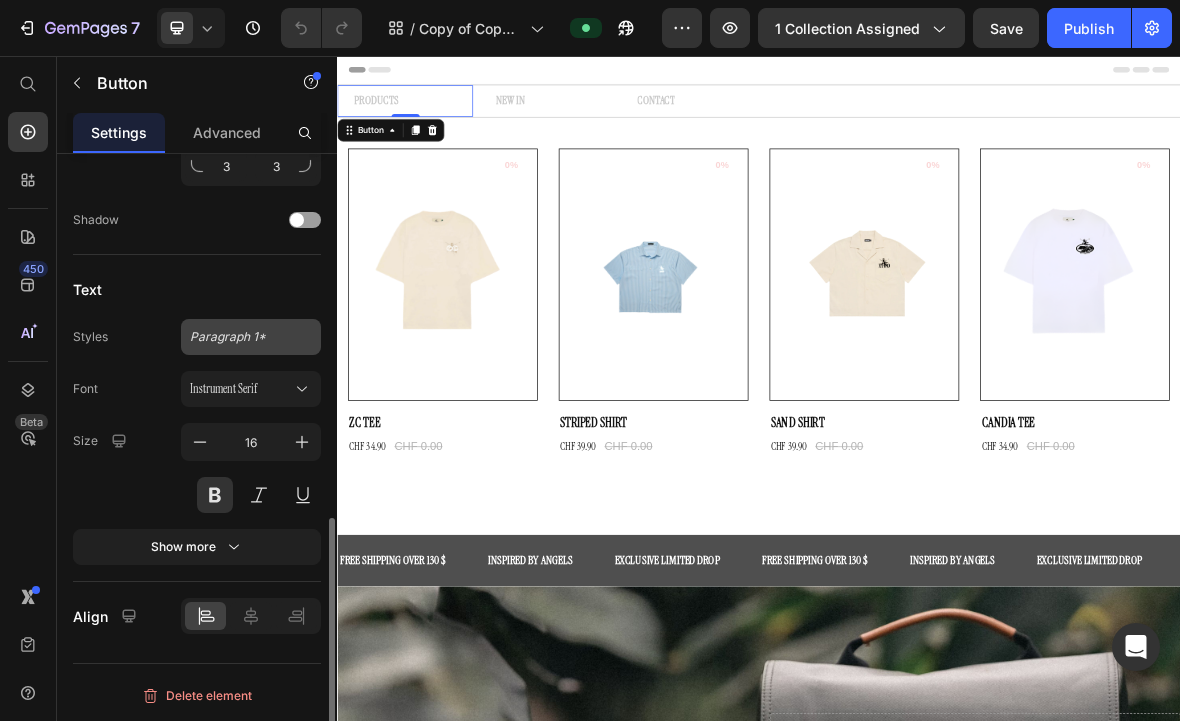 click on "Paragraph 1*" at bounding box center (251, 337) 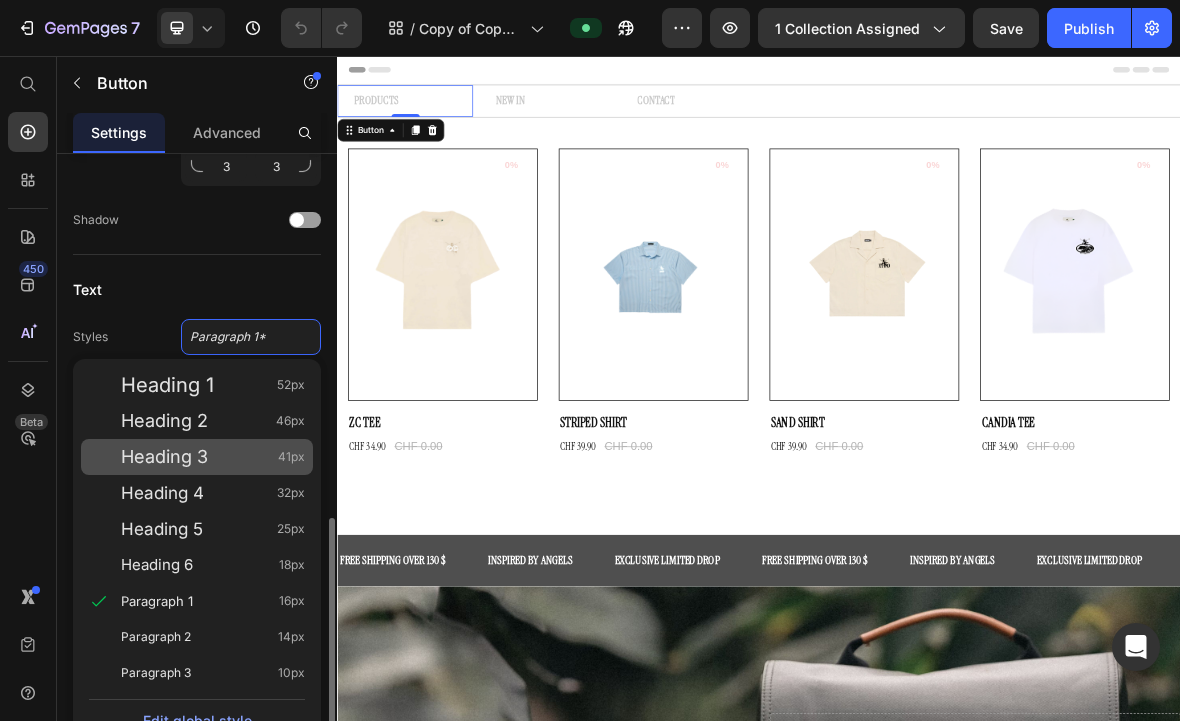 click on "Heading 3 41px" at bounding box center (213, 457) 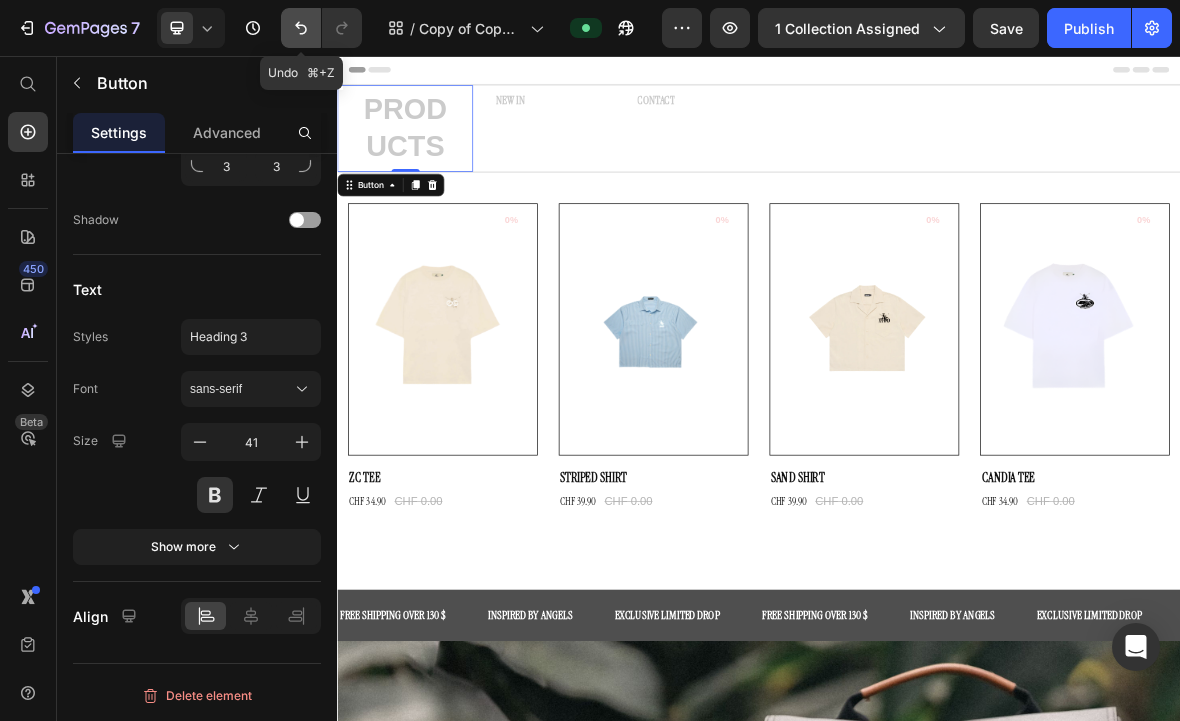 click 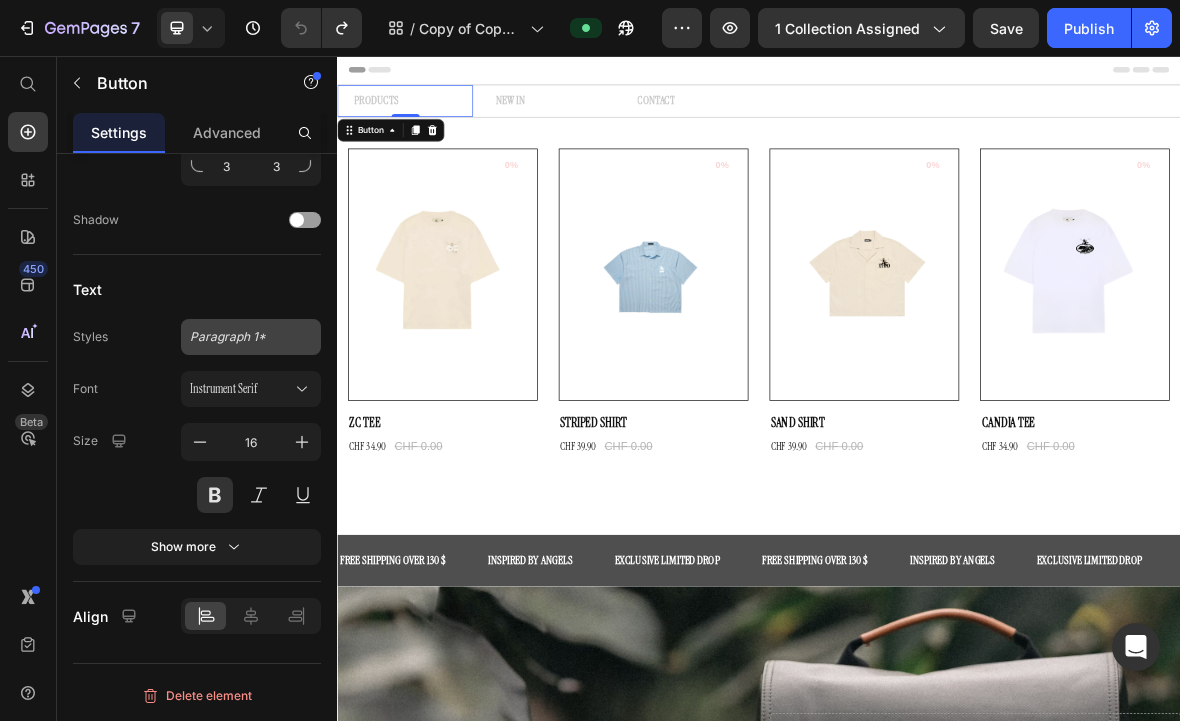click on "Paragraph 1*" at bounding box center (251, 337) 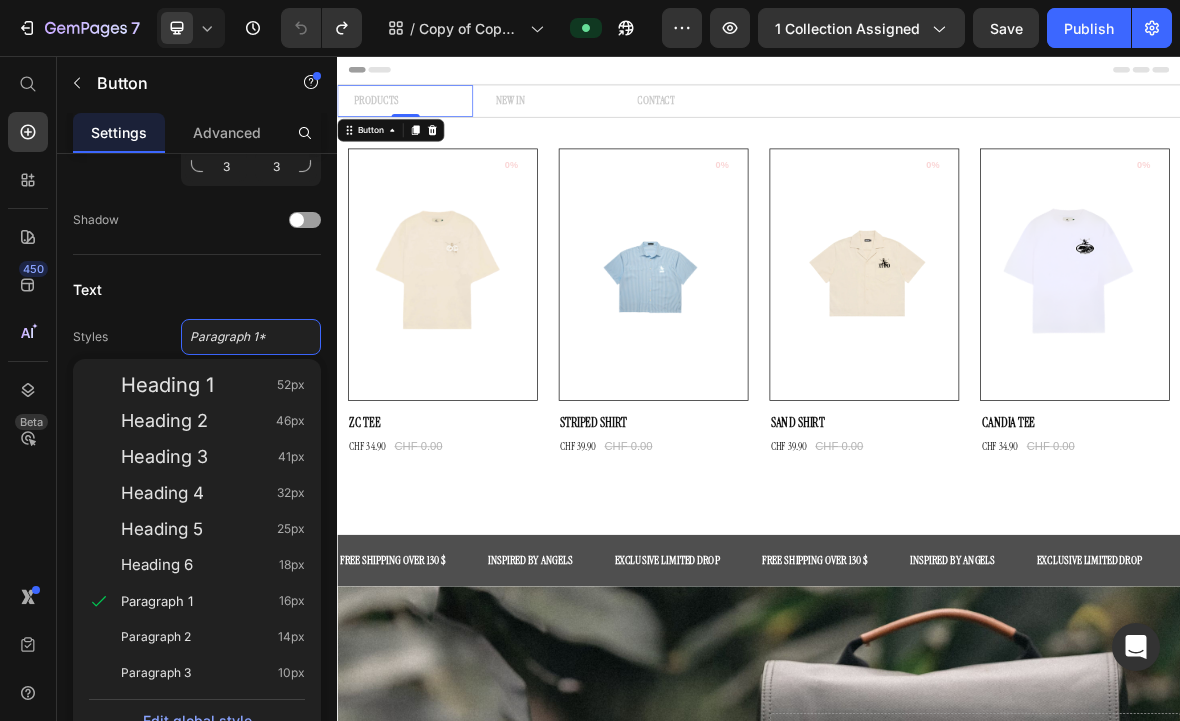 click on "Paragraph 2 14px" at bounding box center (213, 637) 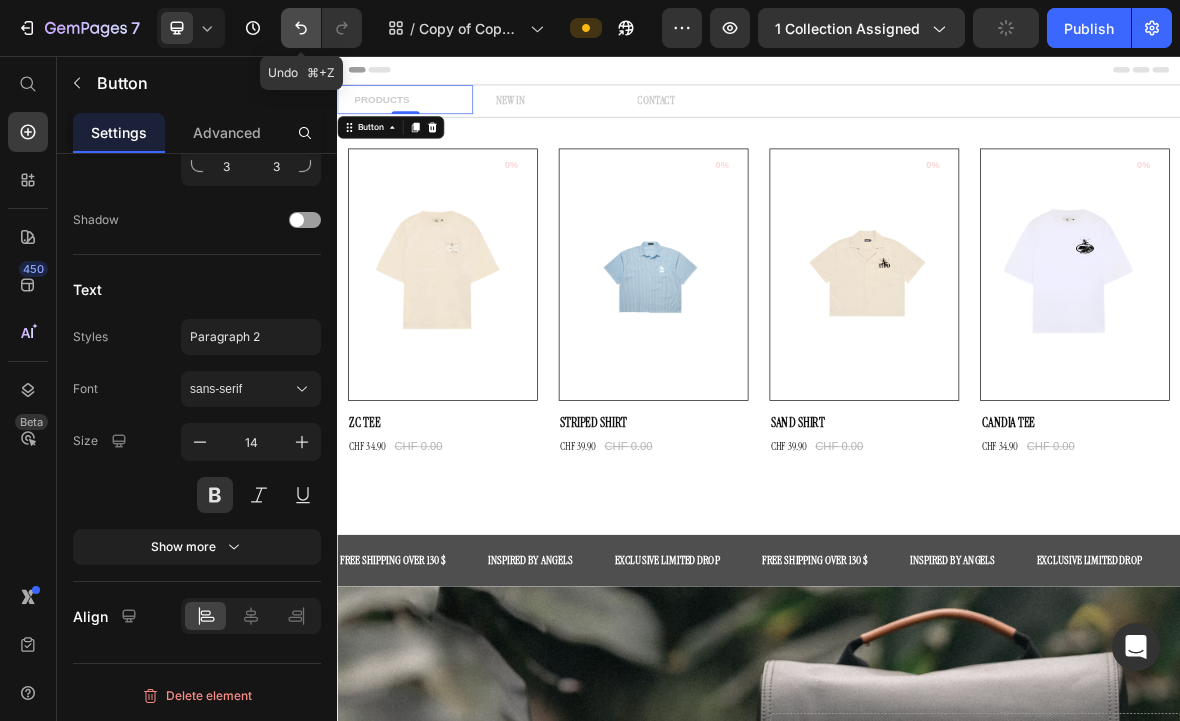 click 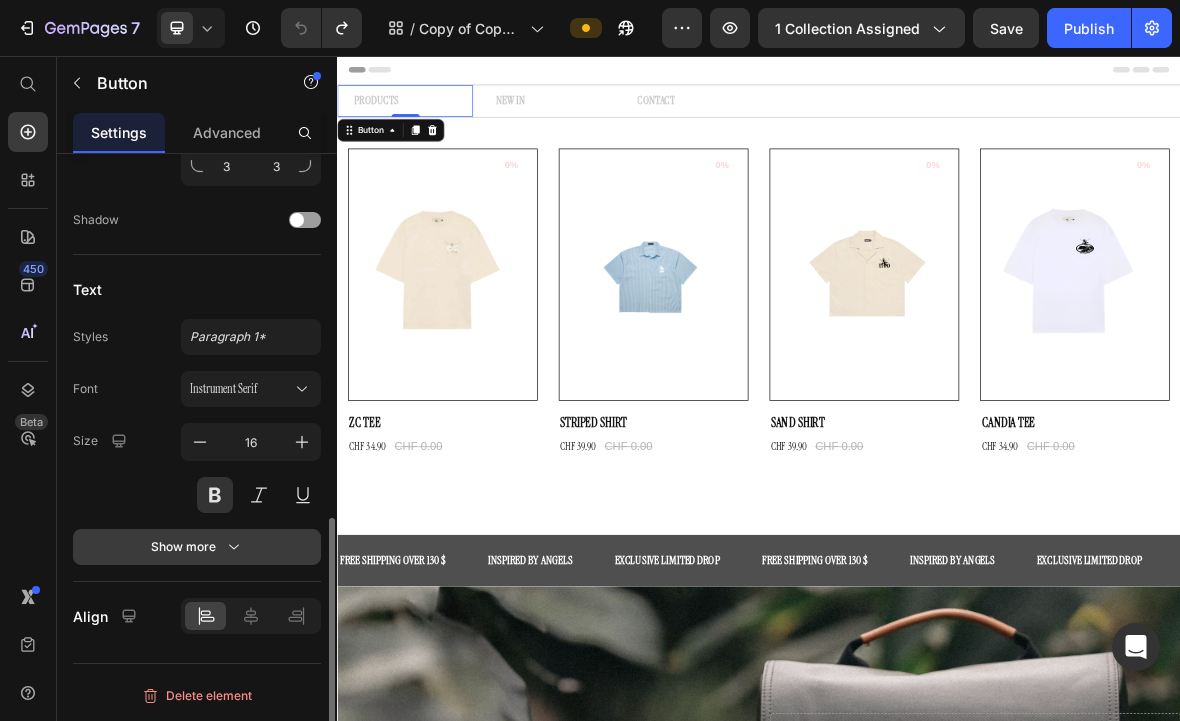 click 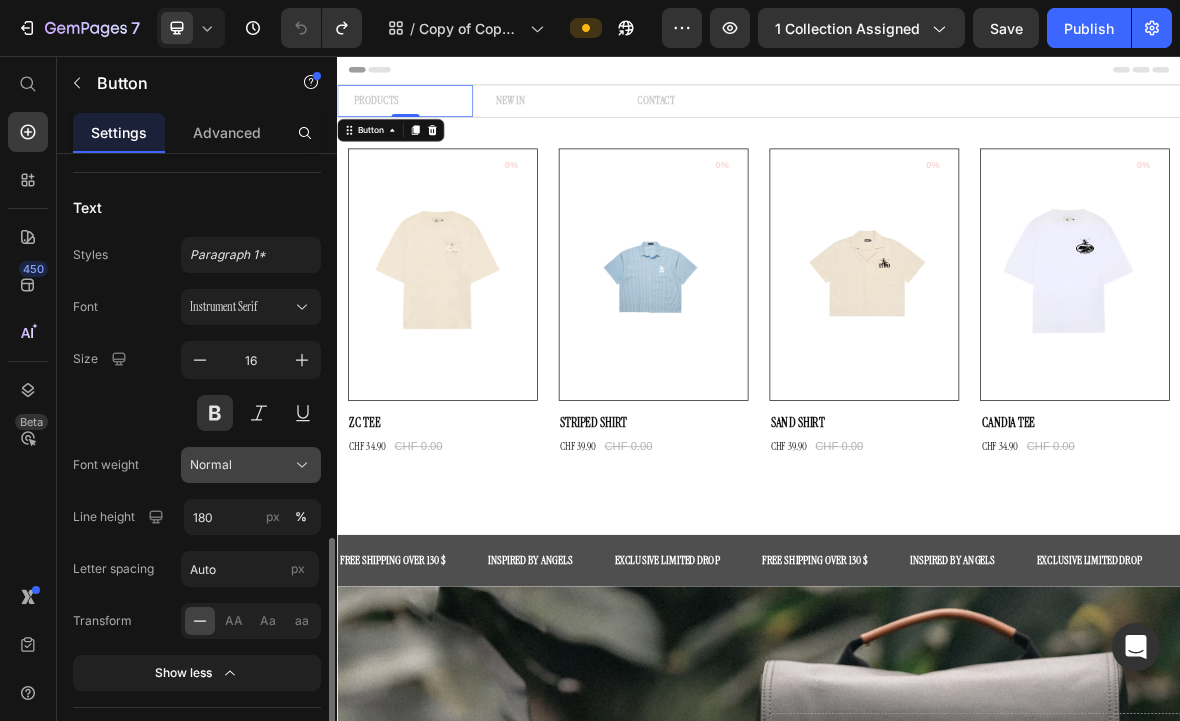 scroll, scrollTop: 990, scrollLeft: 0, axis: vertical 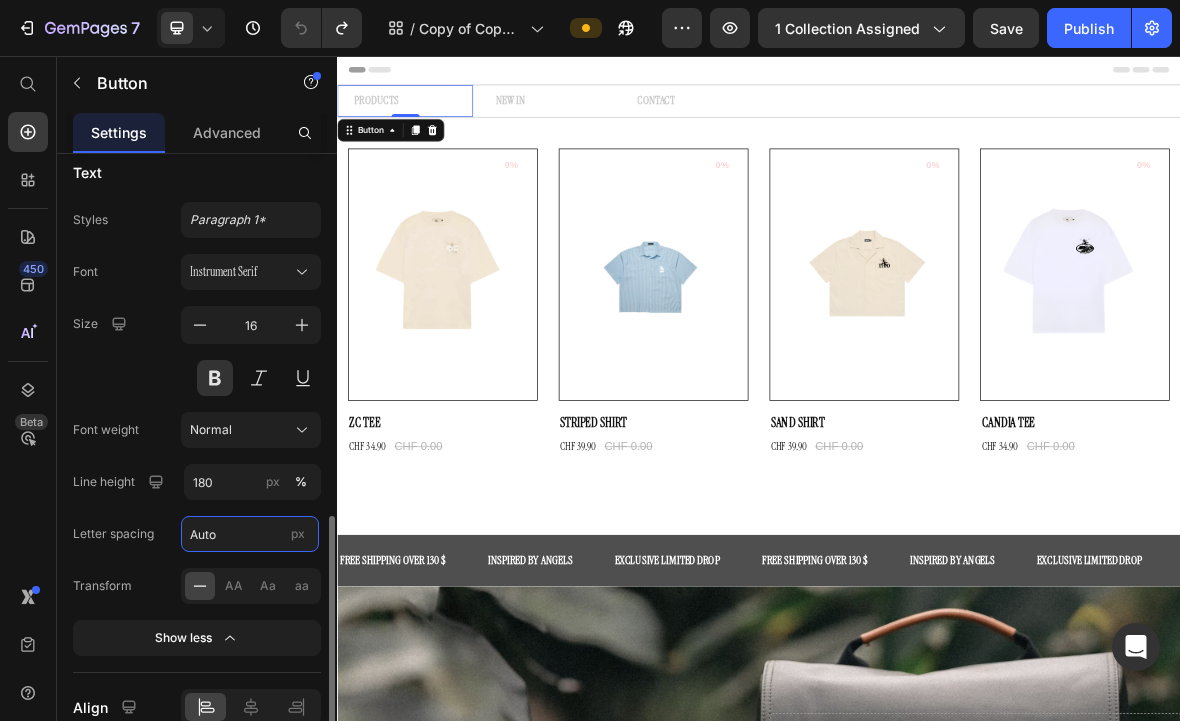 click on "Auto" at bounding box center (250, 534) 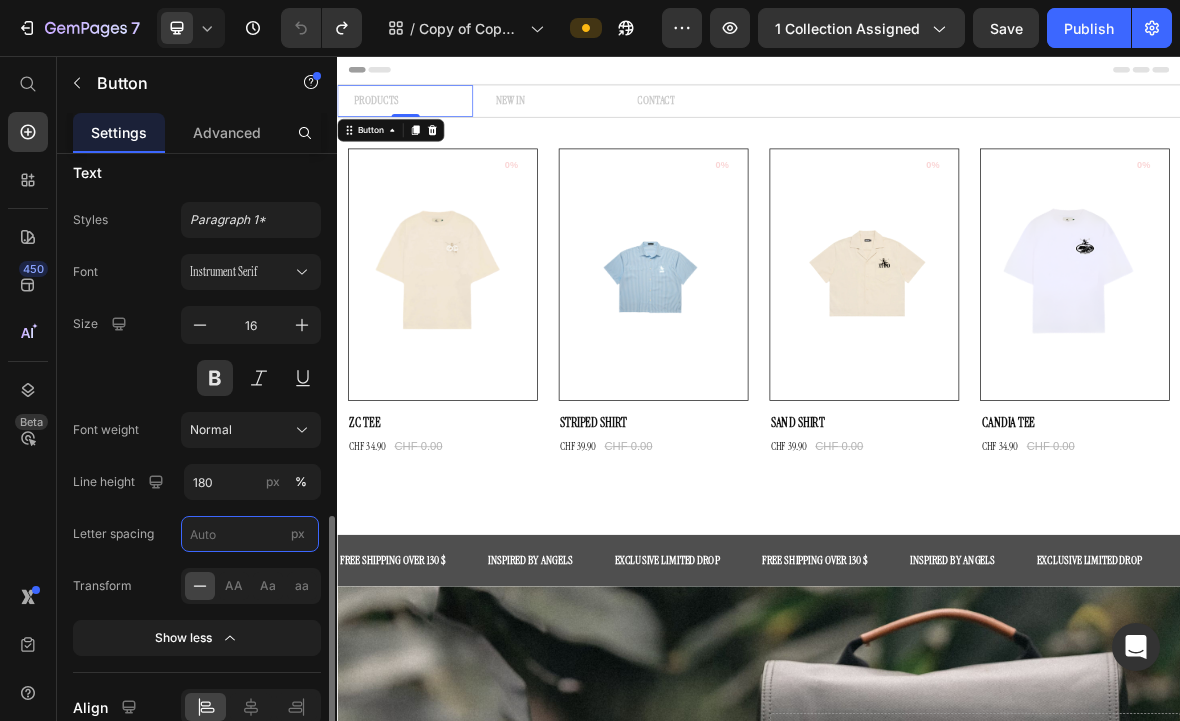 type on "4" 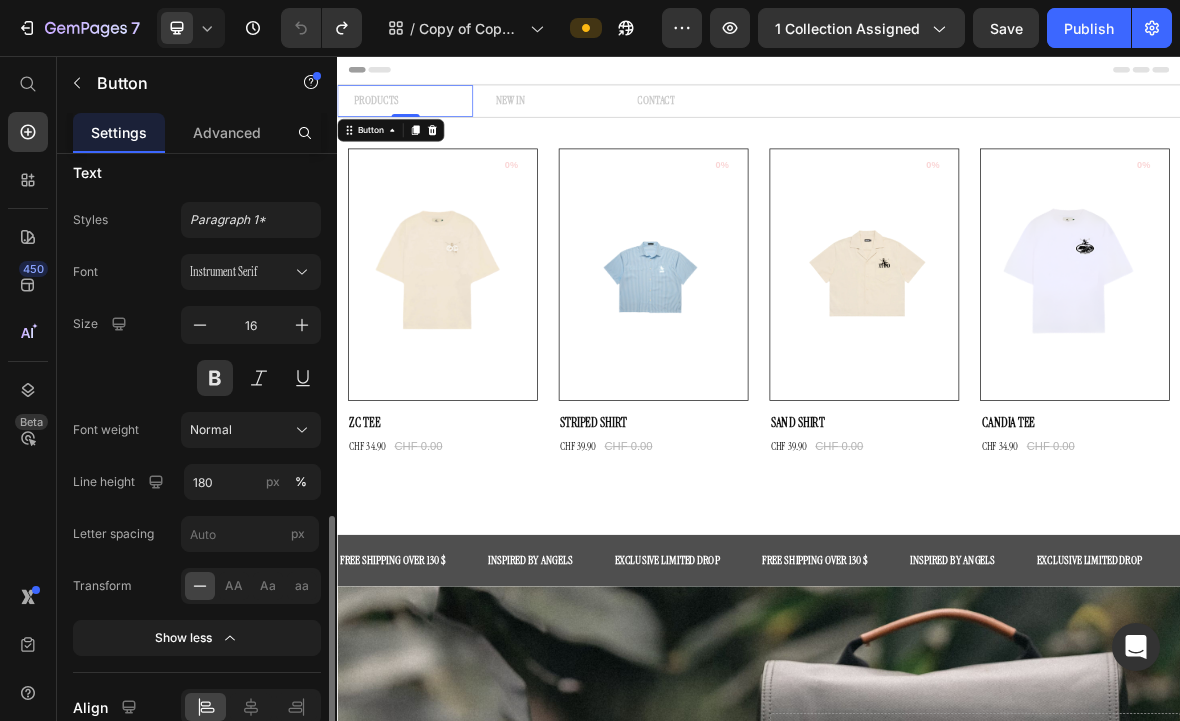 type on "Auto" 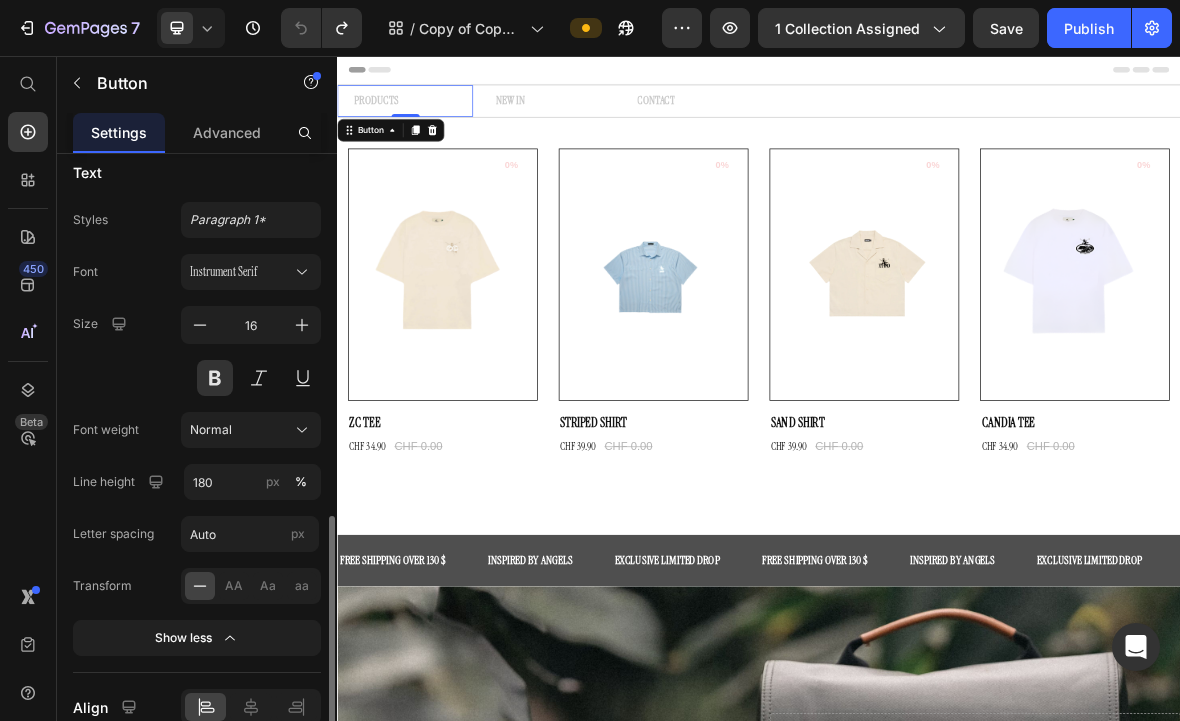 click on "Size 16" at bounding box center [197, 351] 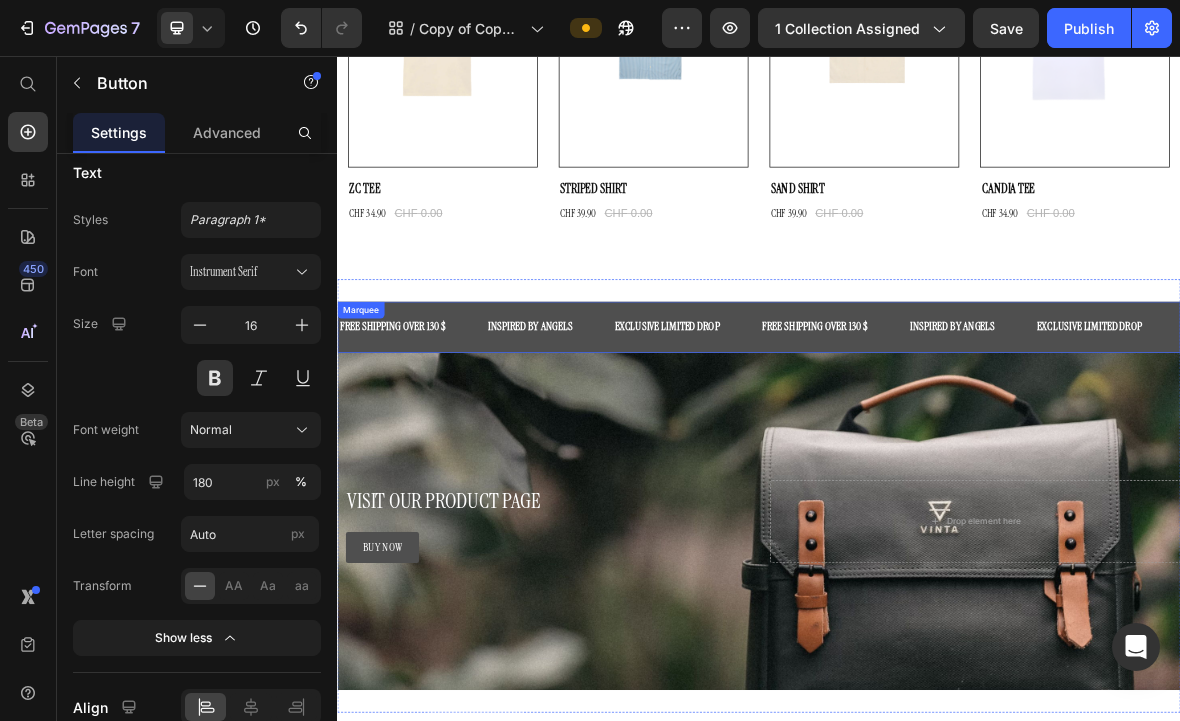 scroll, scrollTop: 401, scrollLeft: 0, axis: vertical 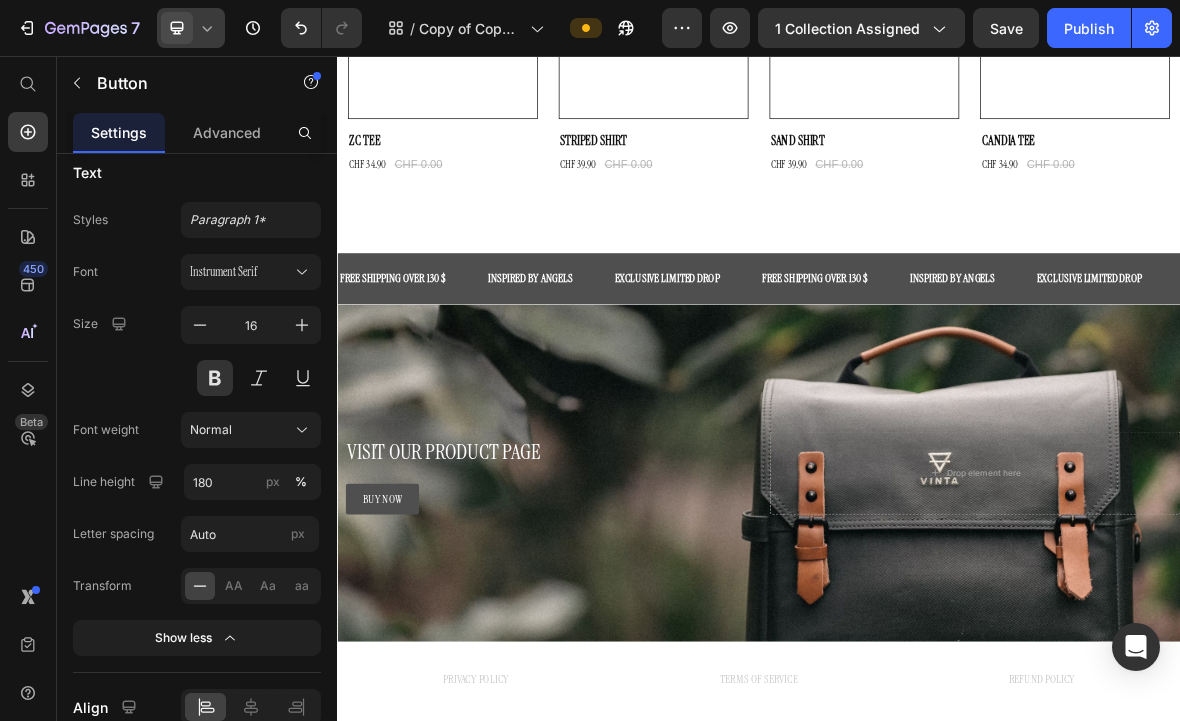 click 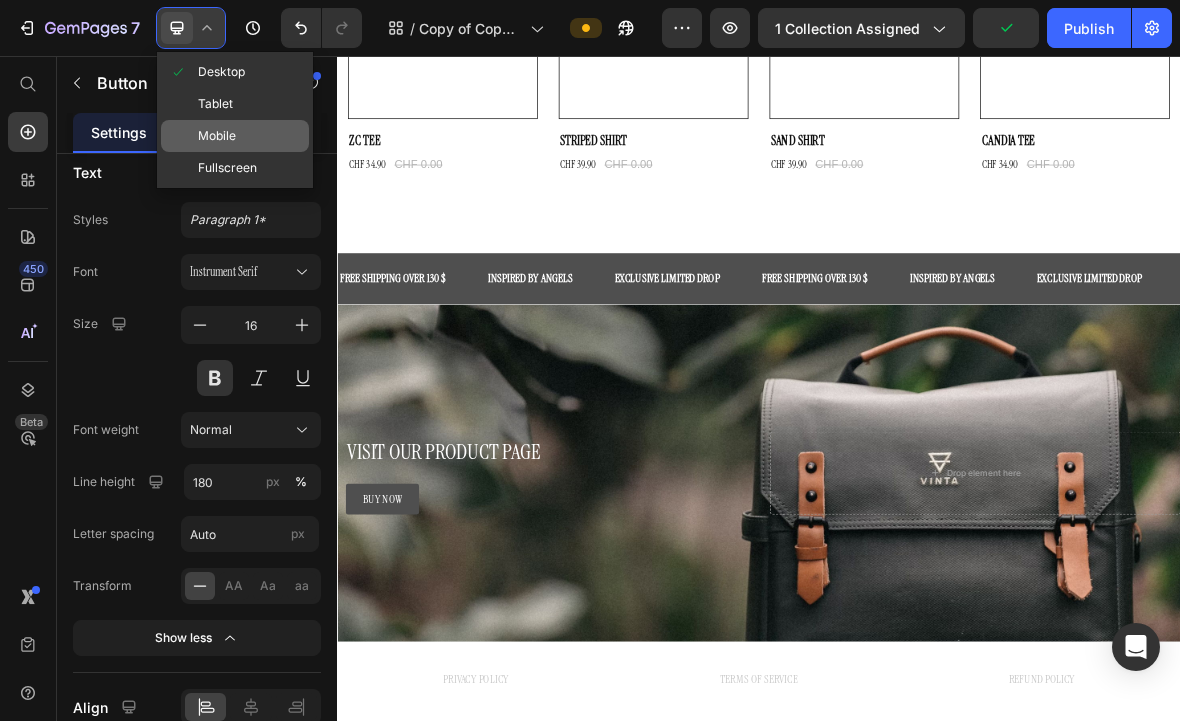 click on "Mobile" at bounding box center [217, 136] 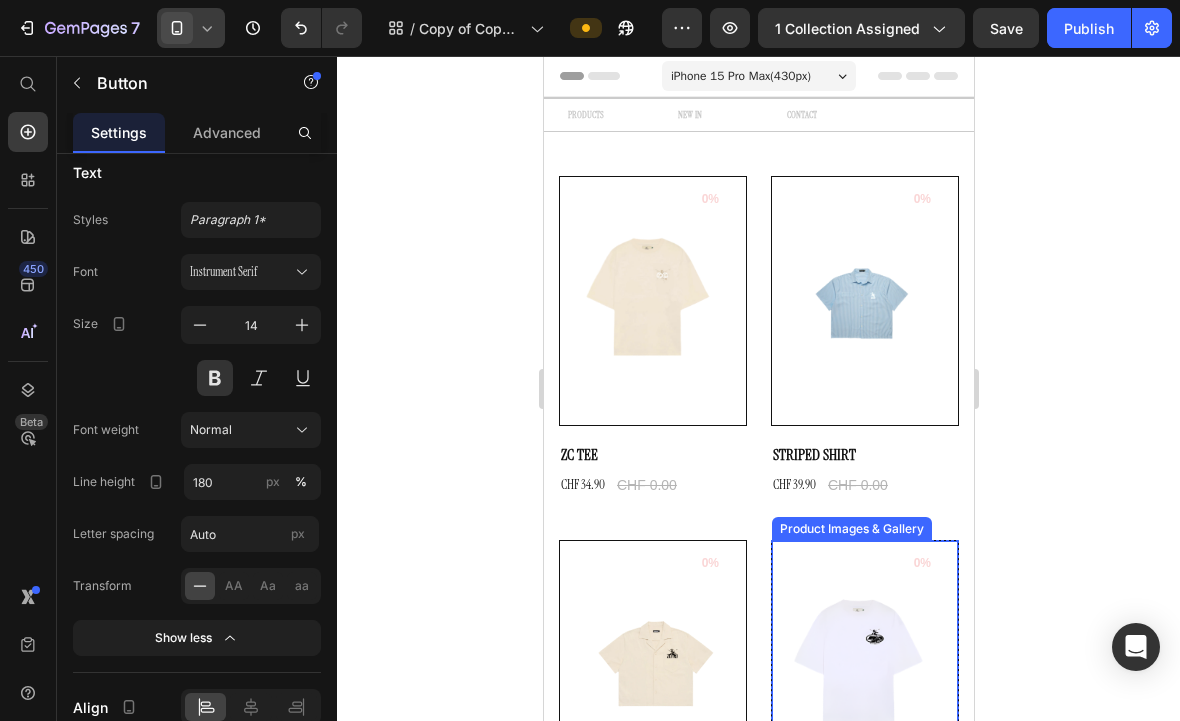 scroll, scrollTop: 0, scrollLeft: 0, axis: both 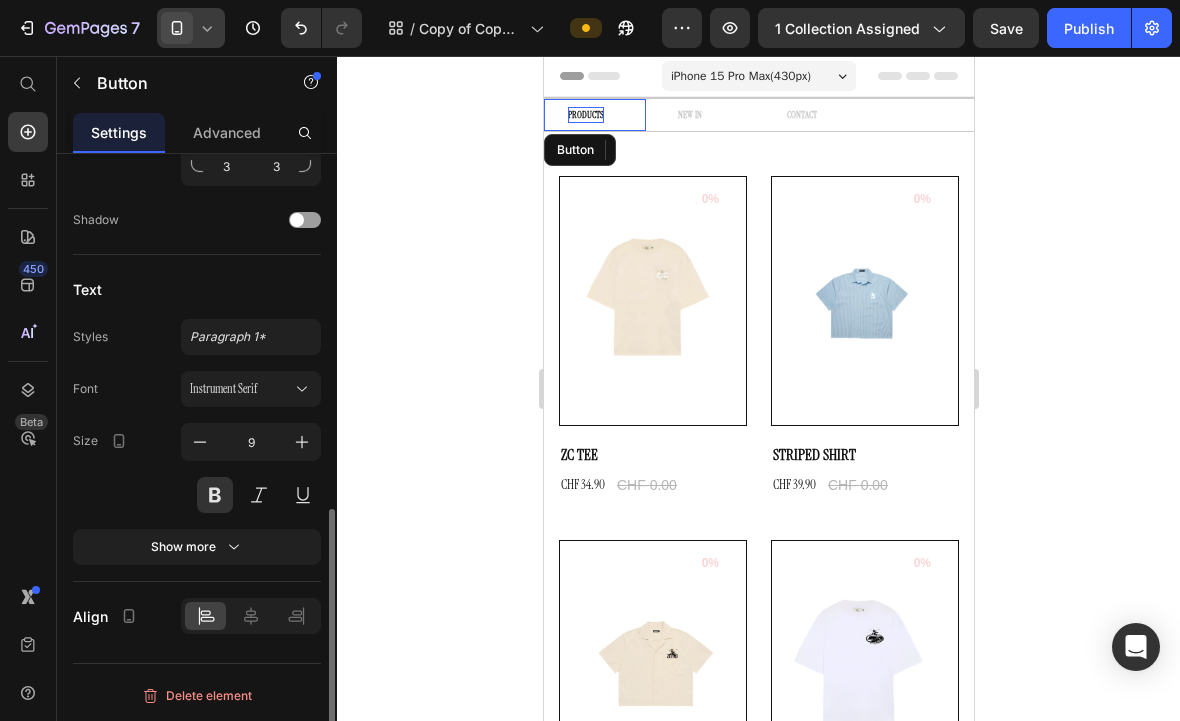 click on "PRODUCTS" at bounding box center (585, 115) 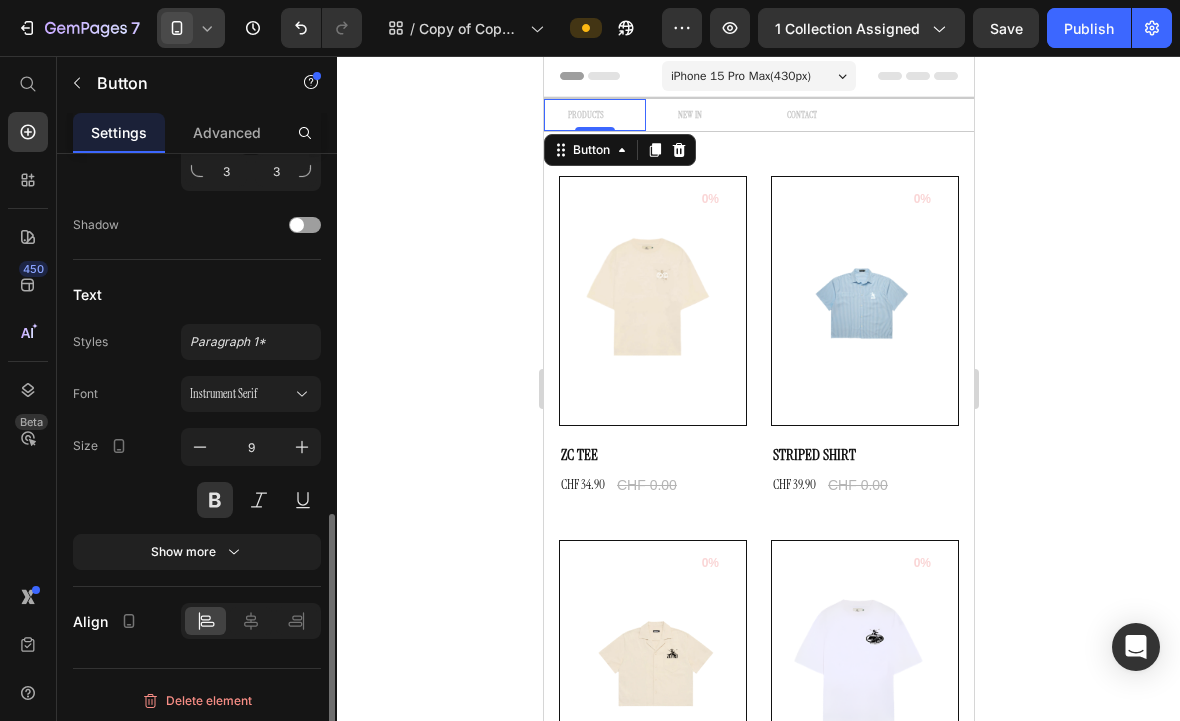 scroll, scrollTop: 821, scrollLeft: 0, axis: vertical 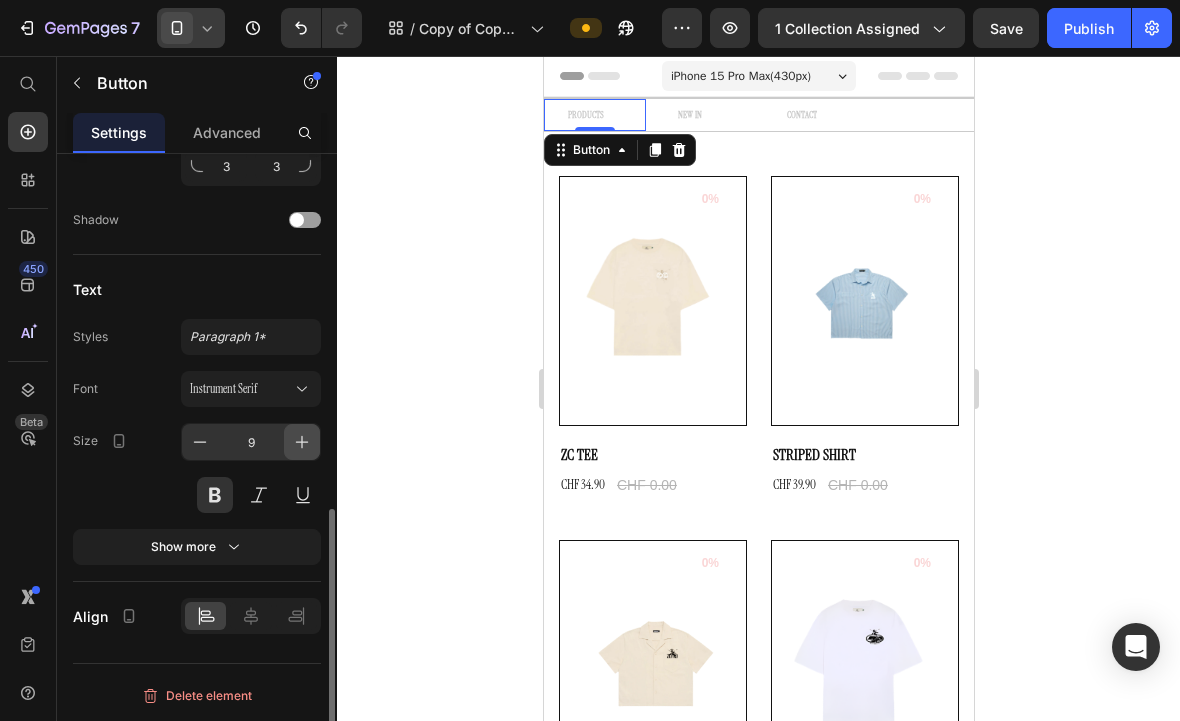 click 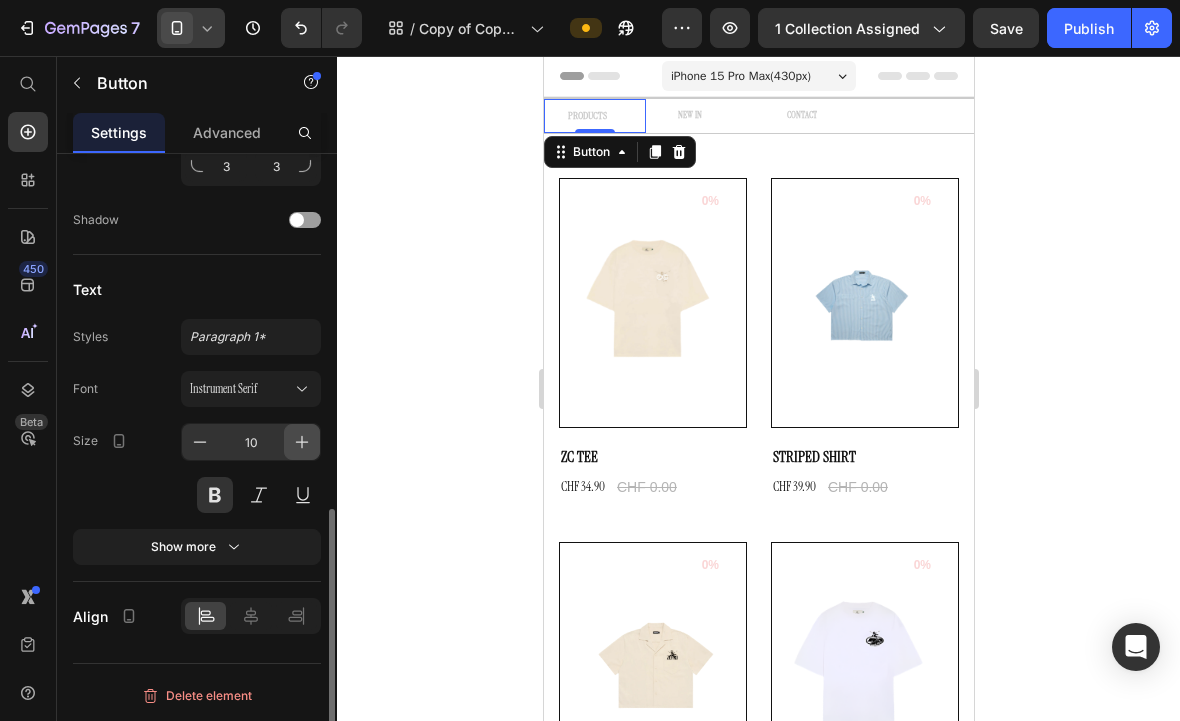 click 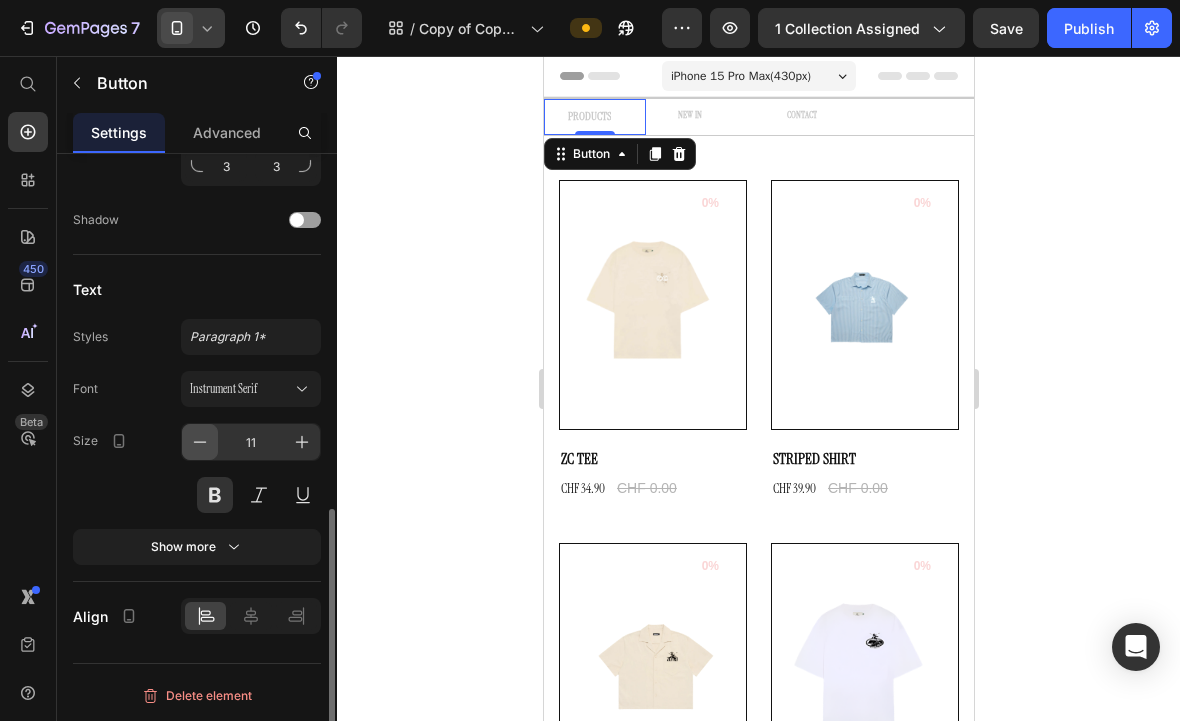 click 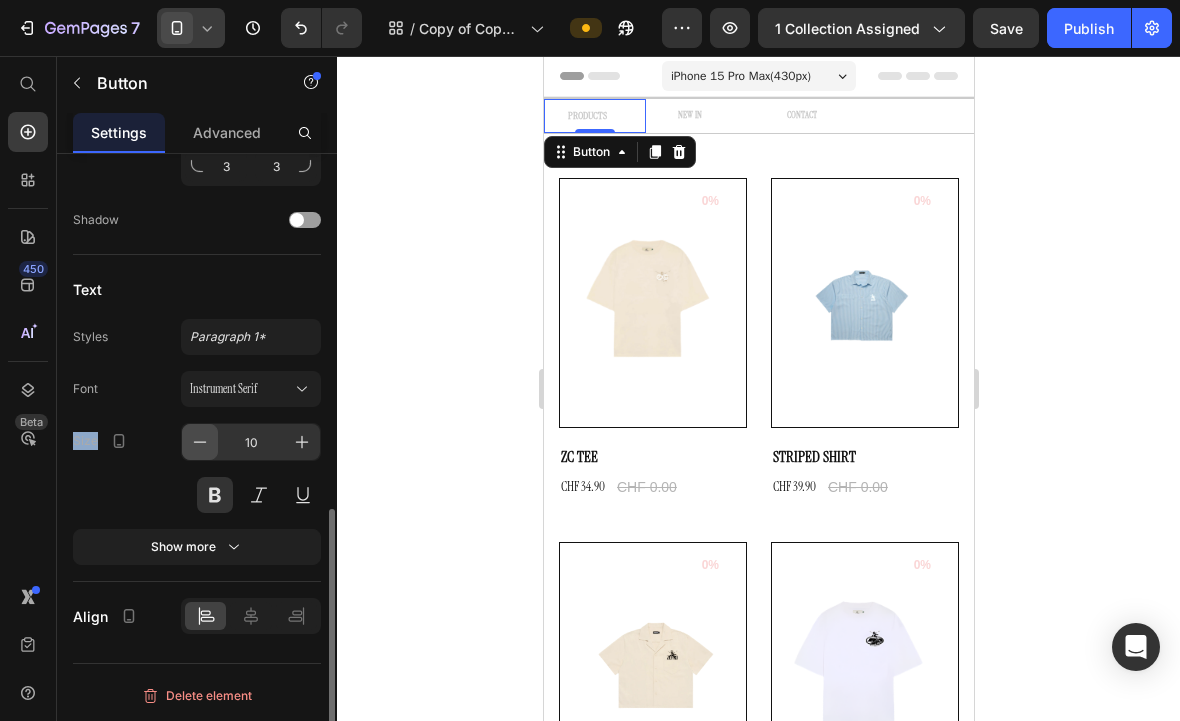 click 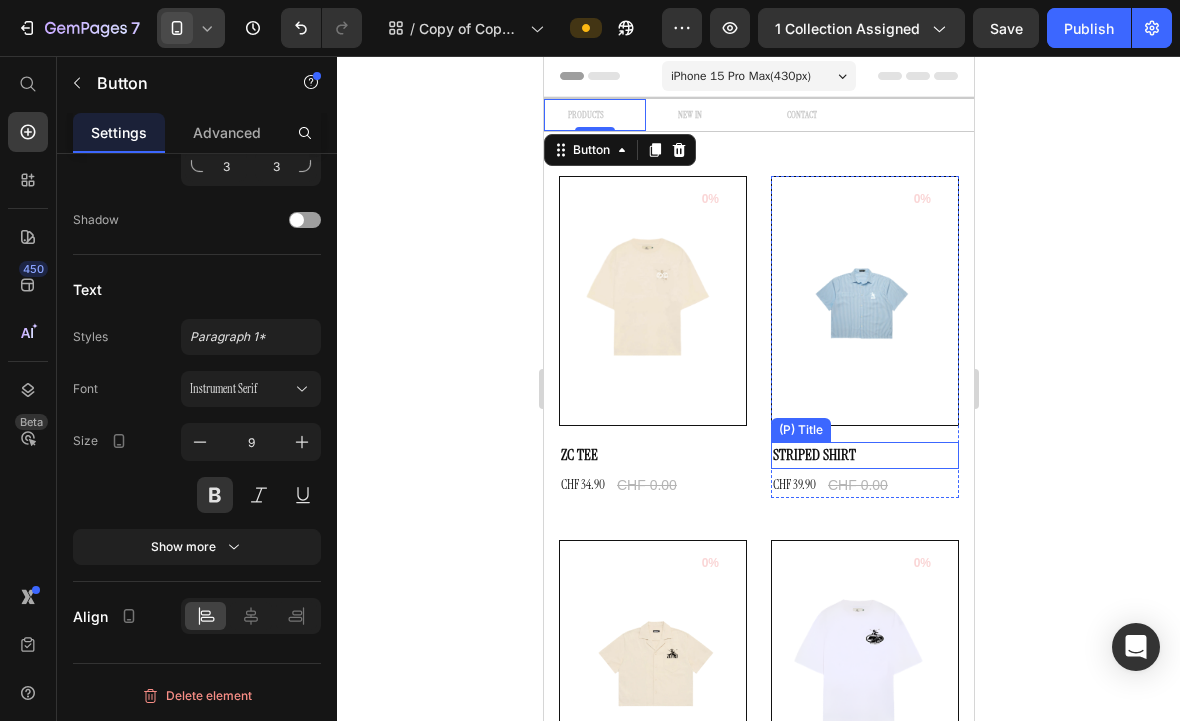 click 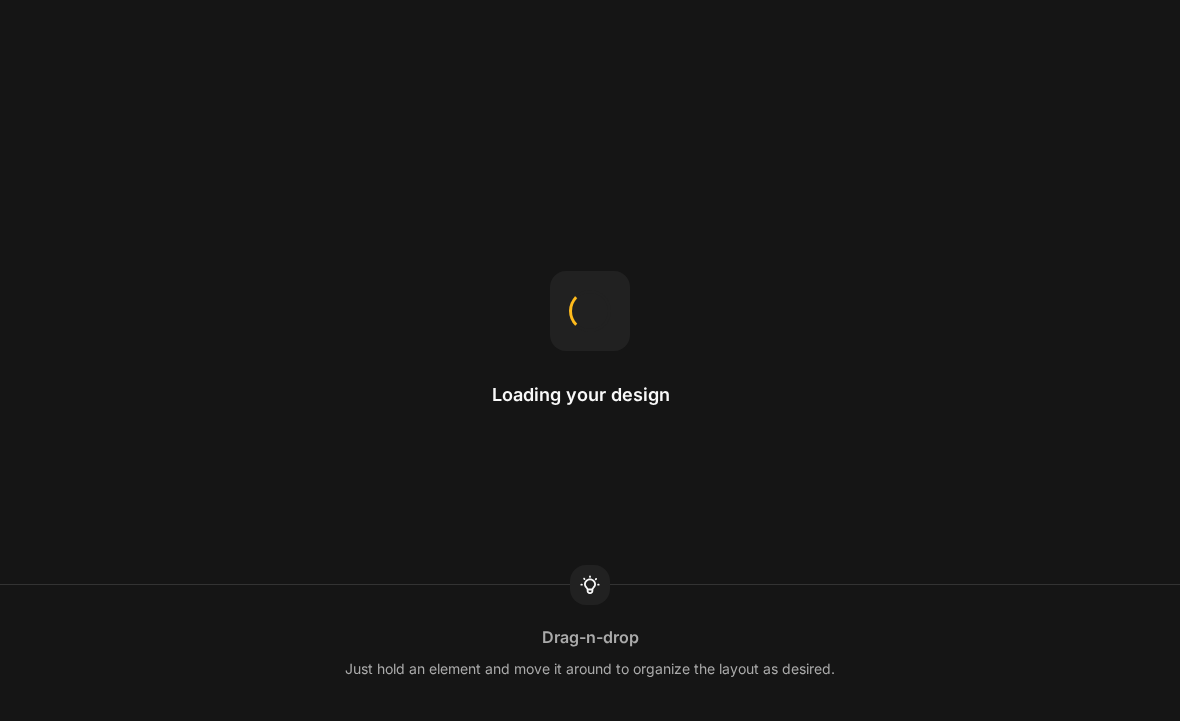 scroll, scrollTop: 0, scrollLeft: 0, axis: both 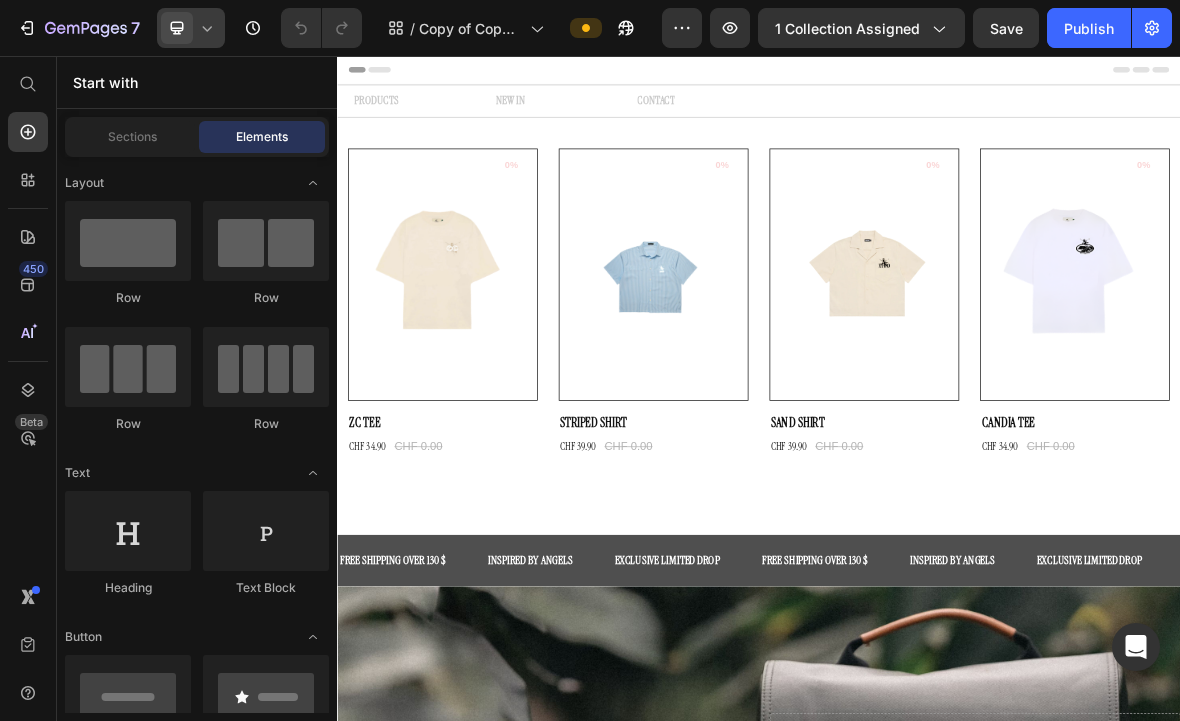 click 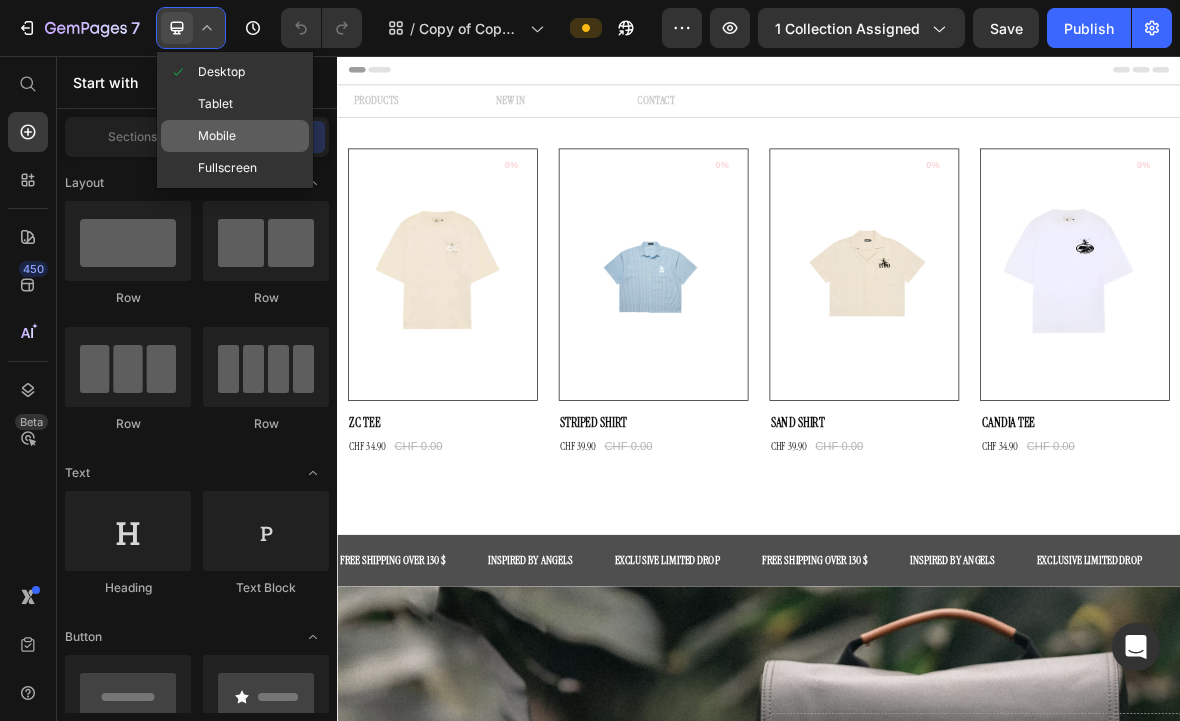 click on "Mobile" at bounding box center [217, 136] 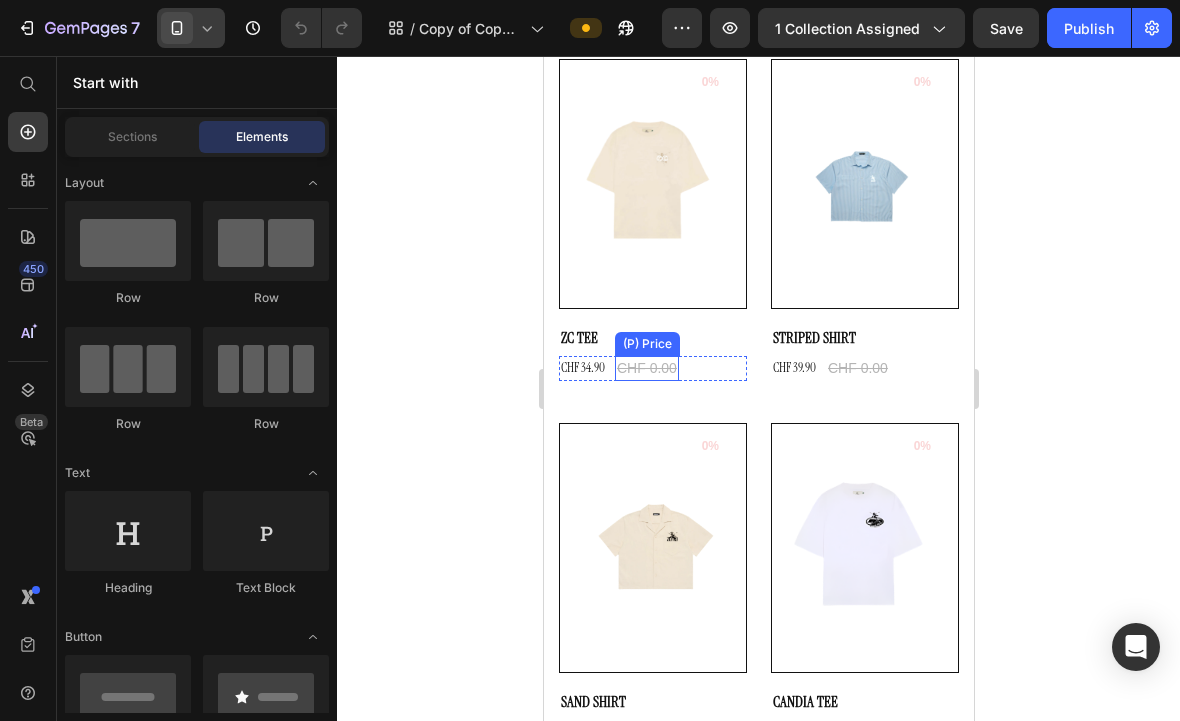 scroll, scrollTop: 118, scrollLeft: 0, axis: vertical 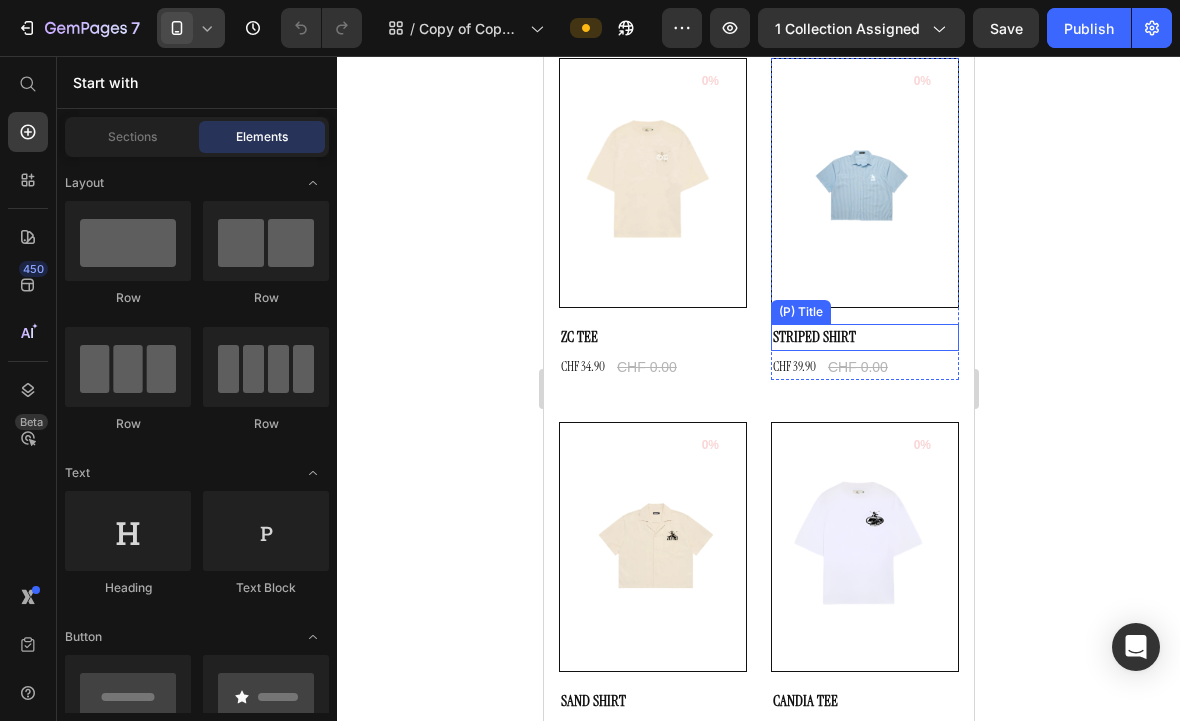 click on "STRIPED SHIRT" at bounding box center (864, 337) 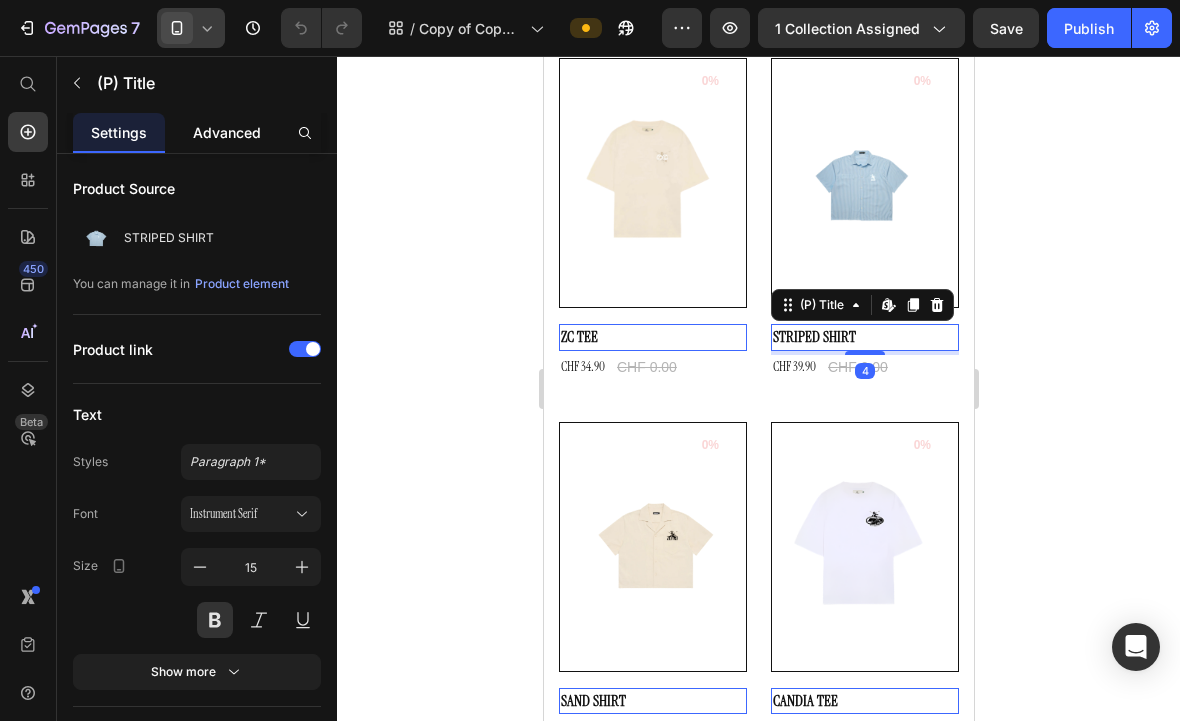 click on "Advanced" at bounding box center [227, 132] 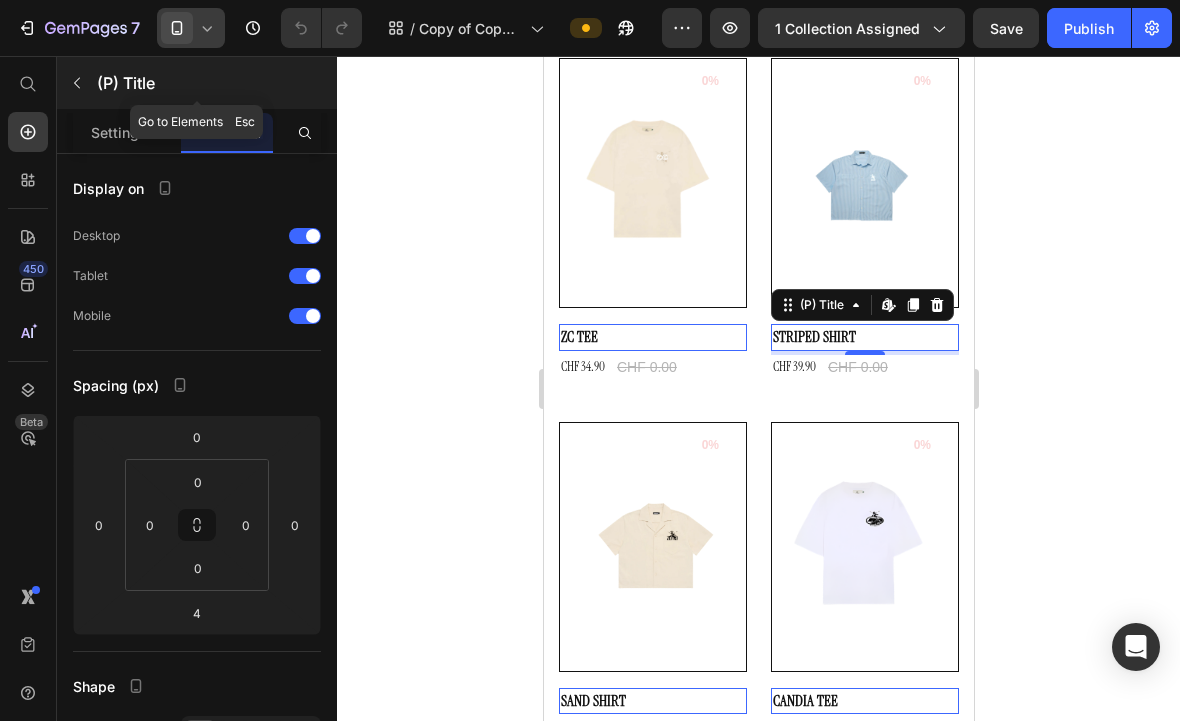 click 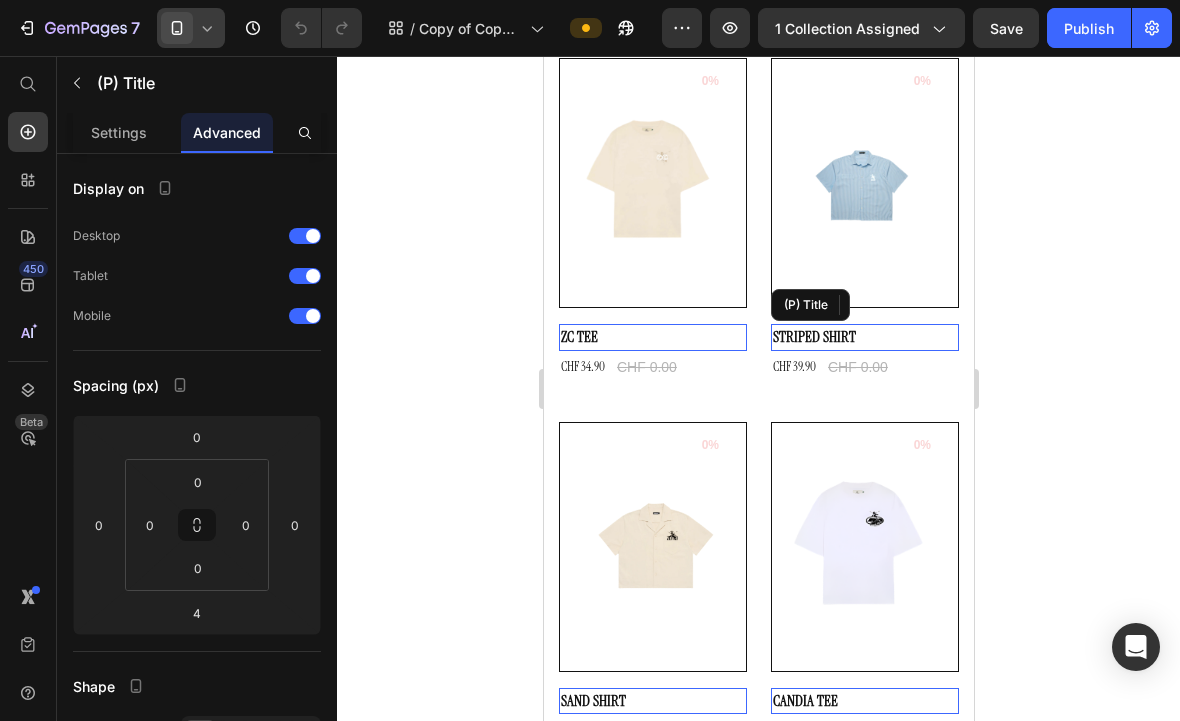 click on "STRIPED SHIRT" at bounding box center [864, 337] 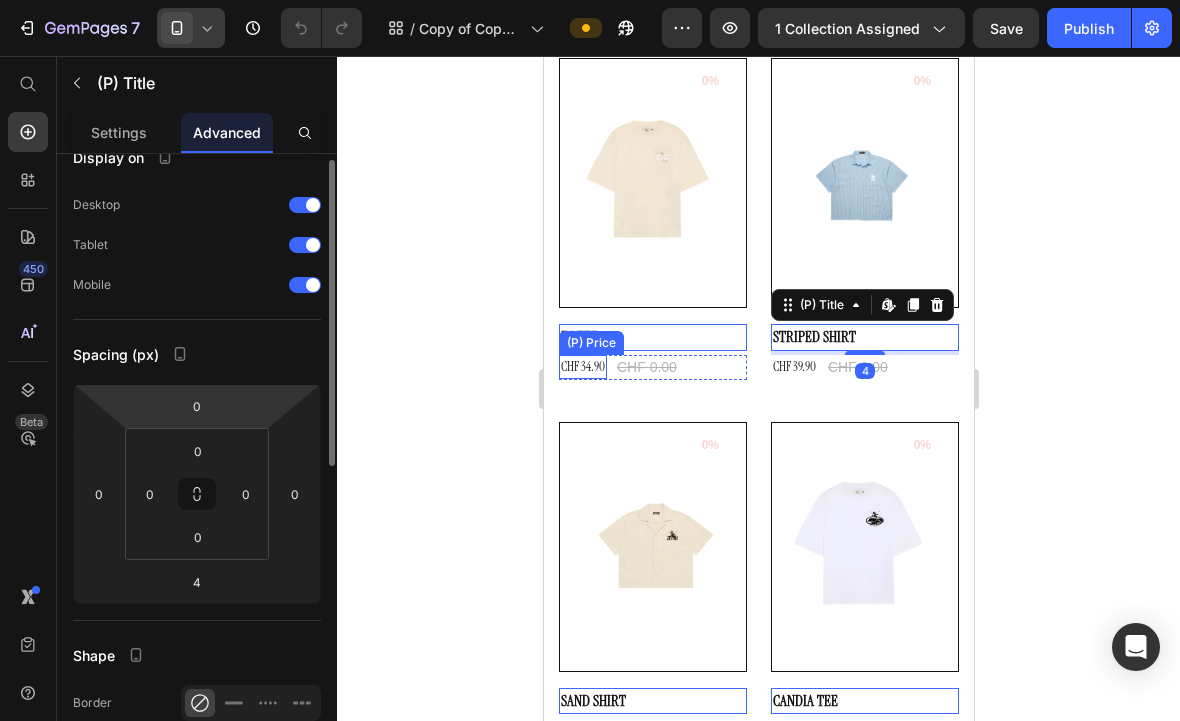 scroll, scrollTop: 36, scrollLeft: 0, axis: vertical 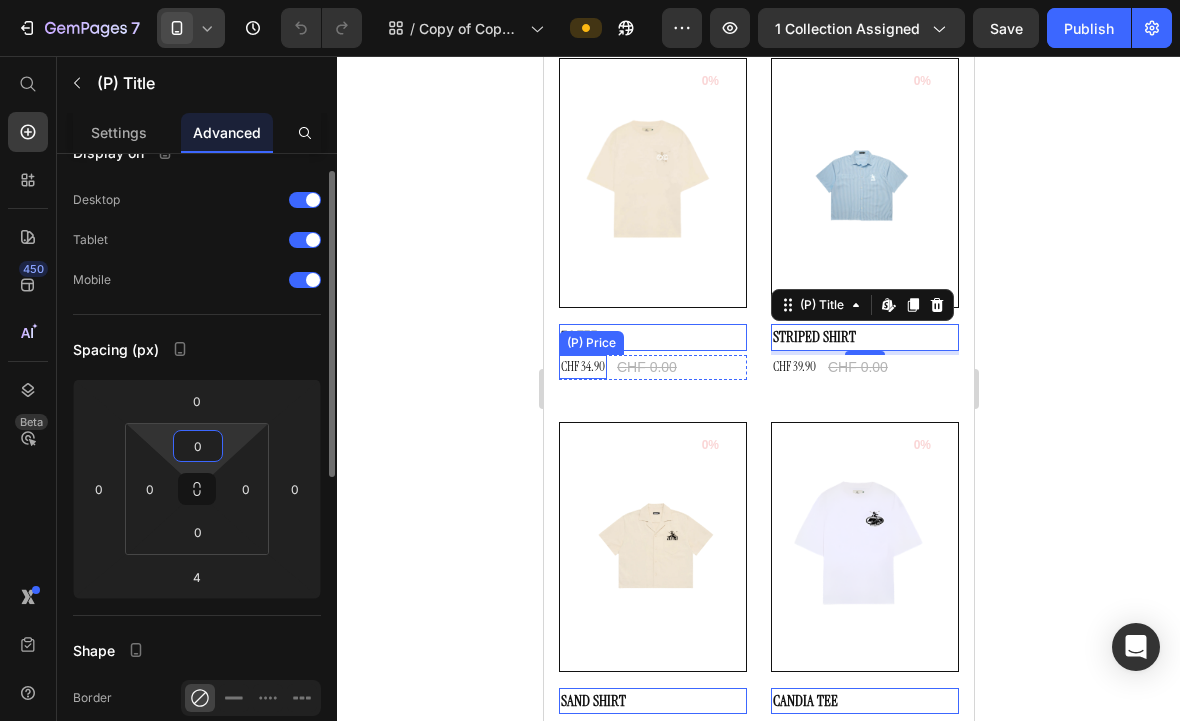 click on "0" at bounding box center [198, 446] 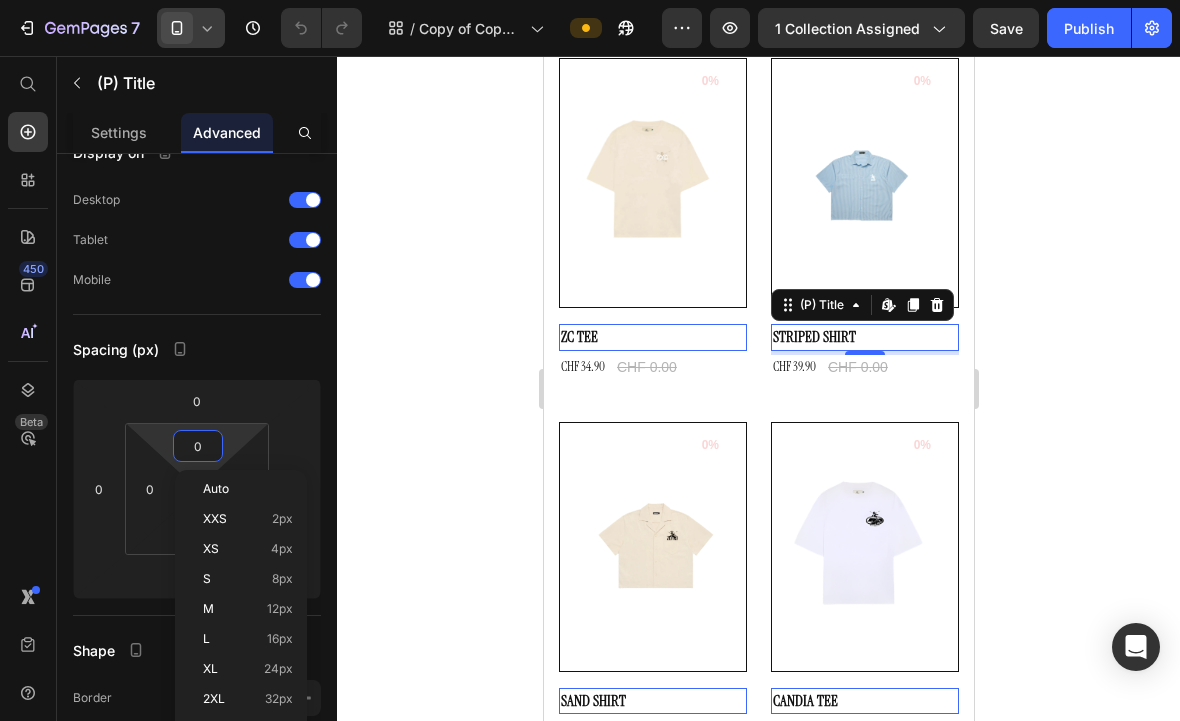 click 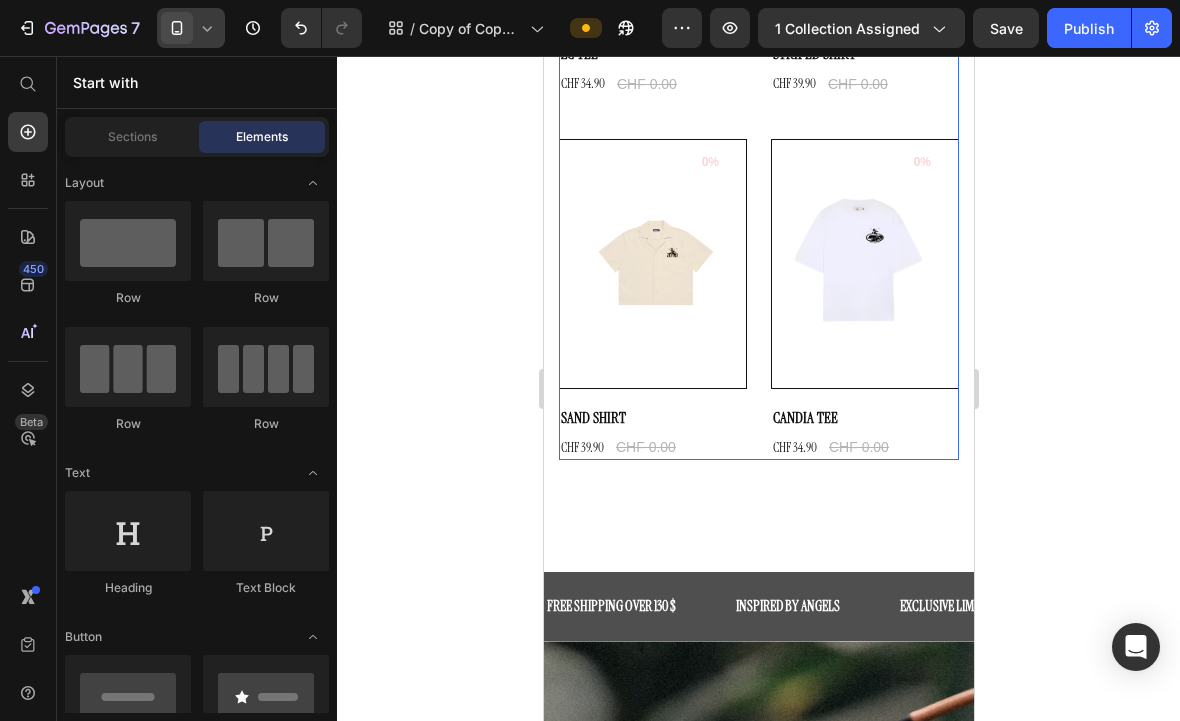 scroll, scrollTop: 507, scrollLeft: 0, axis: vertical 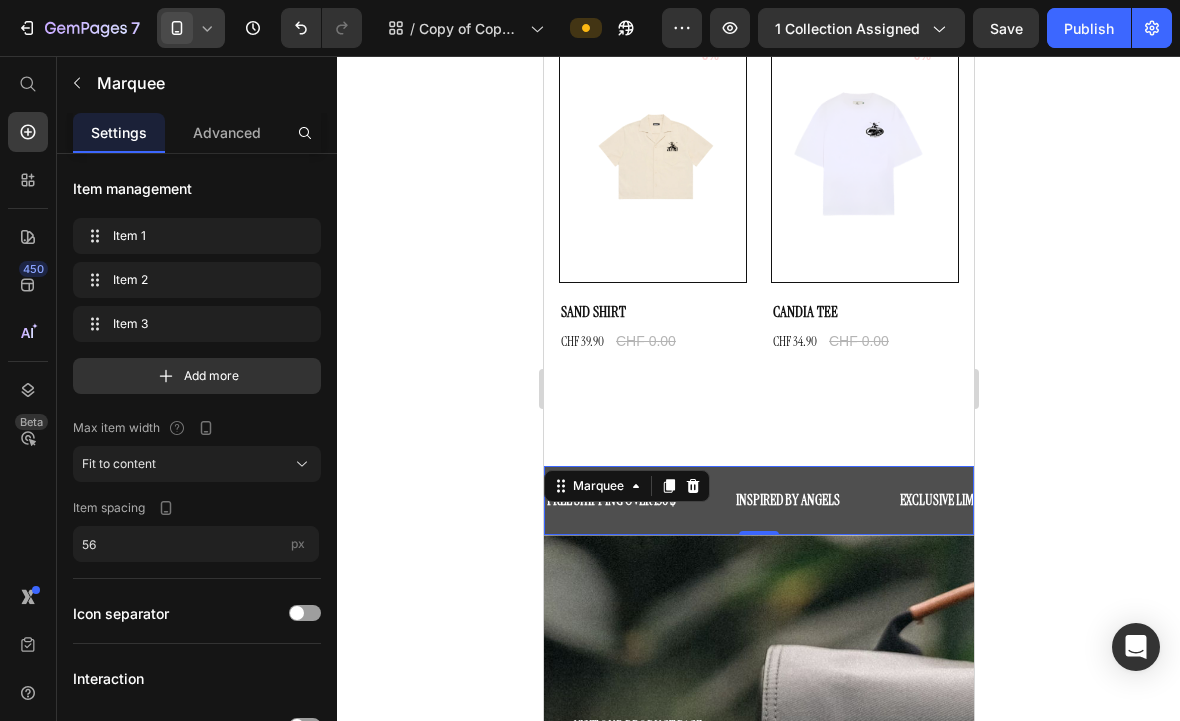 click 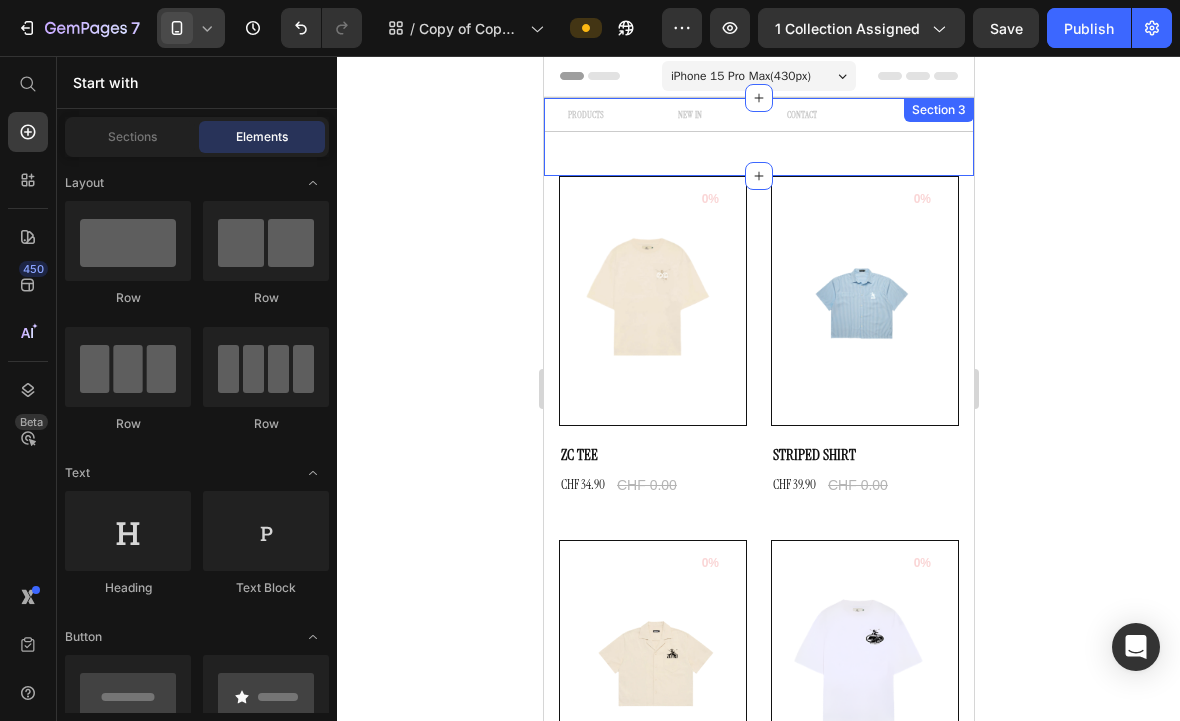 scroll, scrollTop: 0, scrollLeft: 0, axis: both 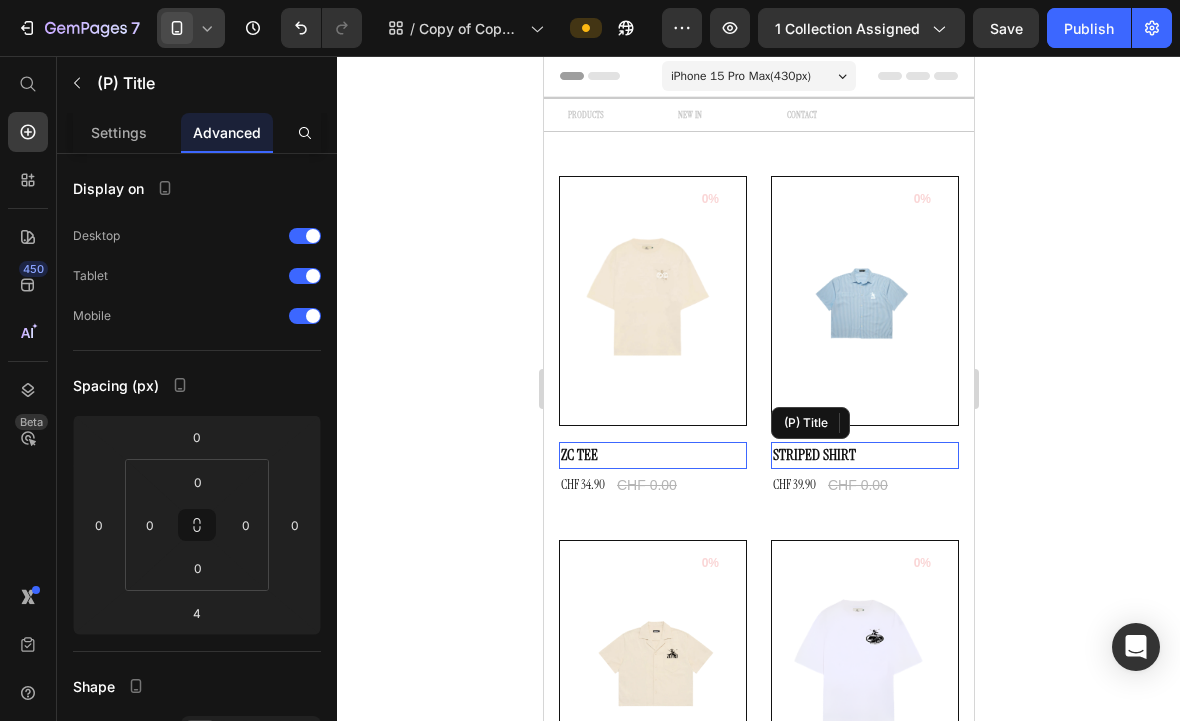 click on "STRIPED SHIRT" at bounding box center [864, 455] 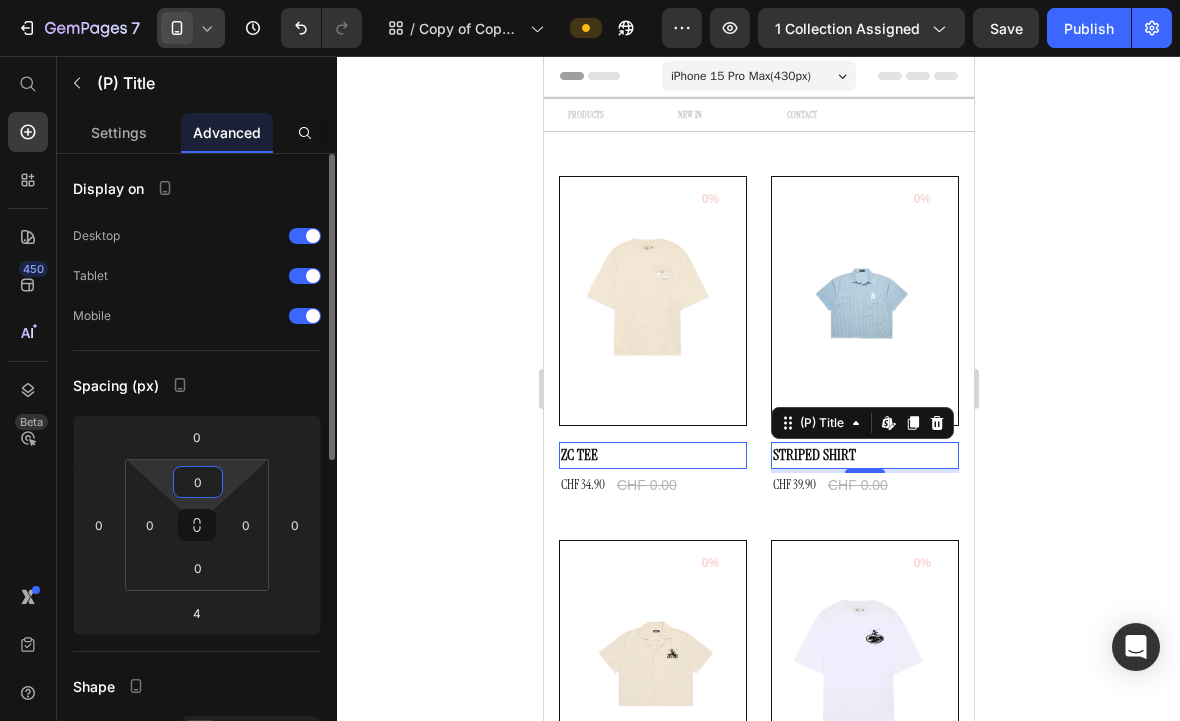 click on "0" at bounding box center [198, 482] 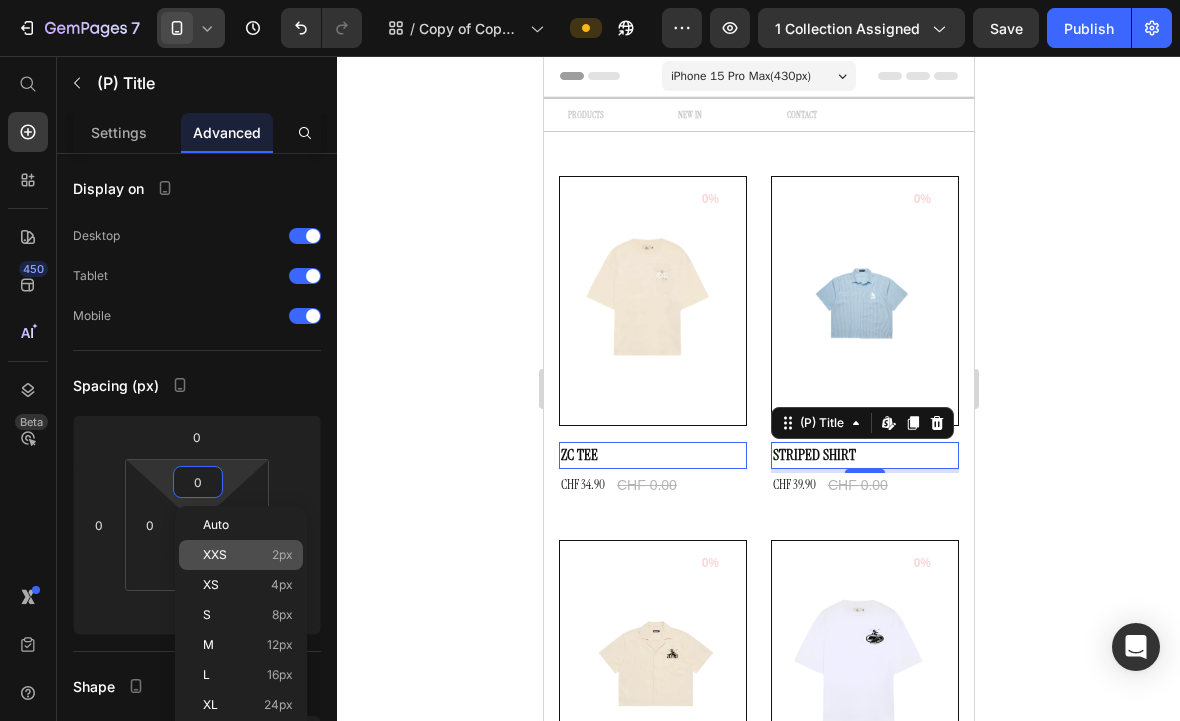 click on "XXS 2px" 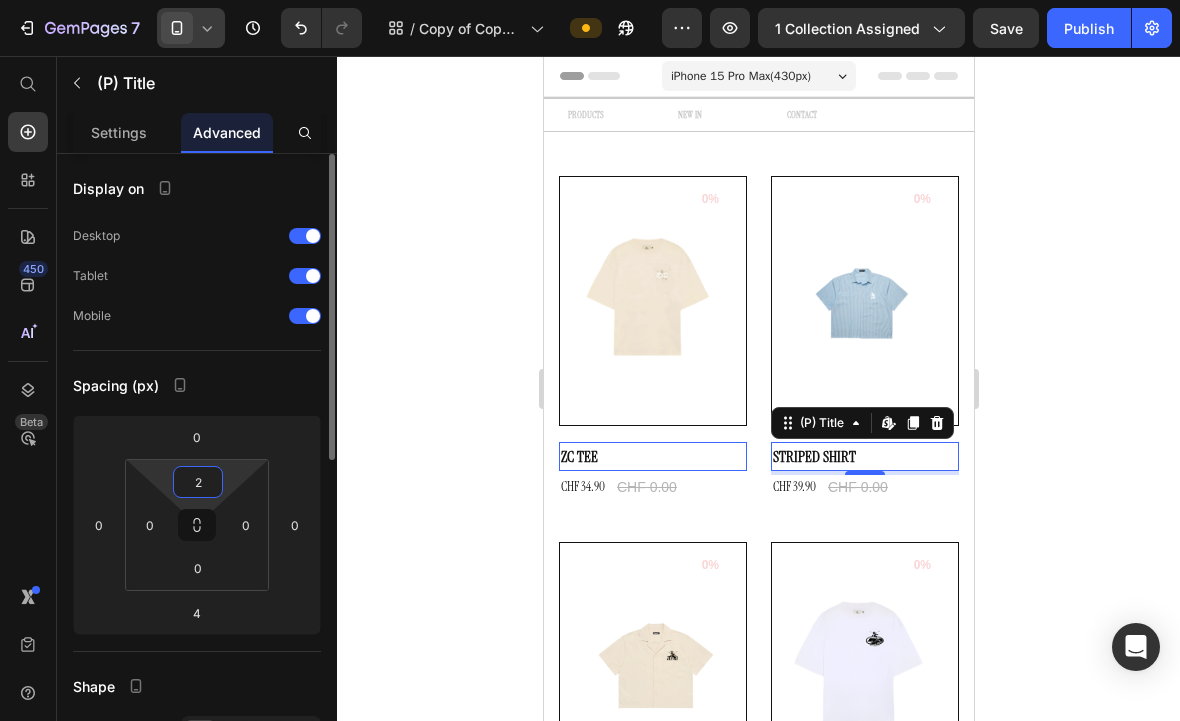 click on "2" at bounding box center [198, 482] 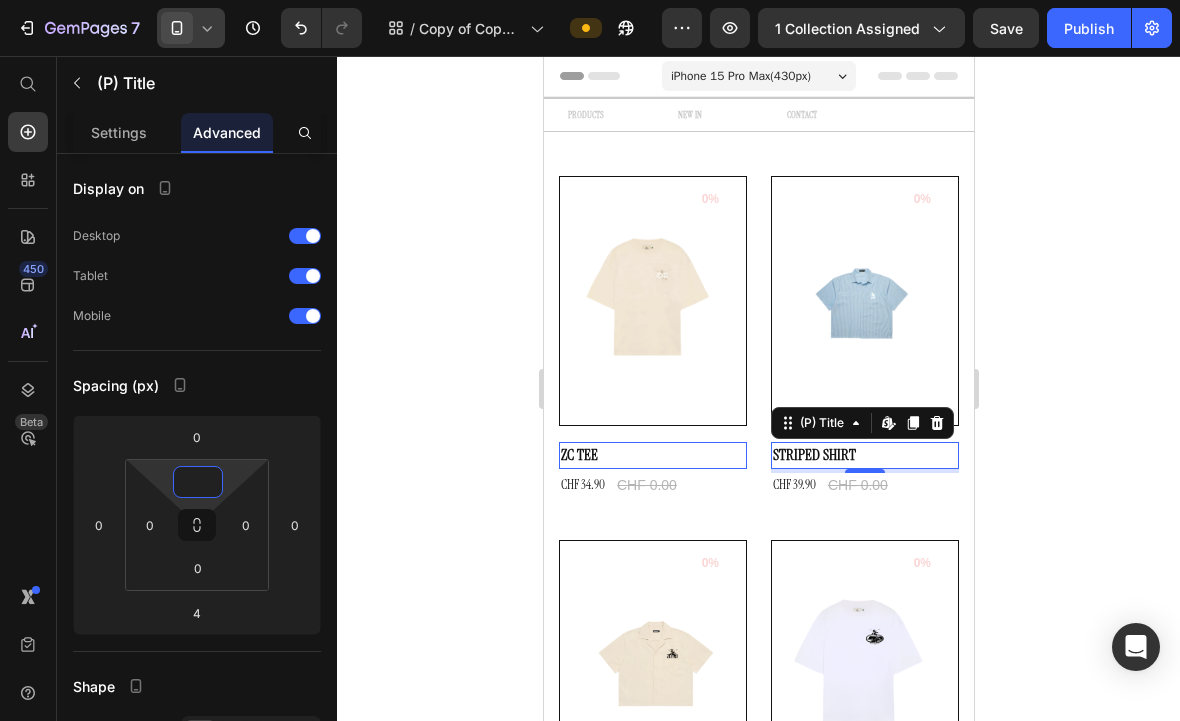 type on "0" 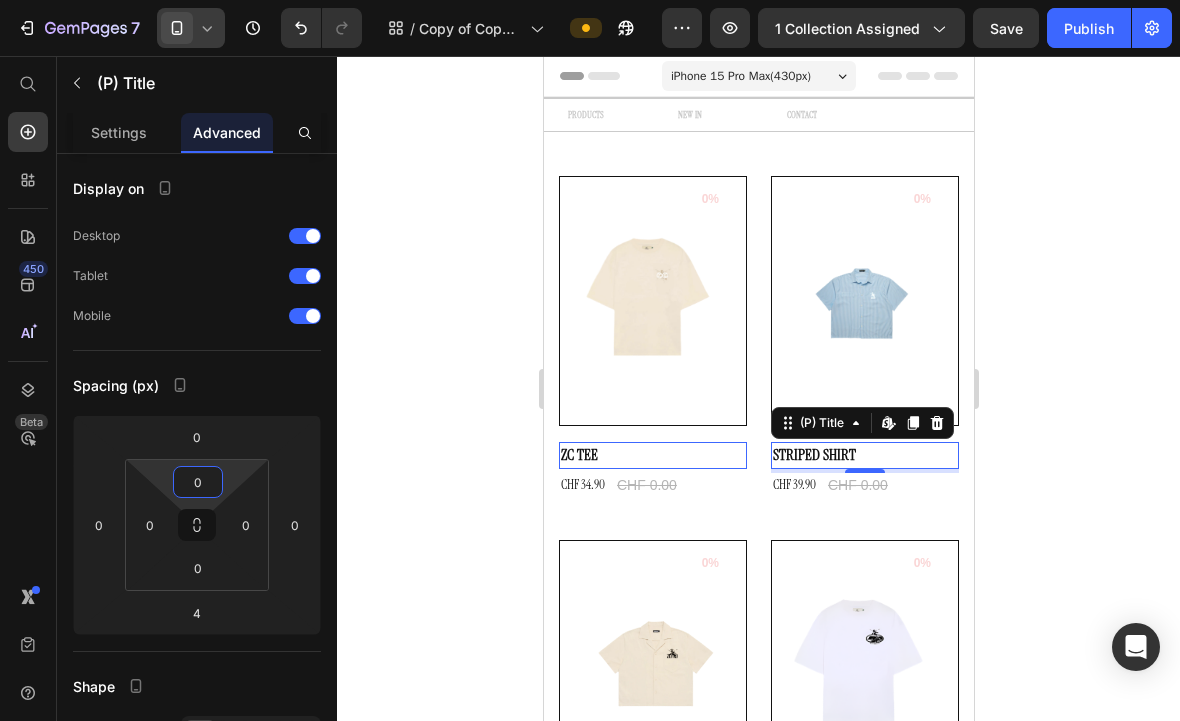click 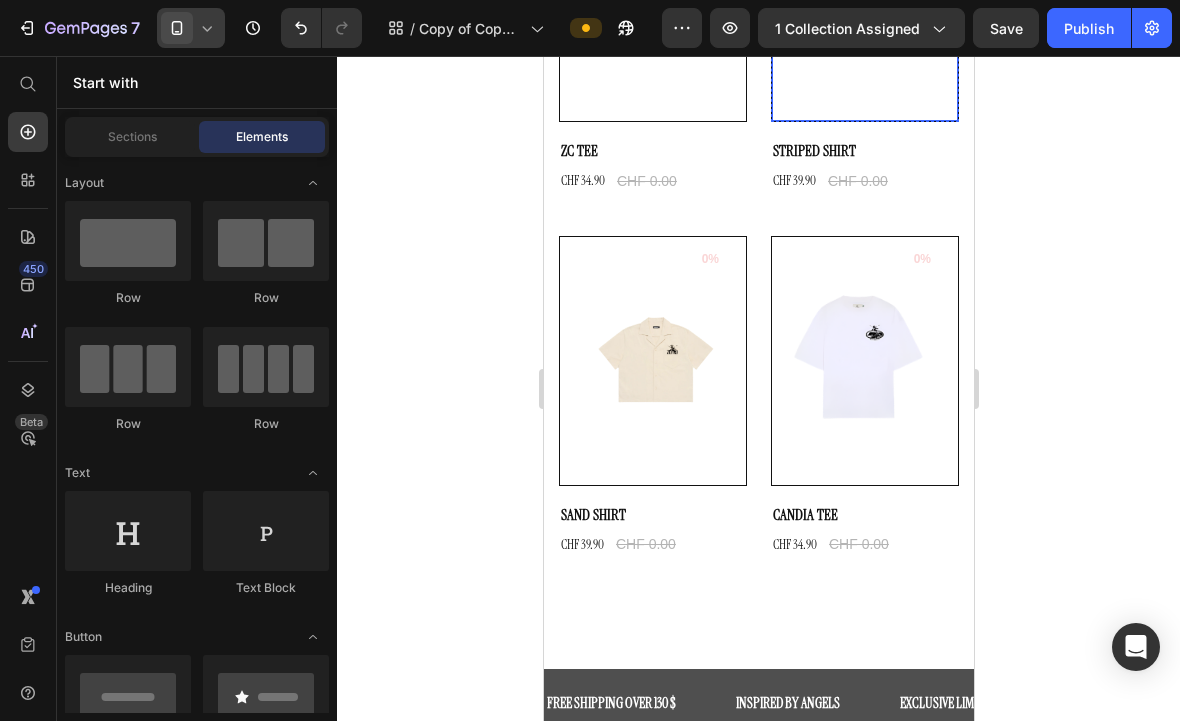 scroll, scrollTop: 300, scrollLeft: 0, axis: vertical 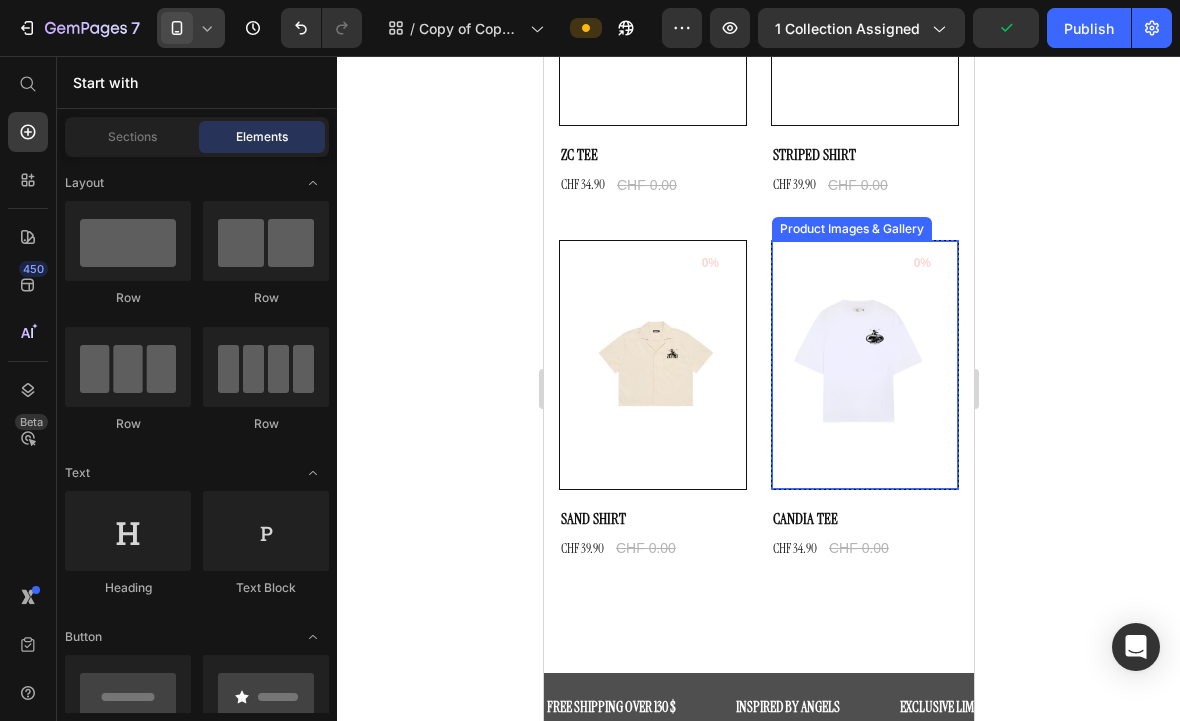 click at bounding box center (864, 365) 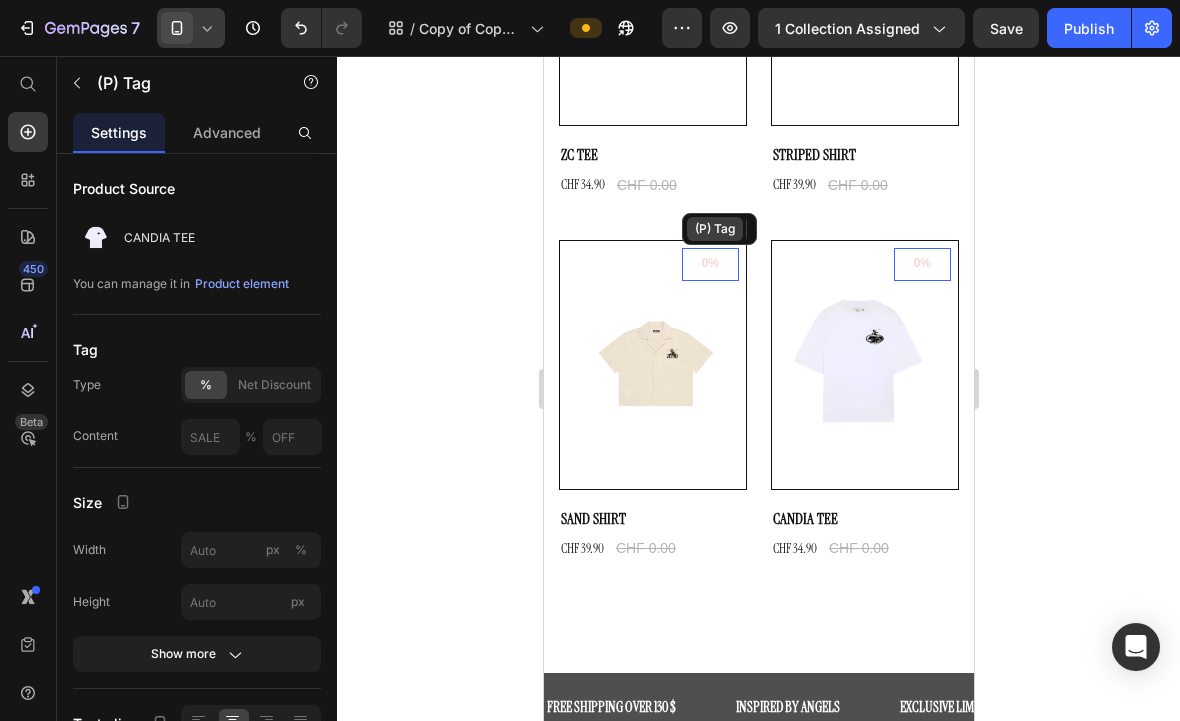click on "(P) Tag" at bounding box center (710, -128) 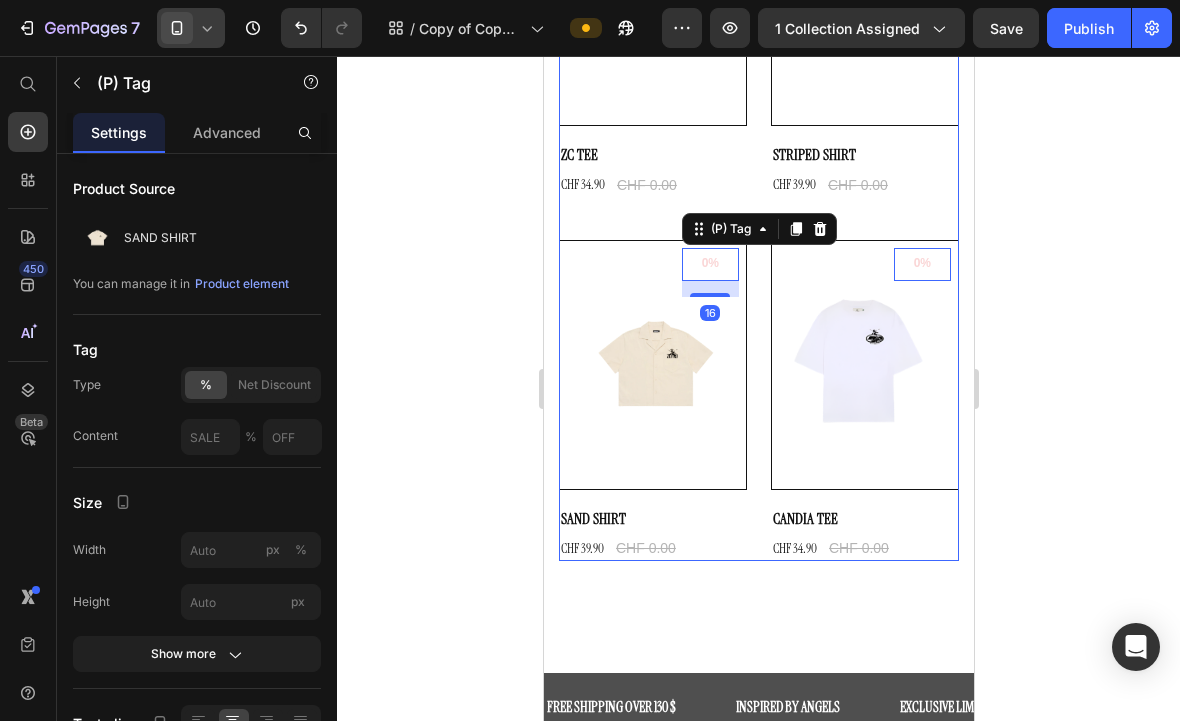 click on "0% (P) Tag   0 Product Images & Gallery Row ZC TEE (P) Title CHF 34.90 (P) Price CHF 0.00 (P) Price Row Row 0% (P) Tag   0 Product Images & Gallery Row STRIPED SHIRT (P) Title CHF 39.90 (P) Price CHF 0.00 (P) Price Row Row 0% (P) Tag   16 Product Images & Gallery Row SAND SHIRT (P) Title CHF 39.90 (P) Price CHF 0.00 (P) Price Row Row 0% (P) Tag   0 Product Images & Gallery Row CANDIA TEE (P) Title CHF 34.90 (P) Price CHF 0.00 (P) Price Row Row" at bounding box center (758, 218) 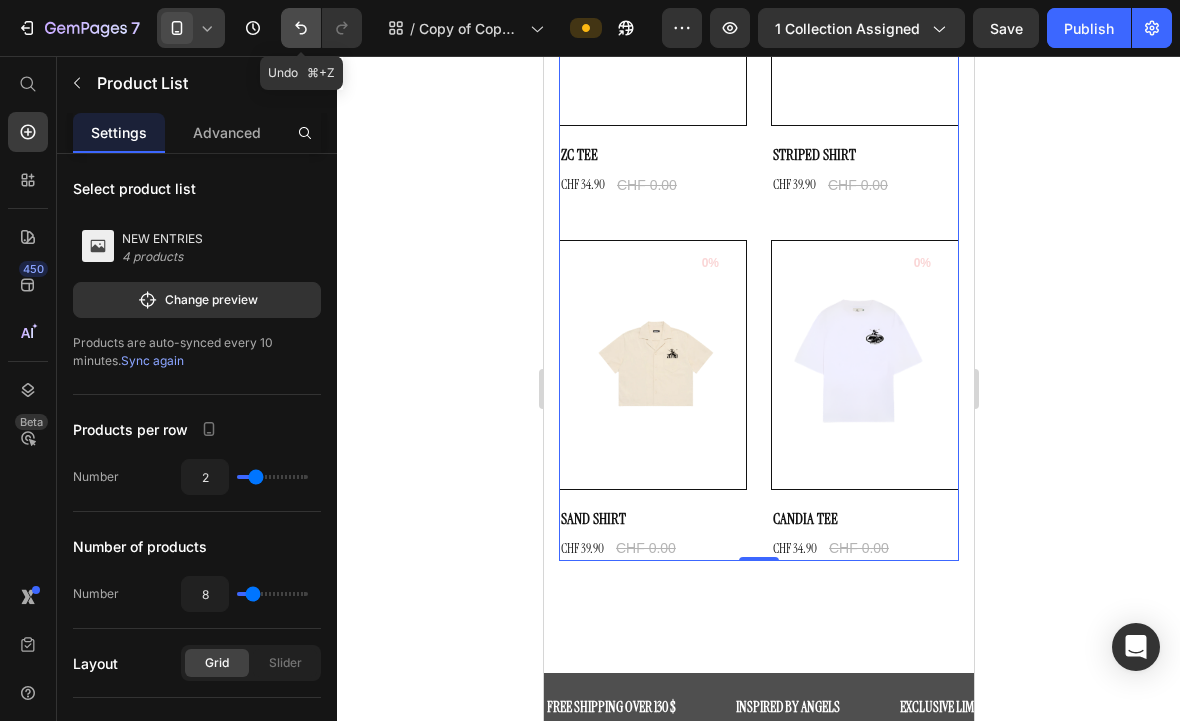 click 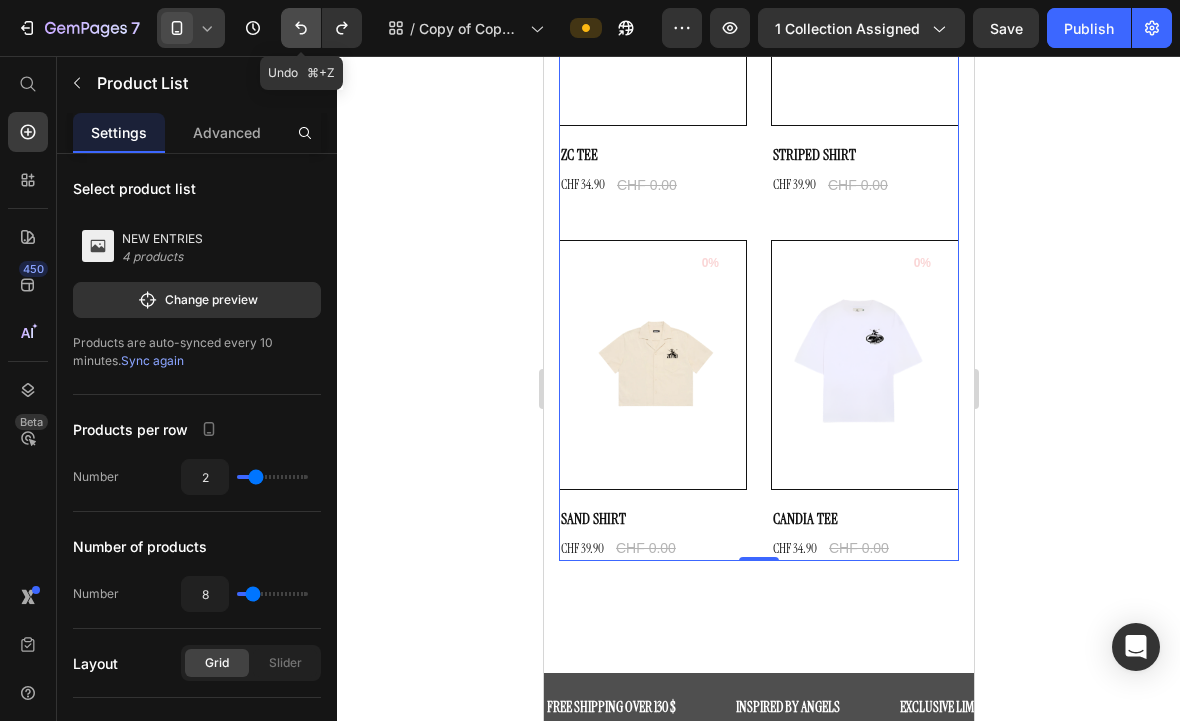 click 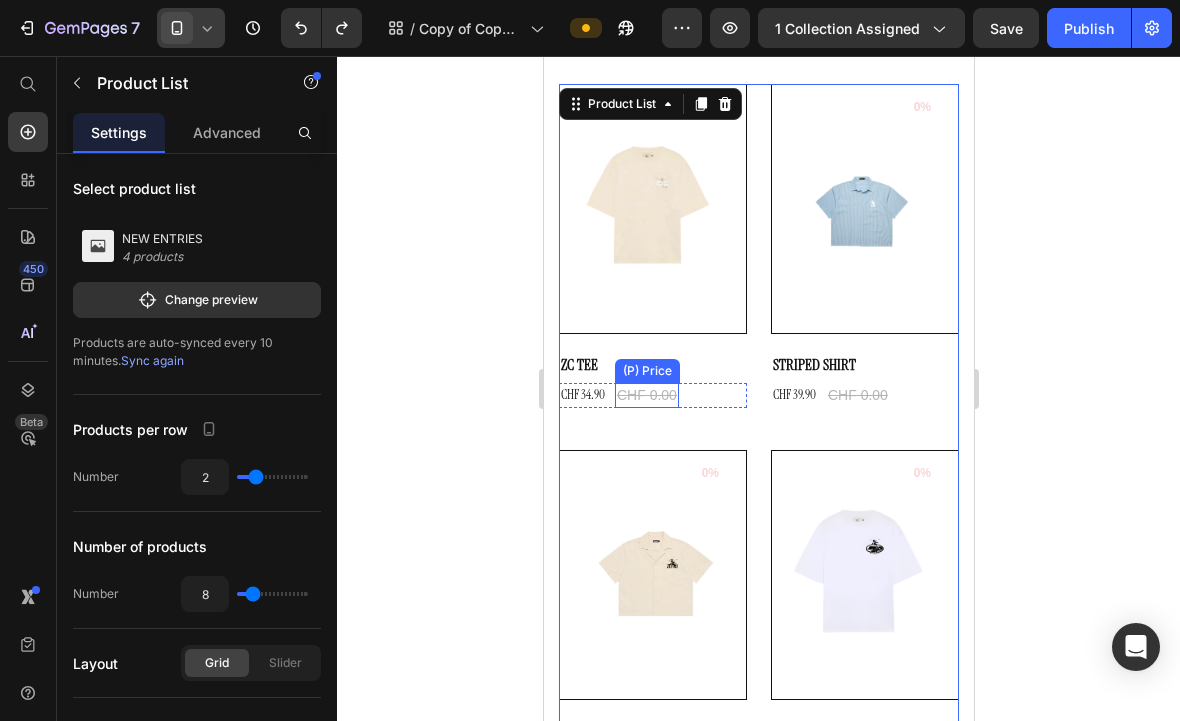 scroll, scrollTop: 108, scrollLeft: 0, axis: vertical 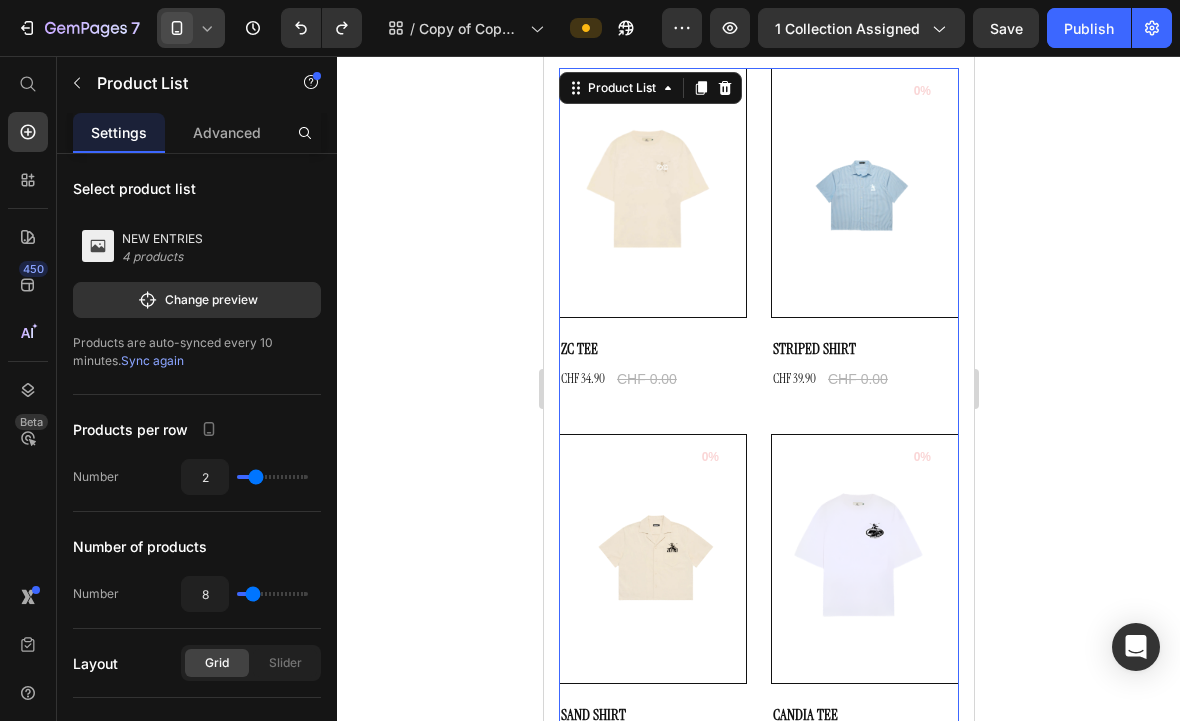 click 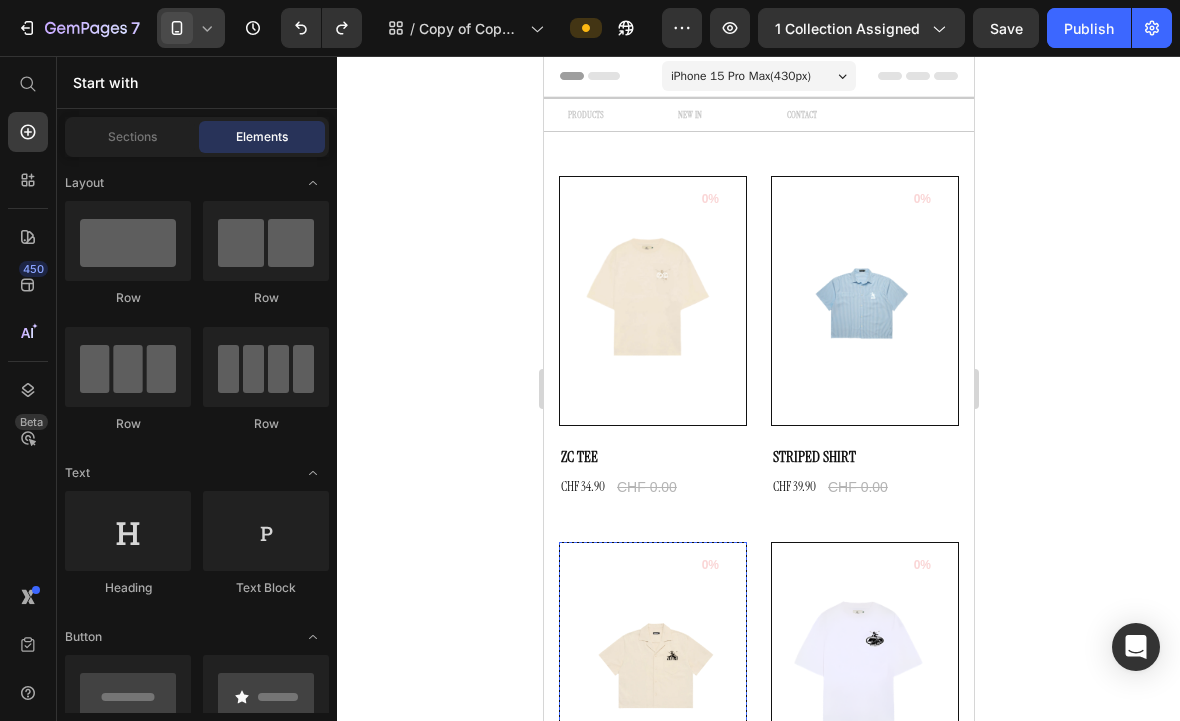 scroll, scrollTop: 0, scrollLeft: 0, axis: both 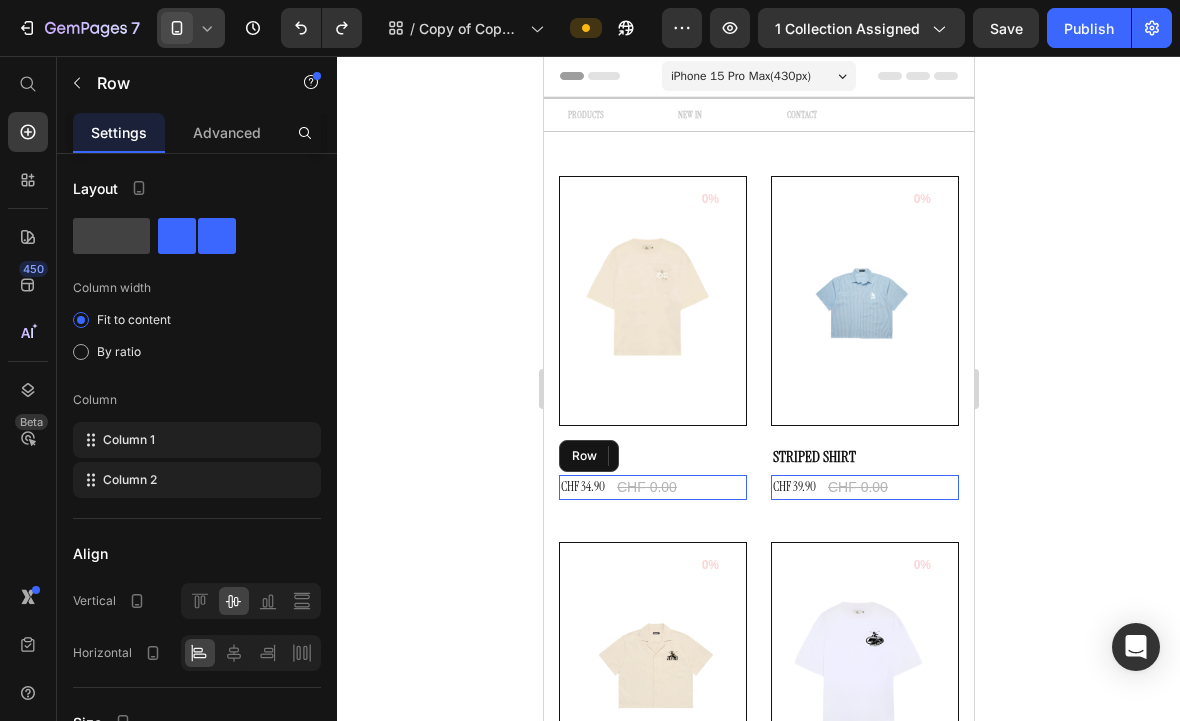 click on "CHF 34.90 (P) Price CHF 0.00 (P) Price Row" at bounding box center (652, 487) 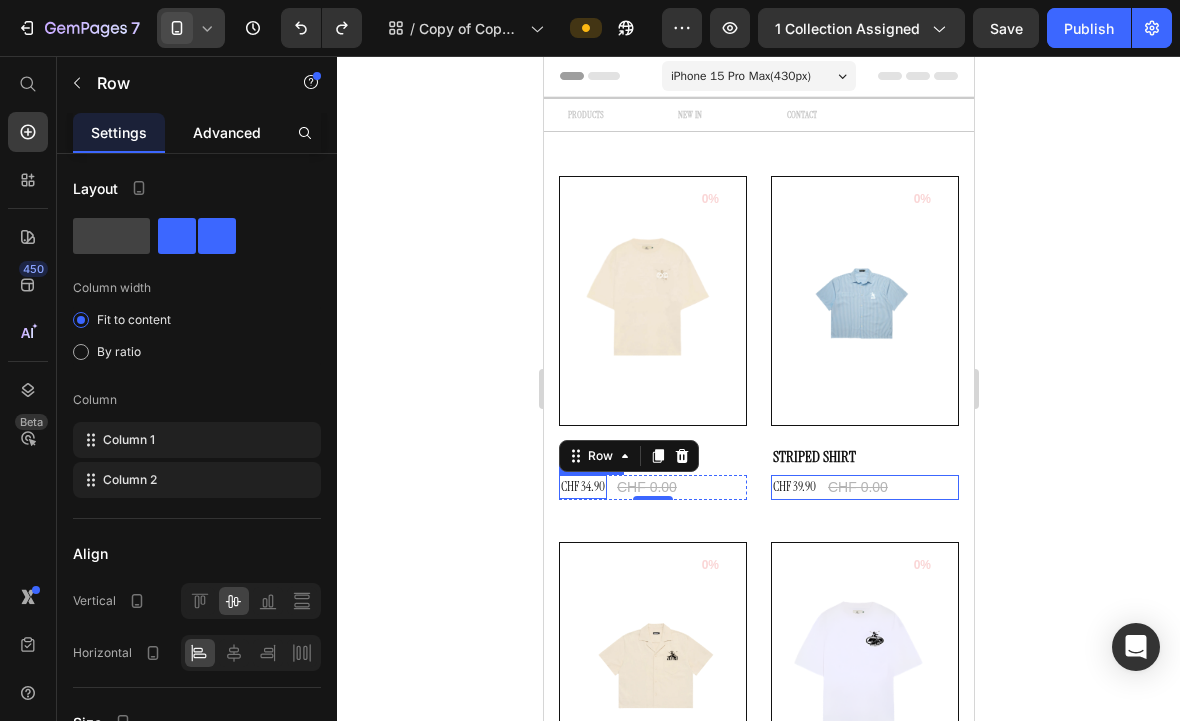 click on "Advanced" 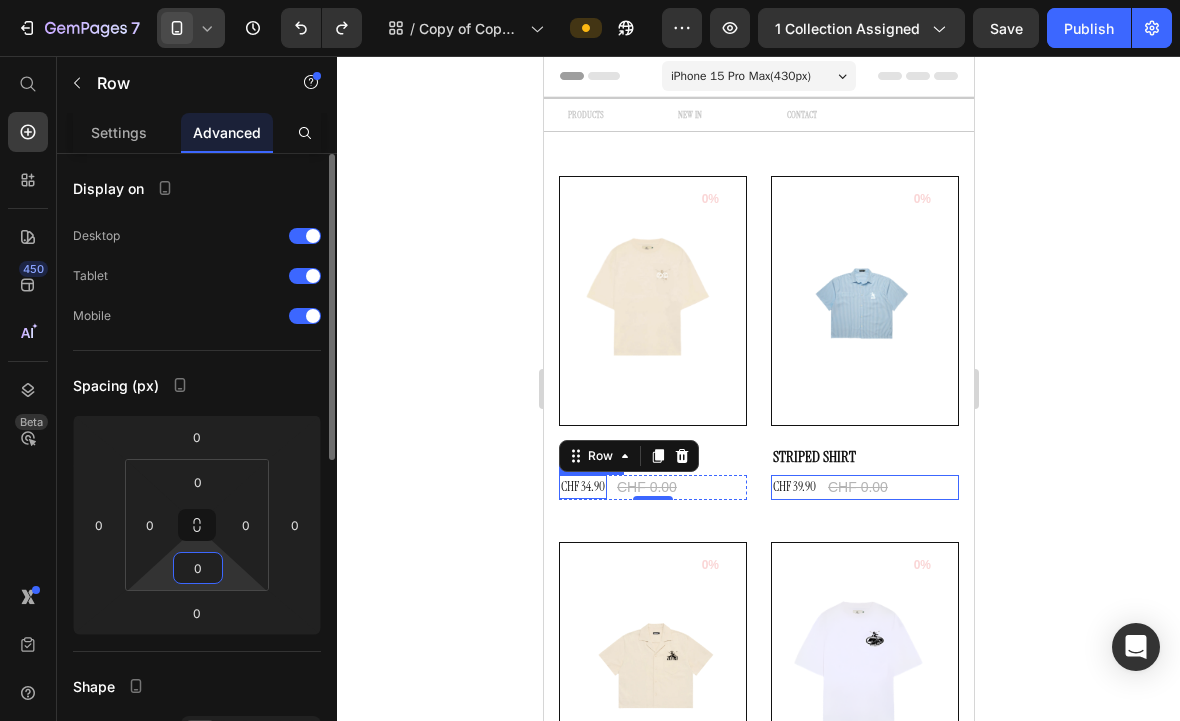 click on "0" at bounding box center (198, 568) 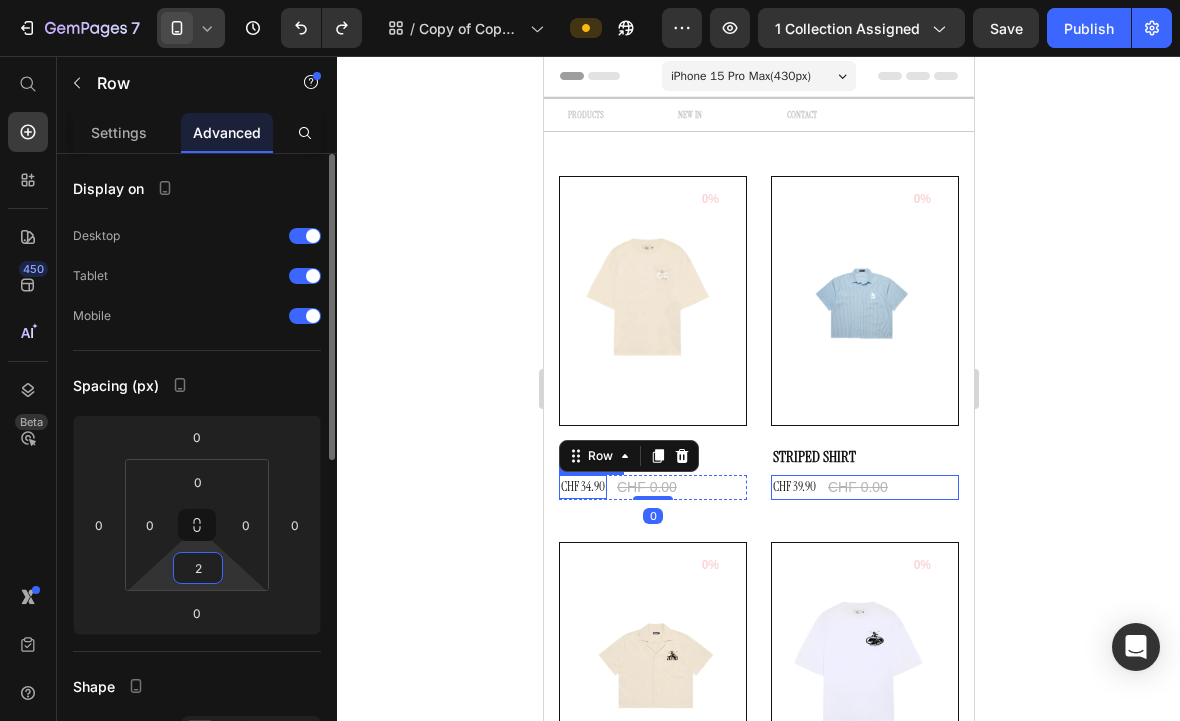 type on "20" 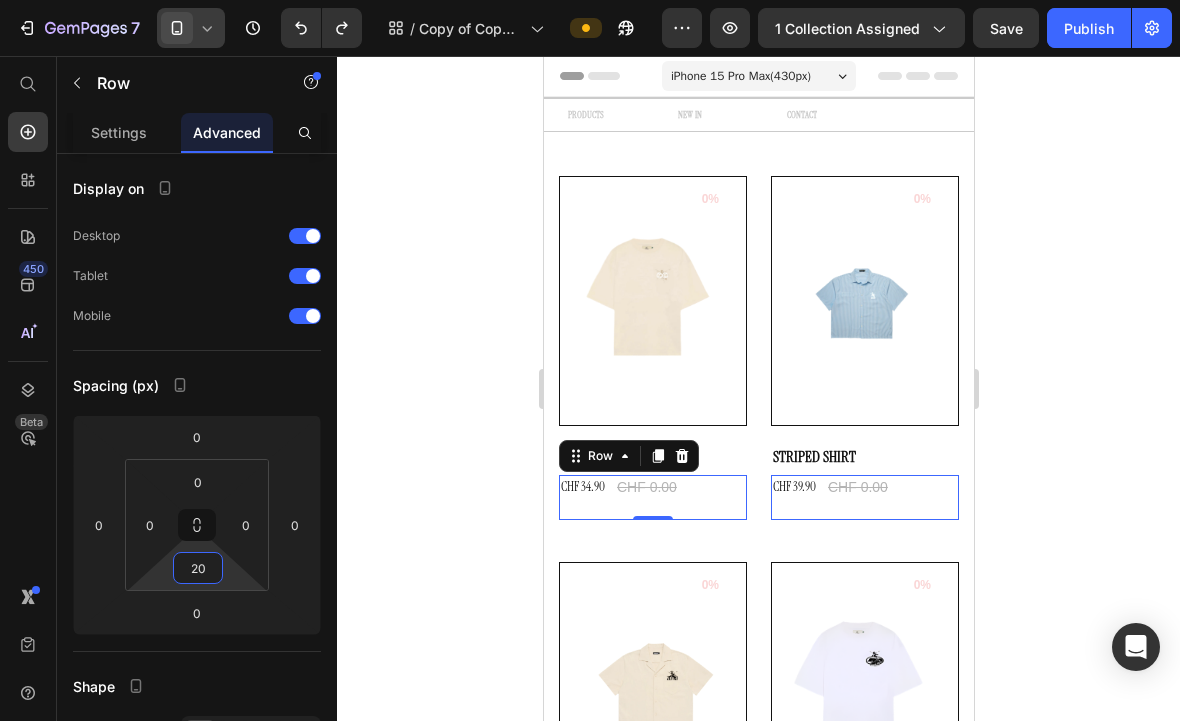 click 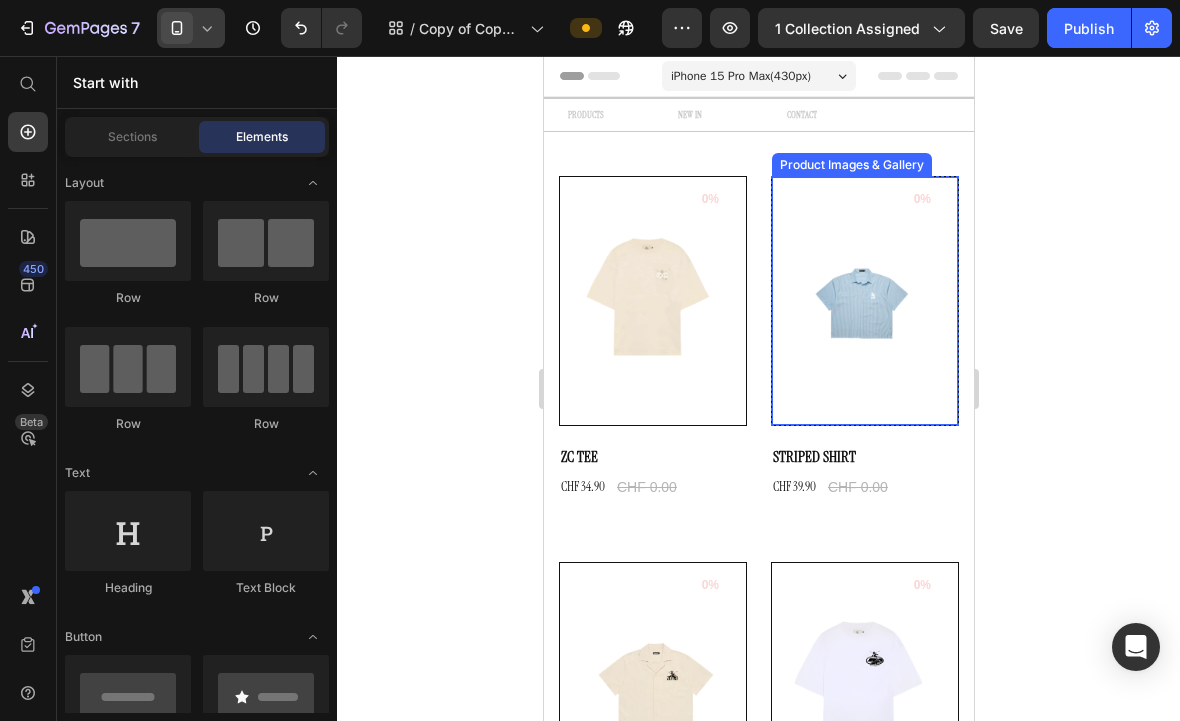 scroll, scrollTop: 0, scrollLeft: 0, axis: both 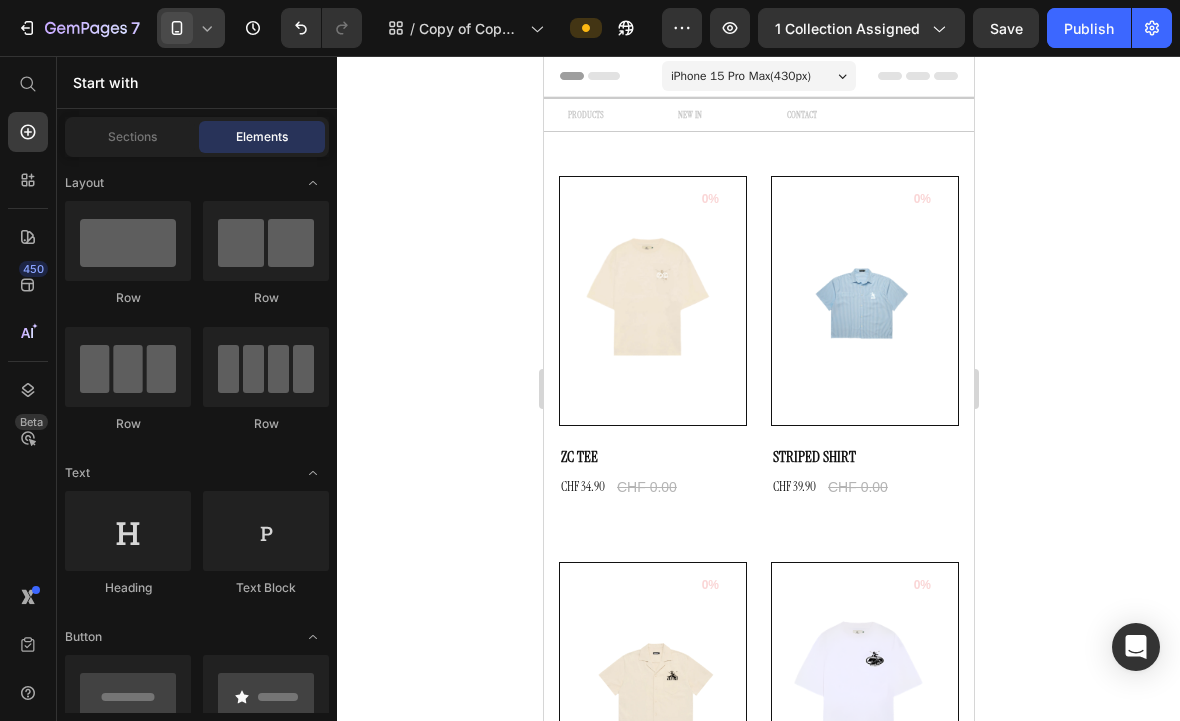 click 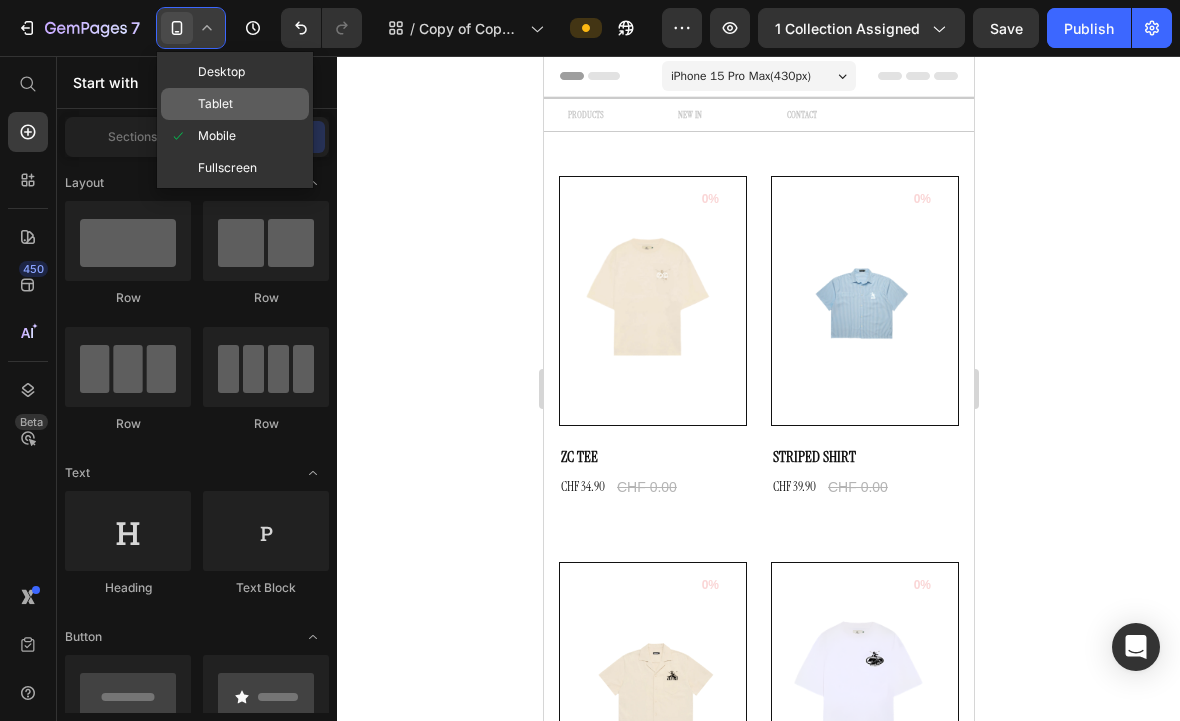 click on "Tablet" at bounding box center [215, 104] 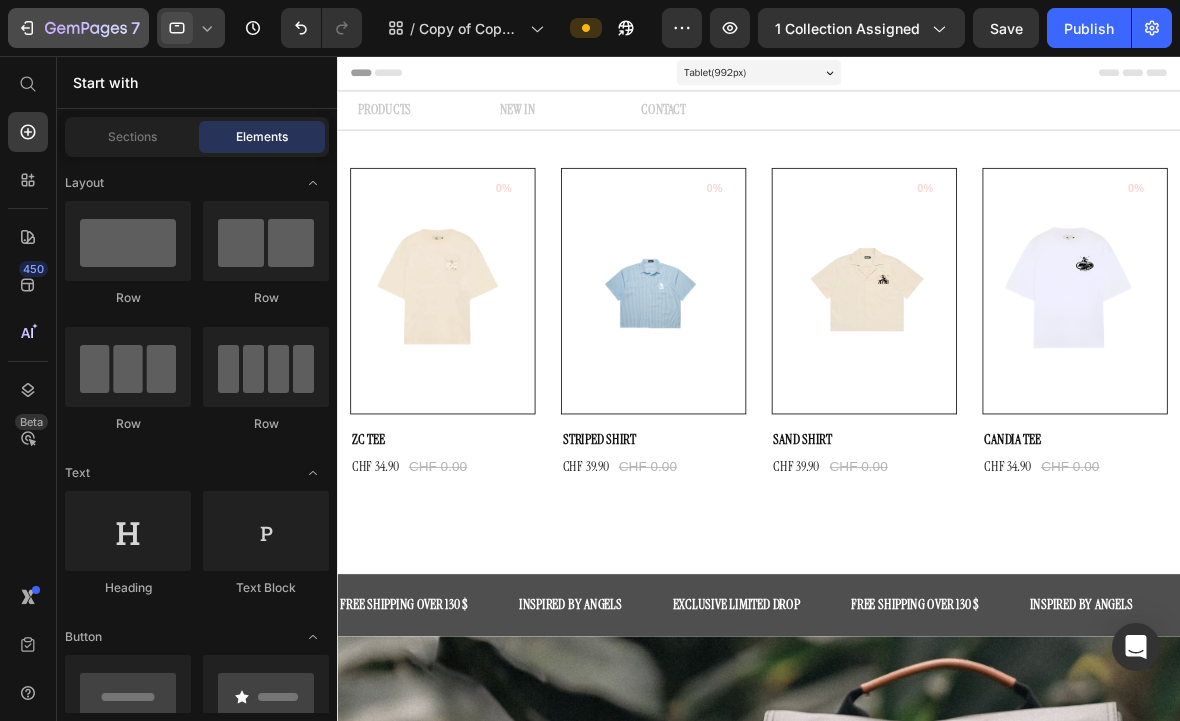 scroll, scrollTop: 0, scrollLeft: 0, axis: both 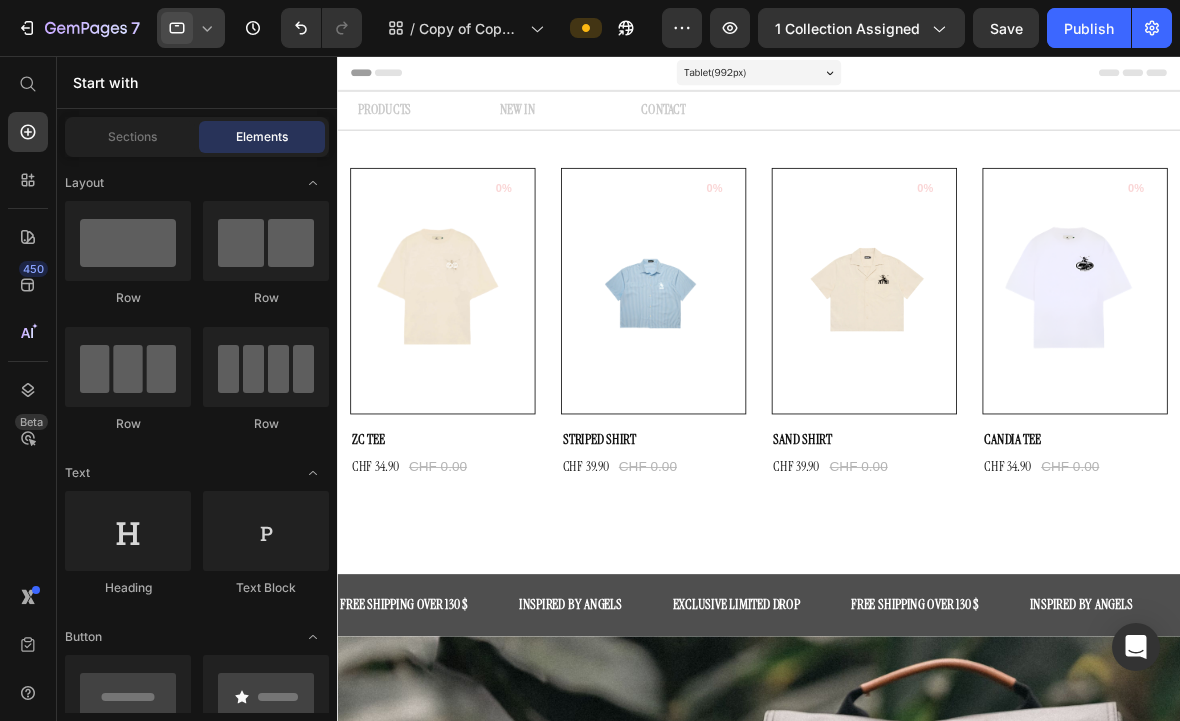 click 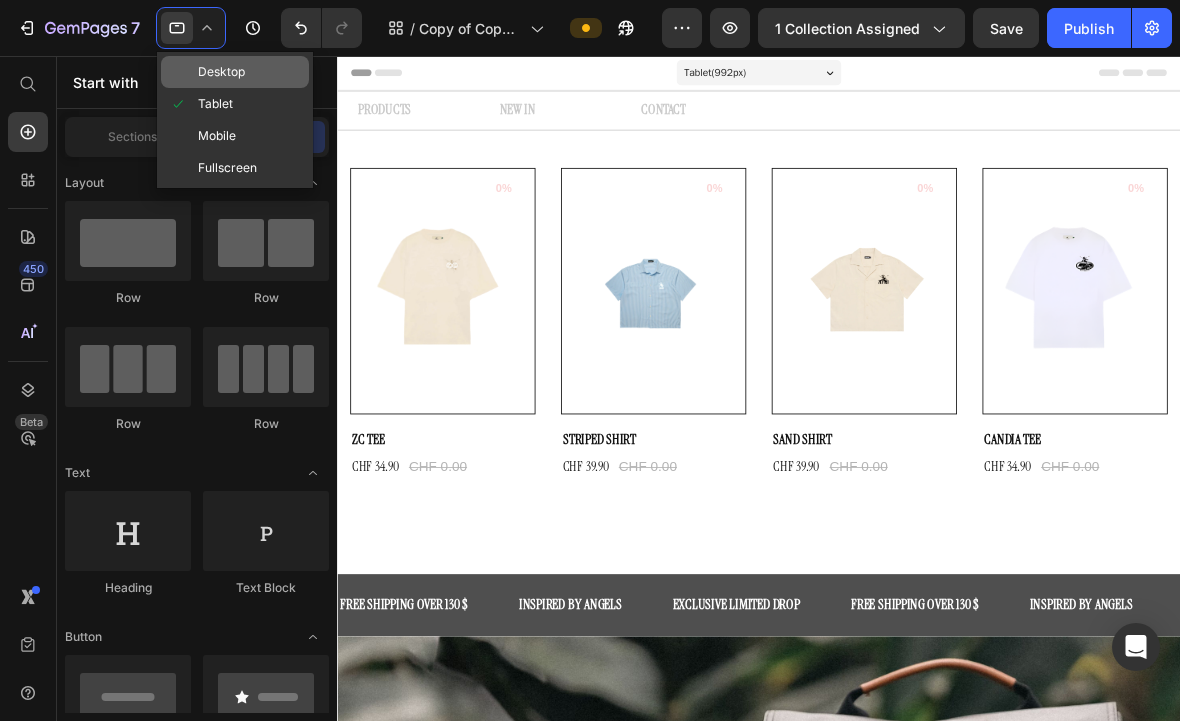 click on "Desktop" at bounding box center [221, 72] 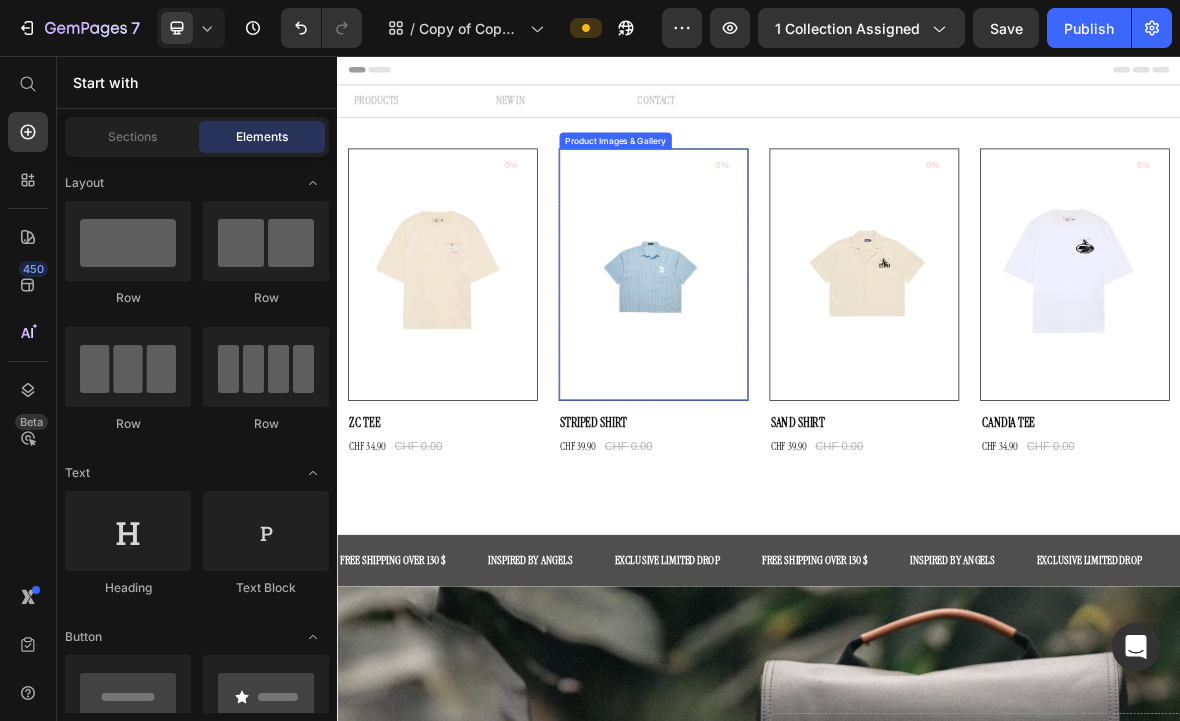scroll, scrollTop: 0, scrollLeft: 0, axis: both 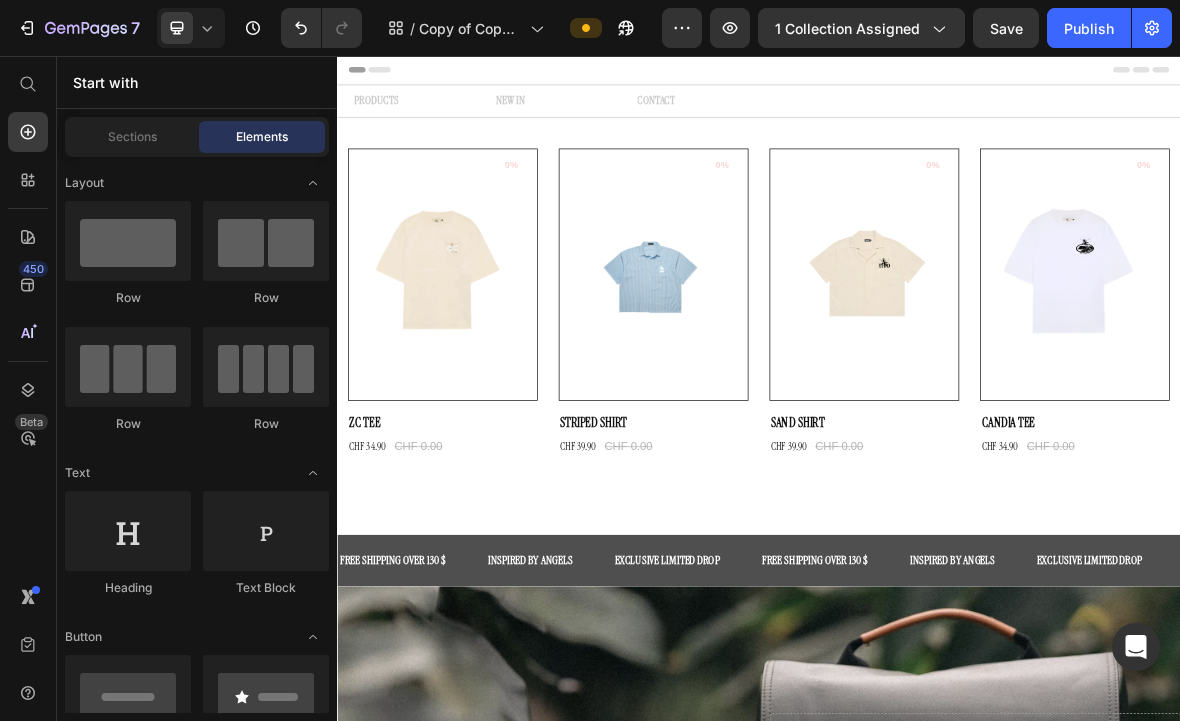 click 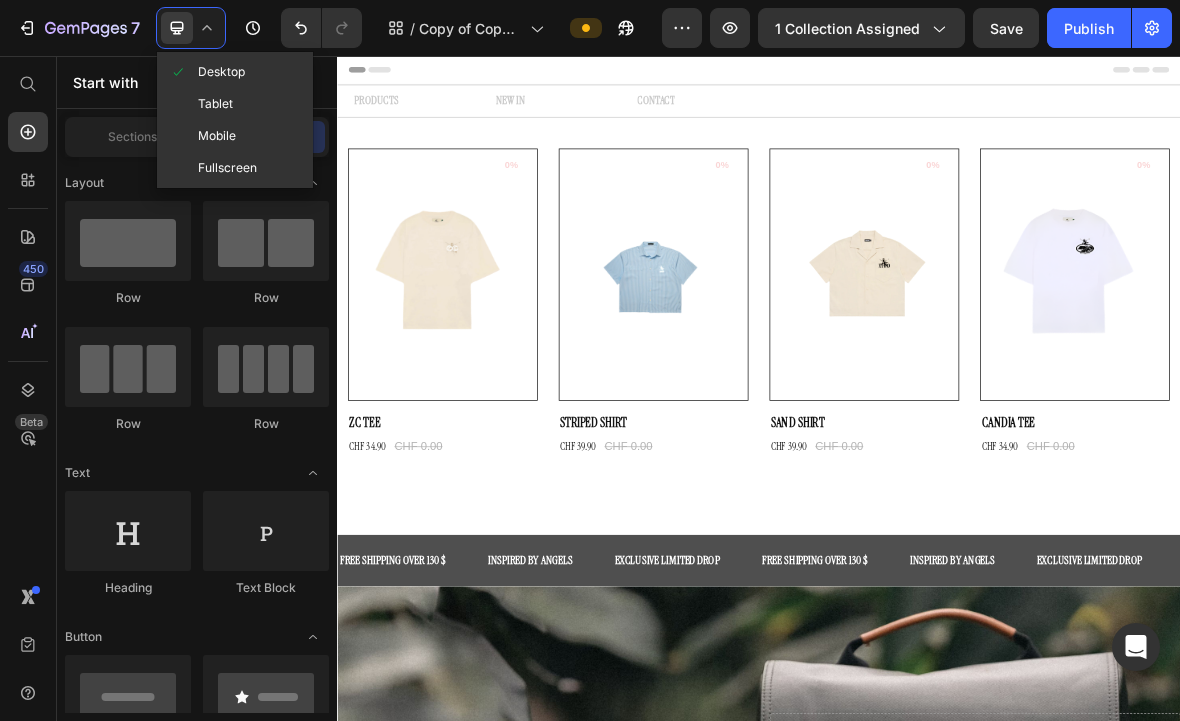 click on "Mobile" at bounding box center (217, 136) 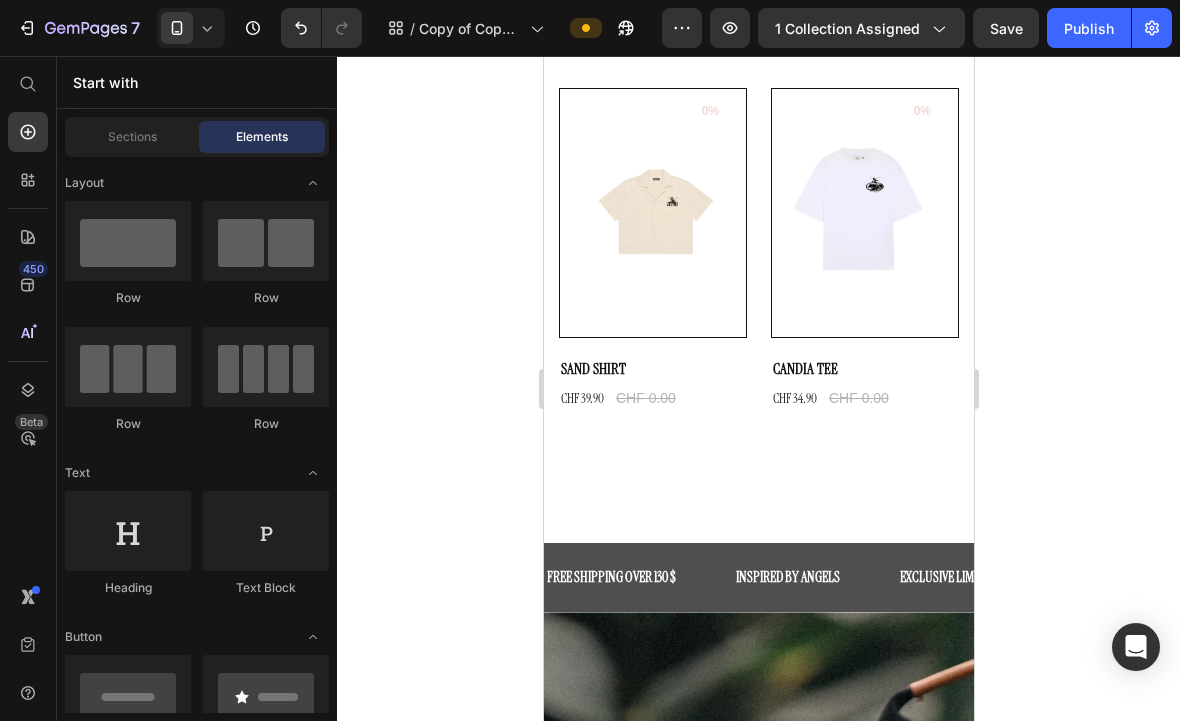 scroll, scrollTop: 18, scrollLeft: 0, axis: vertical 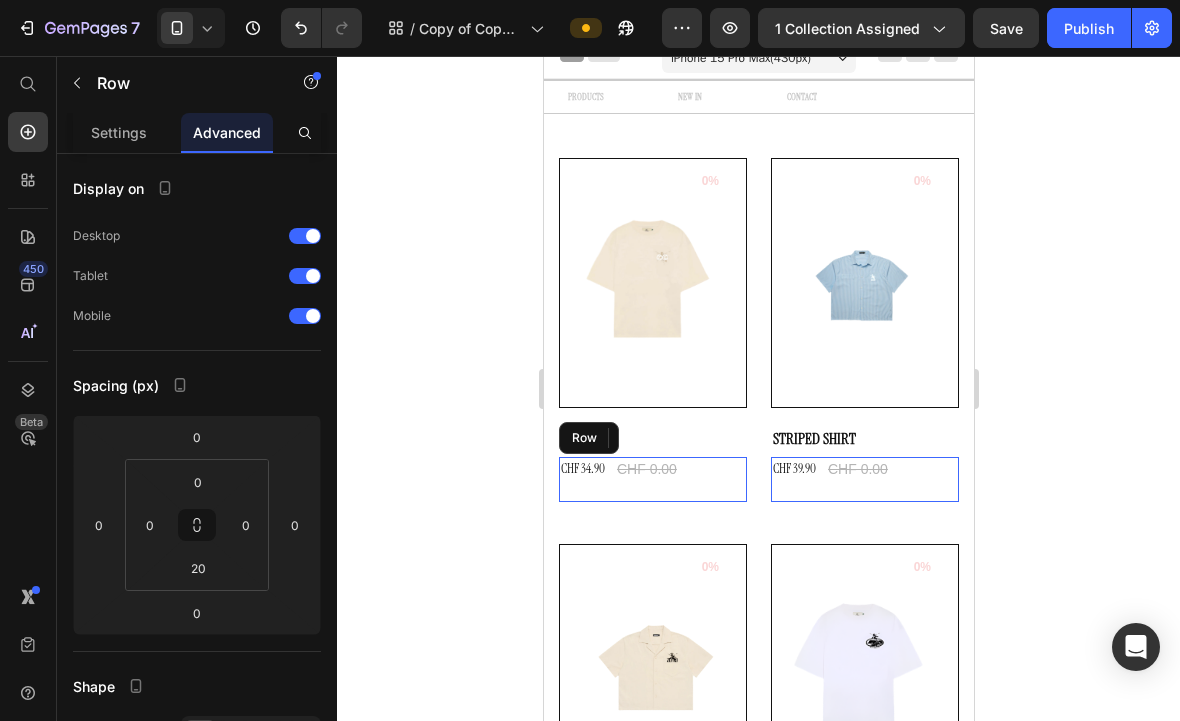 click on "CHF 34.90 (P) Price CHF 0.00 (P) Price Row" at bounding box center (652, 479) 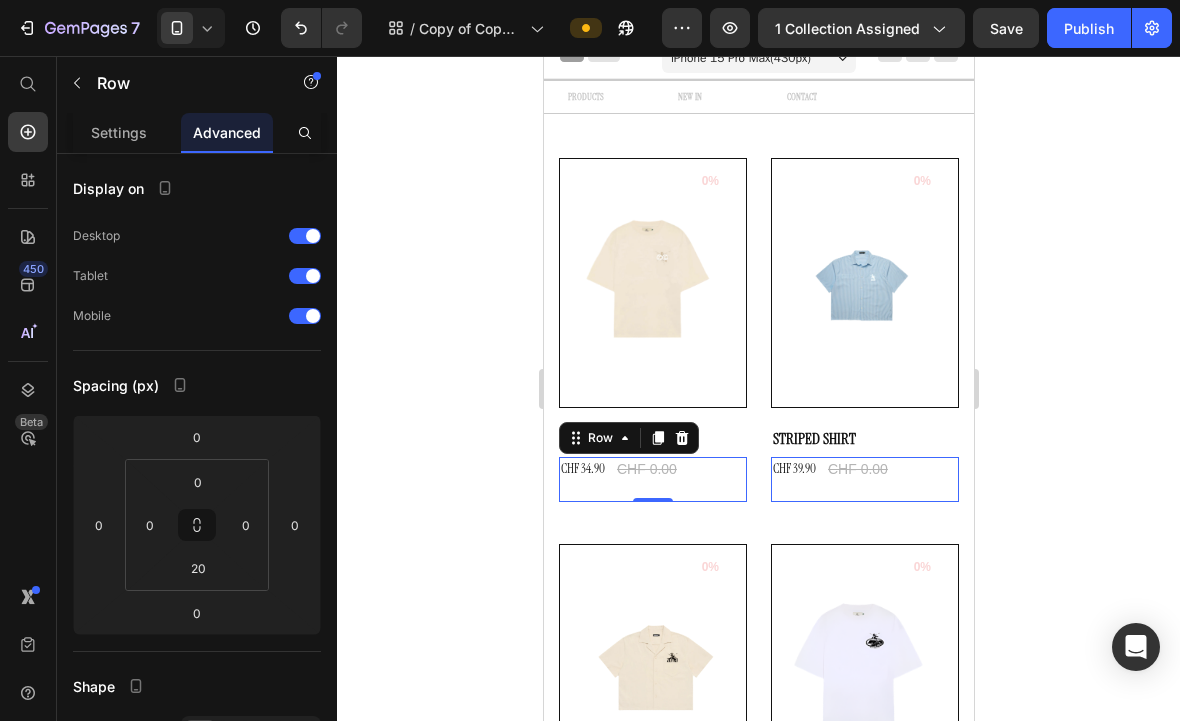 click 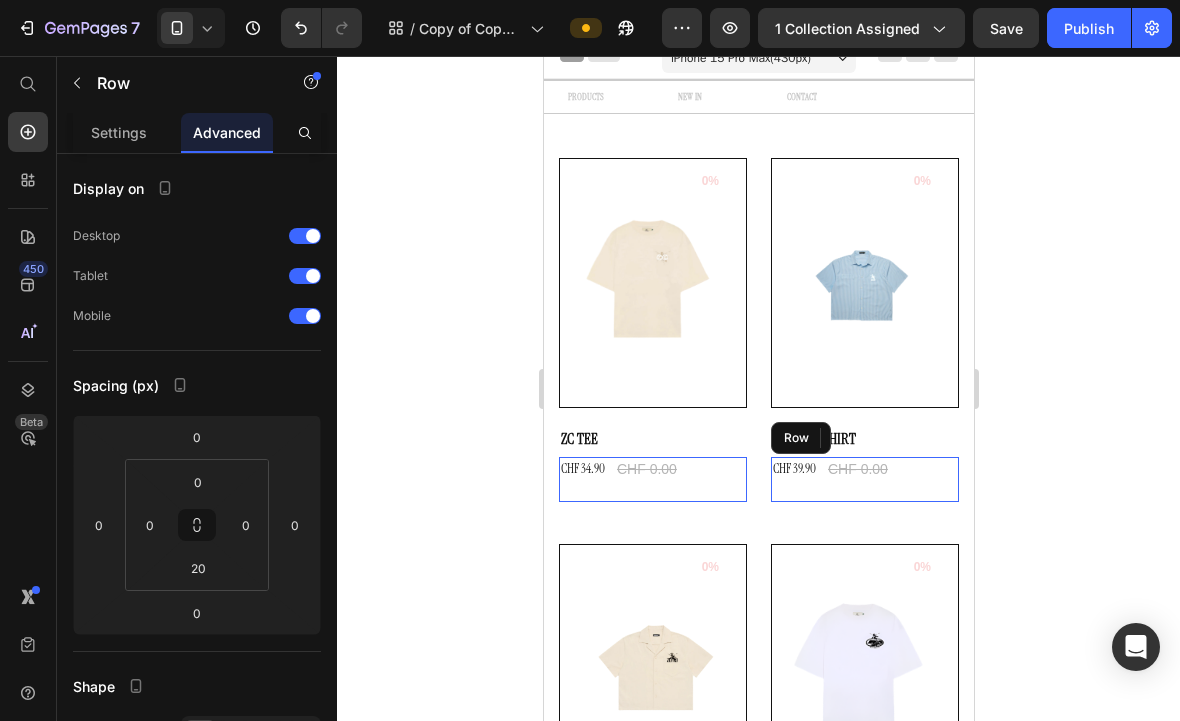 click on "CHF 39.90 (P) Price CHF 0.00 (P) Price Row" at bounding box center [652, 479] 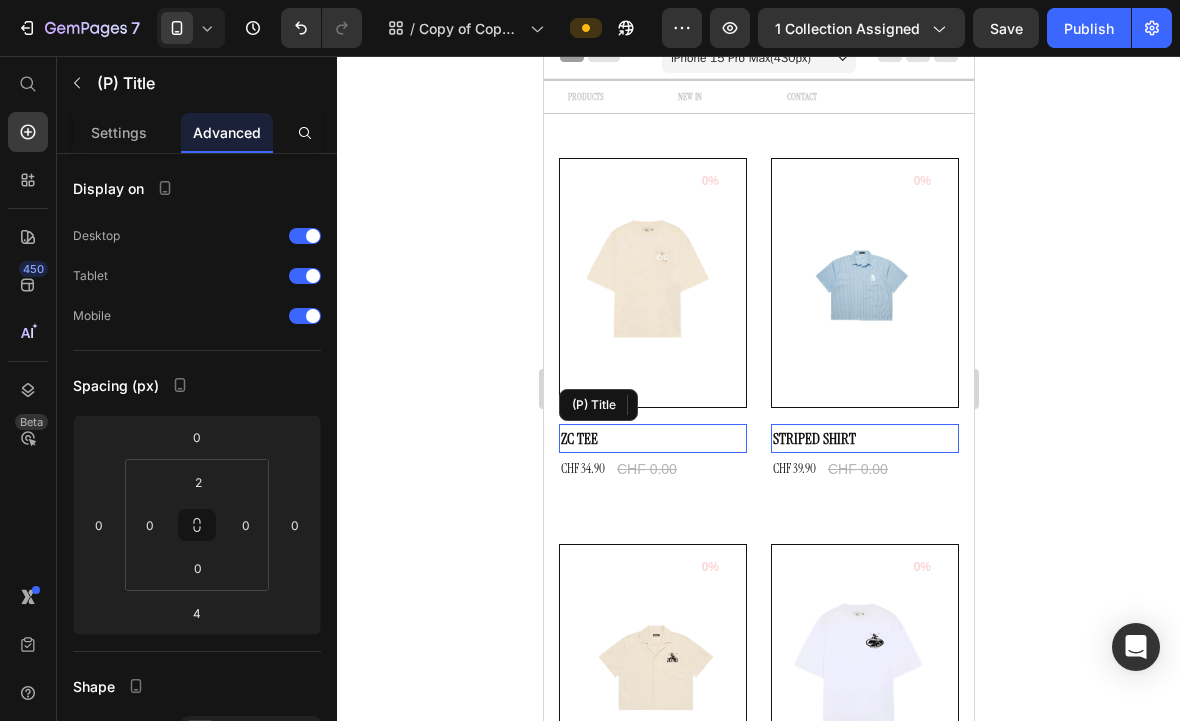 click on "ZC TEE" at bounding box center (652, 439) 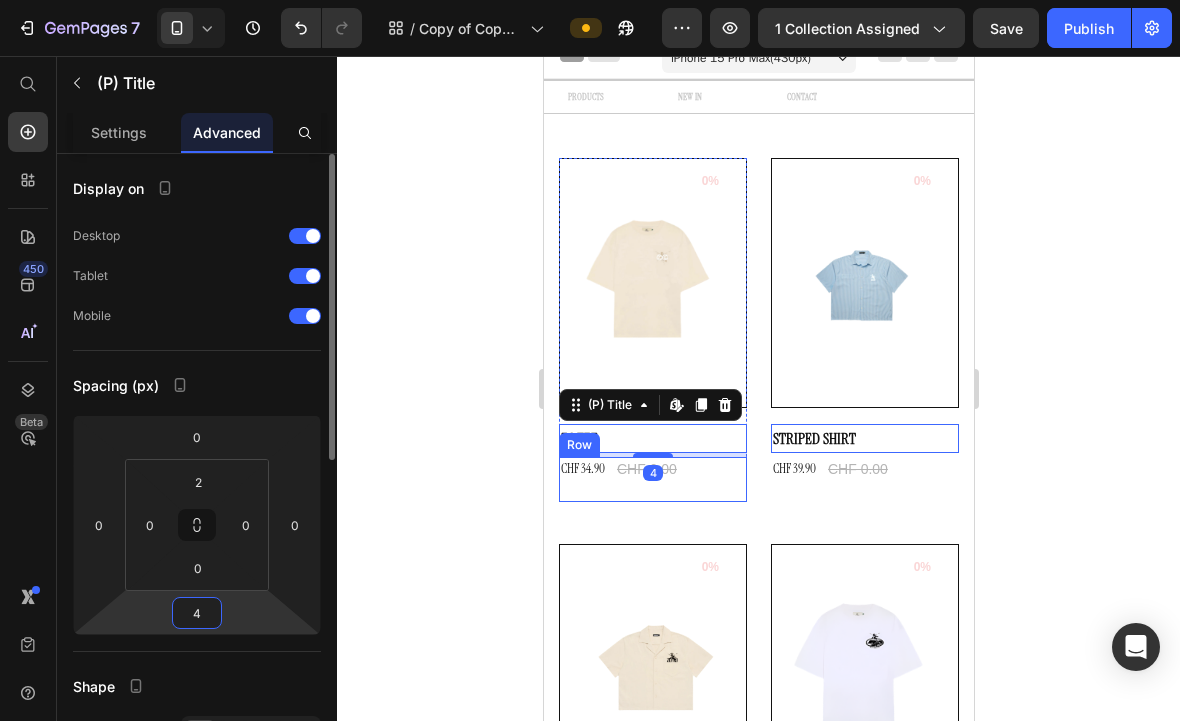 click on "4" at bounding box center (197, 613) 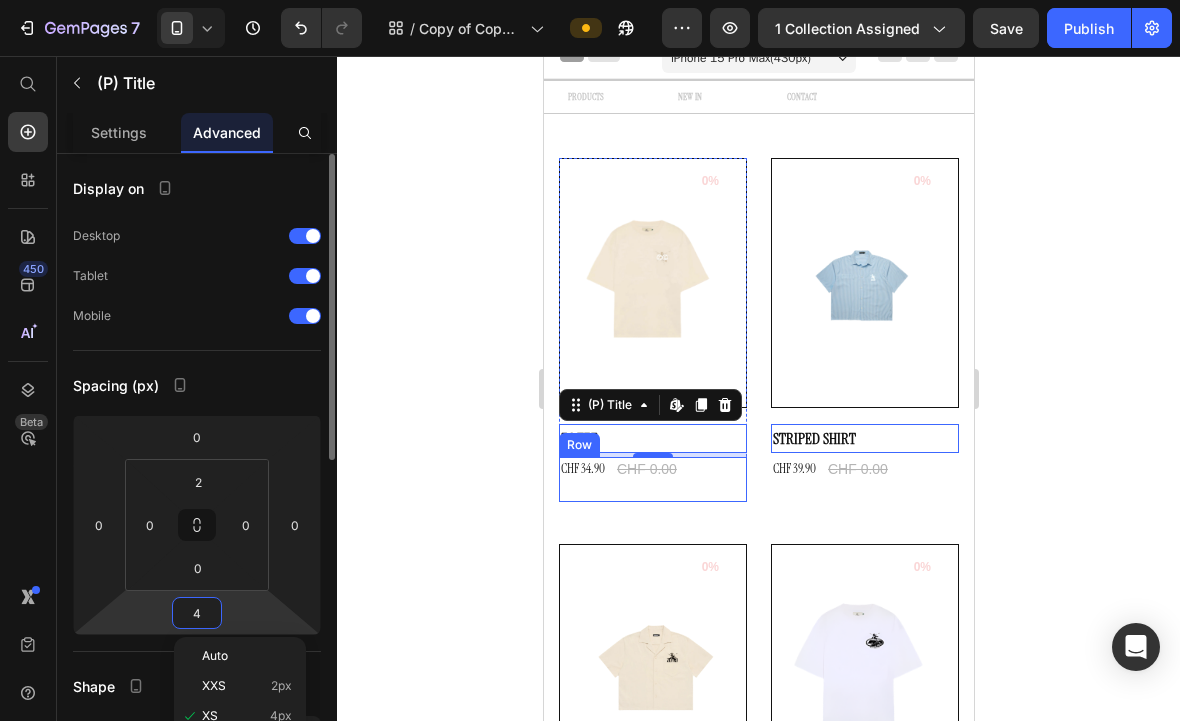 type 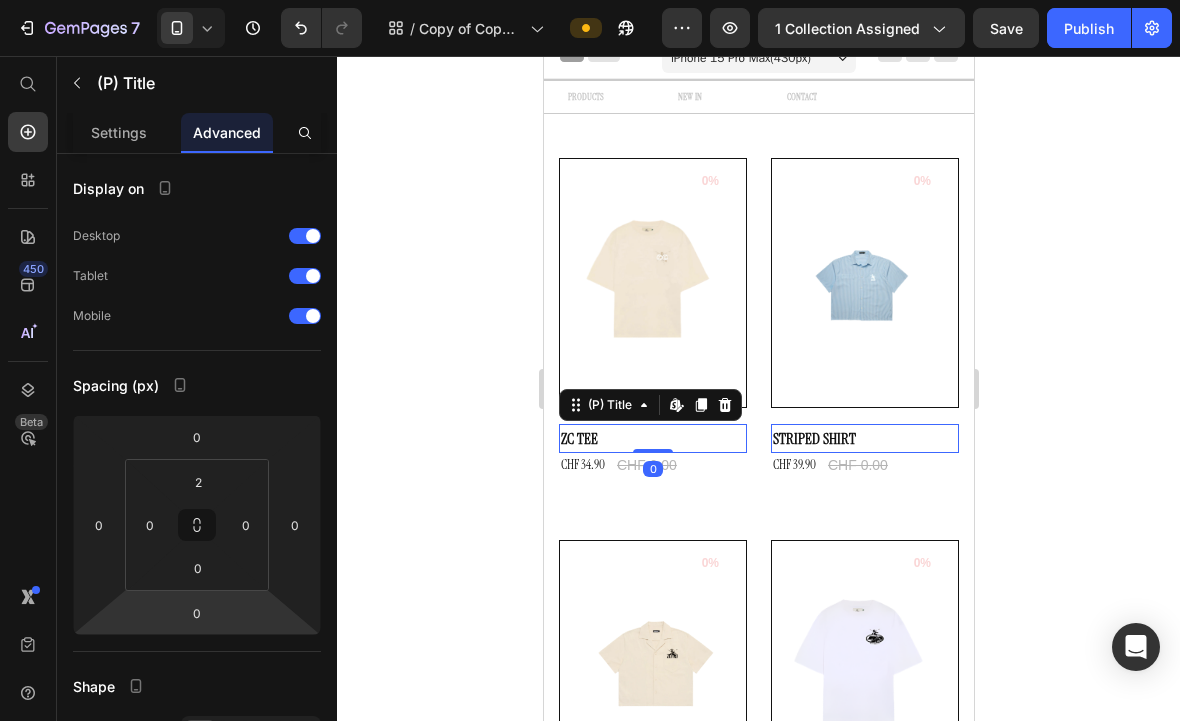 click 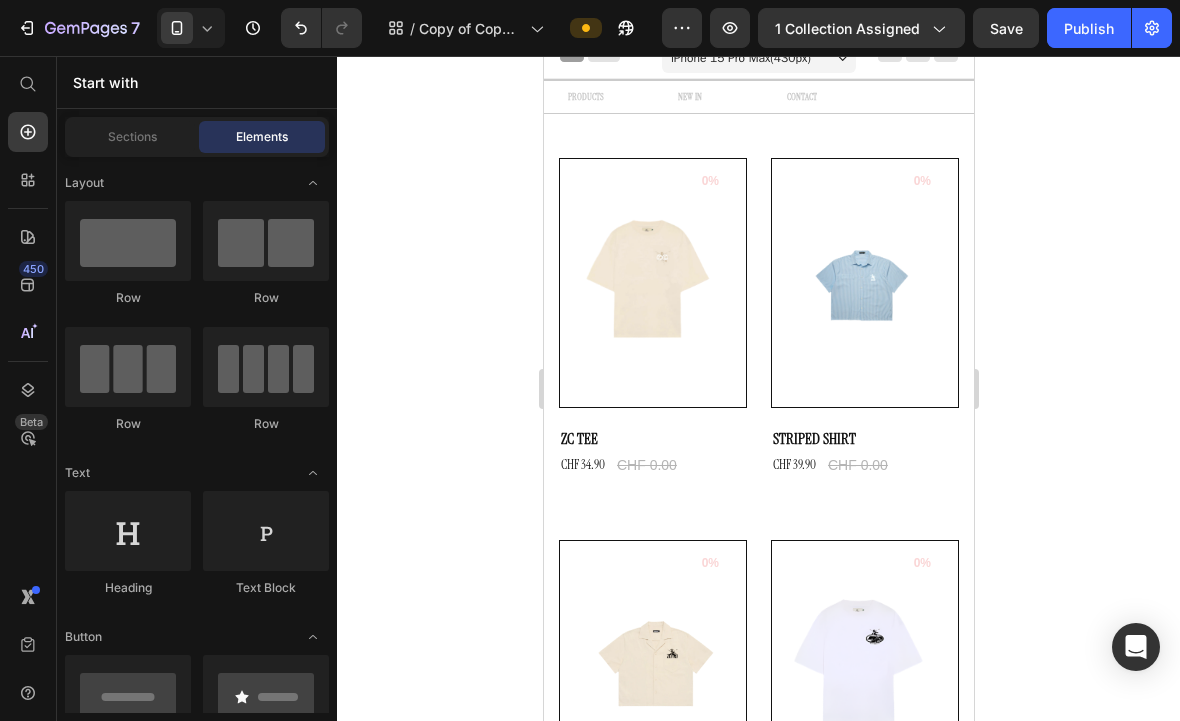 click 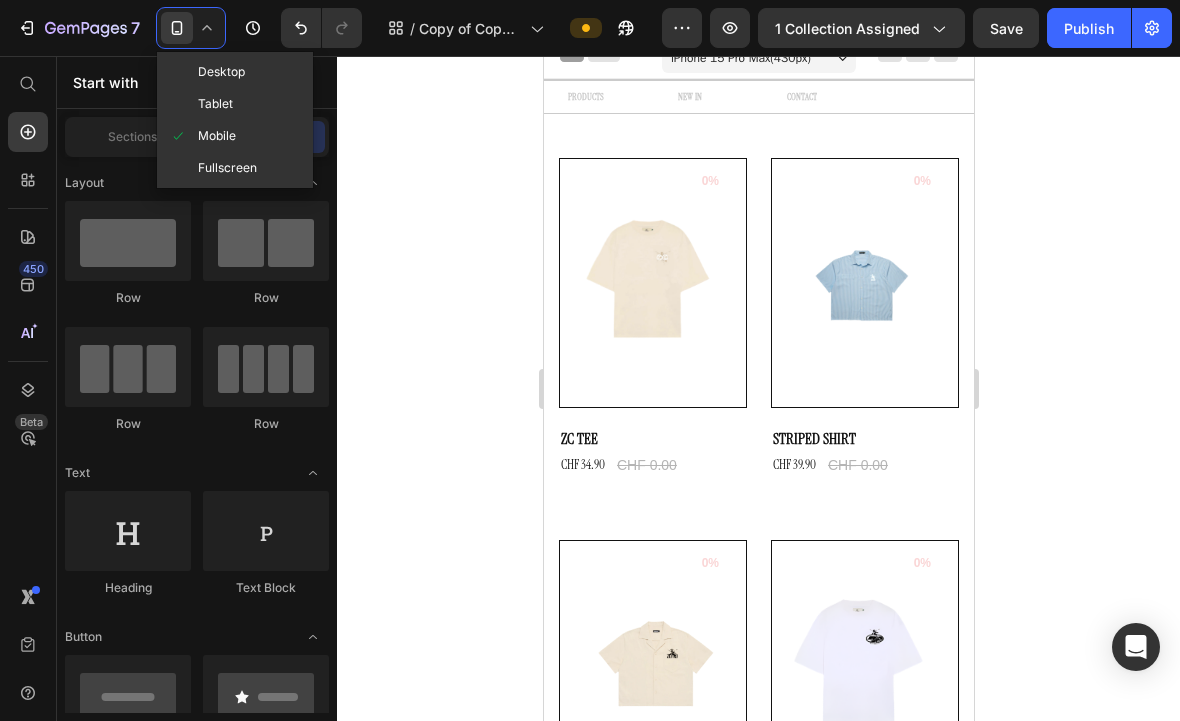 click on "Desktop" at bounding box center (221, 72) 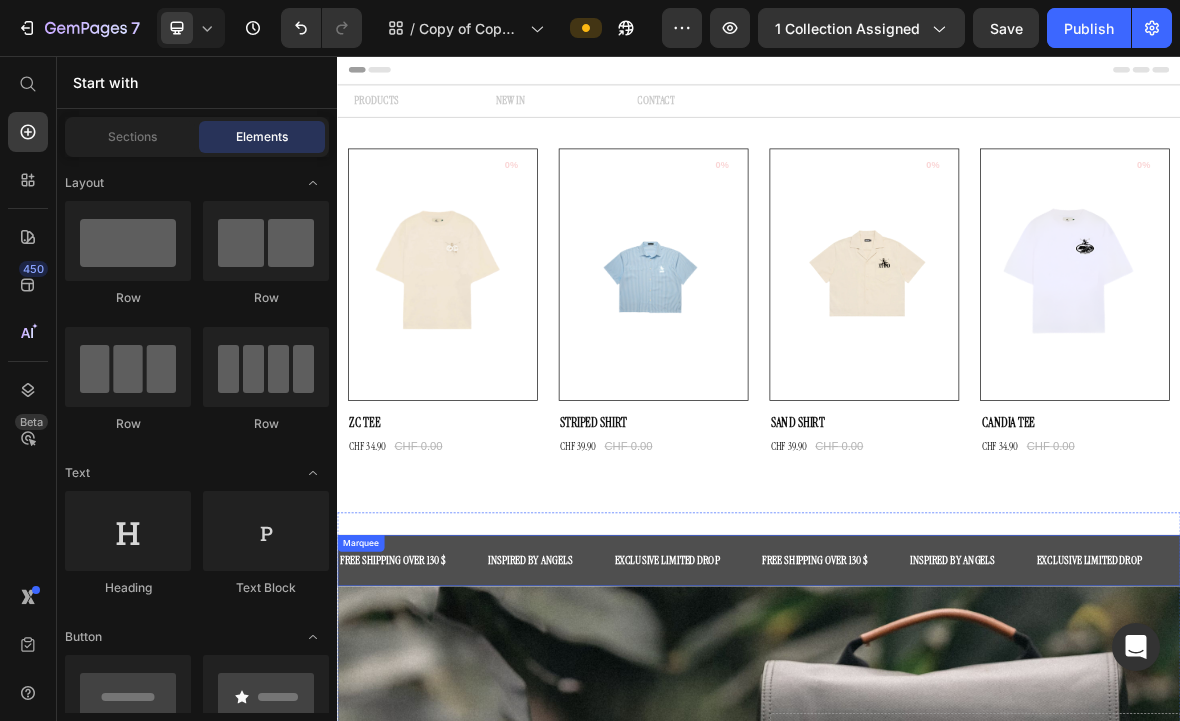 scroll, scrollTop: 0, scrollLeft: 0, axis: both 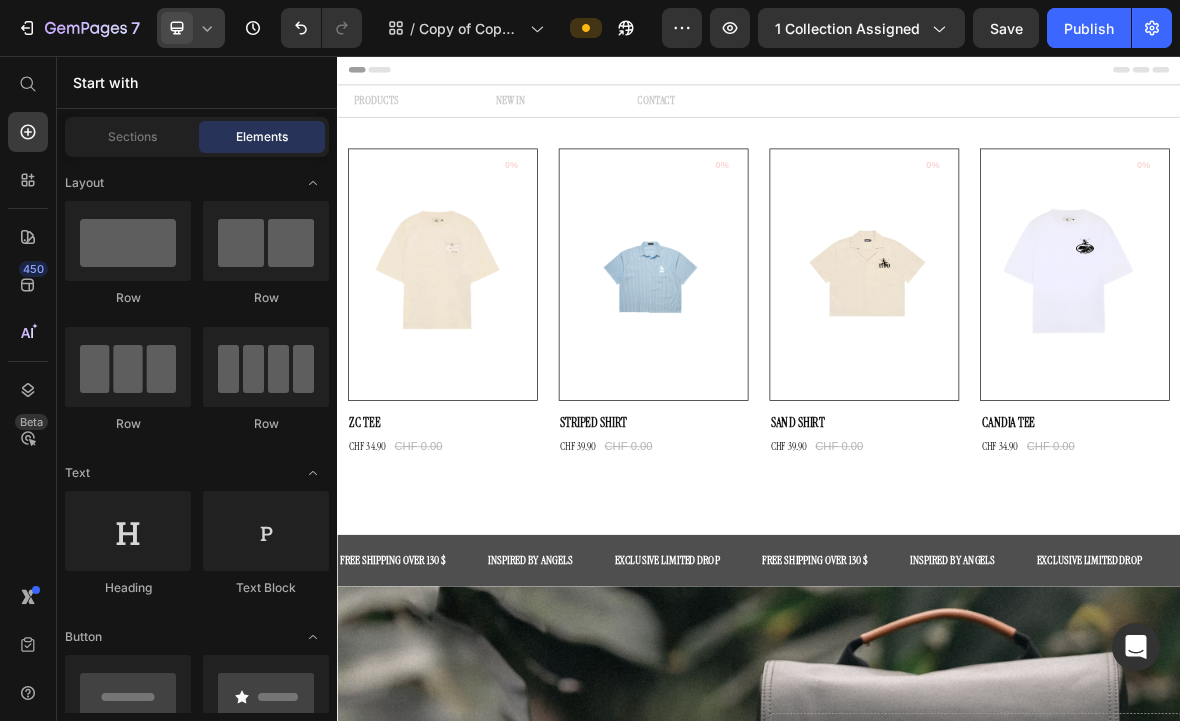 click 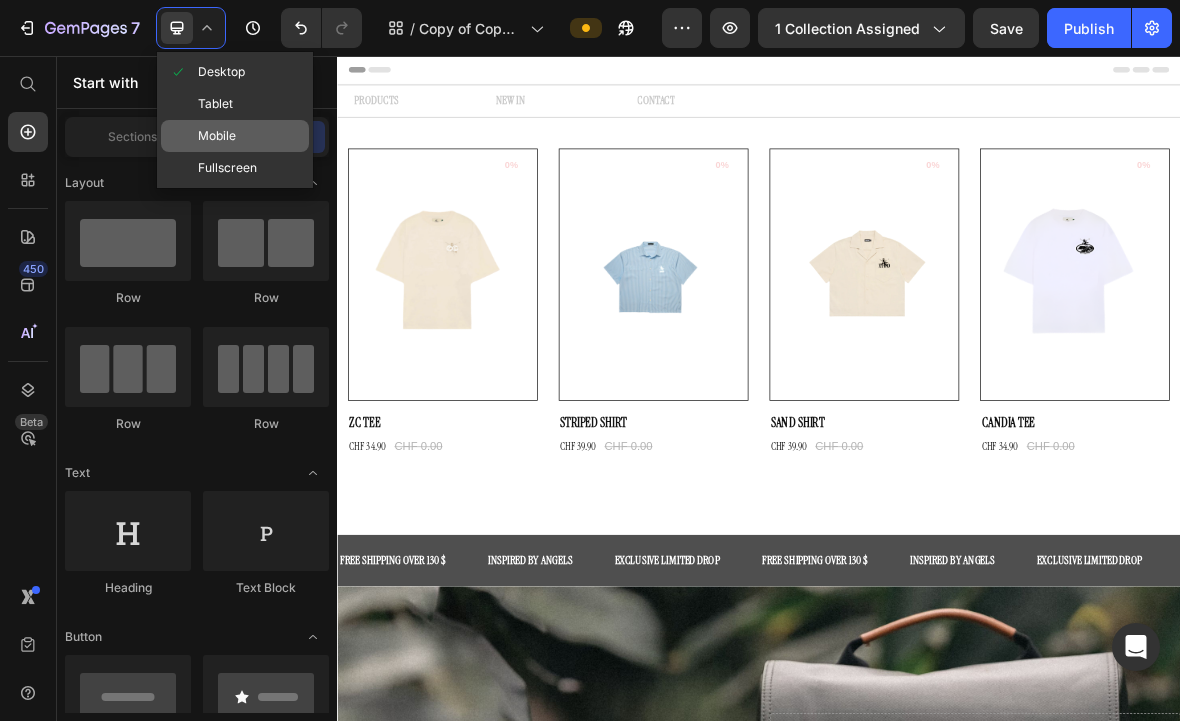 click on "Mobile" at bounding box center [217, 136] 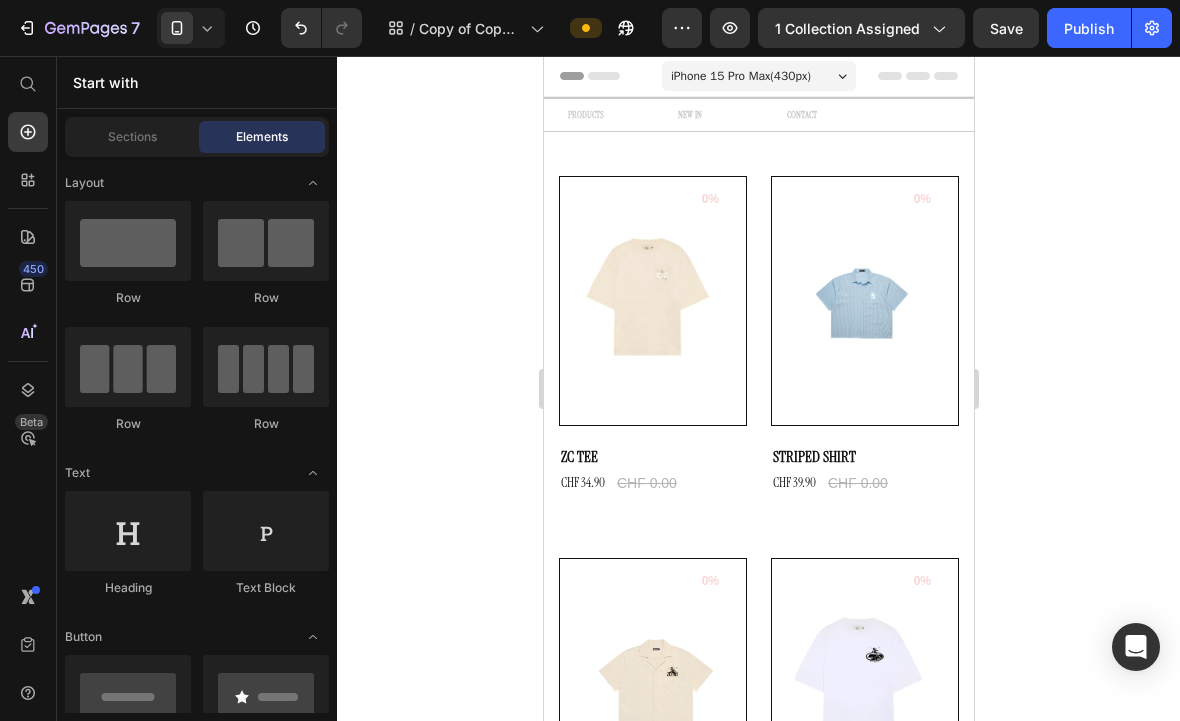 scroll, scrollTop: 0, scrollLeft: 0, axis: both 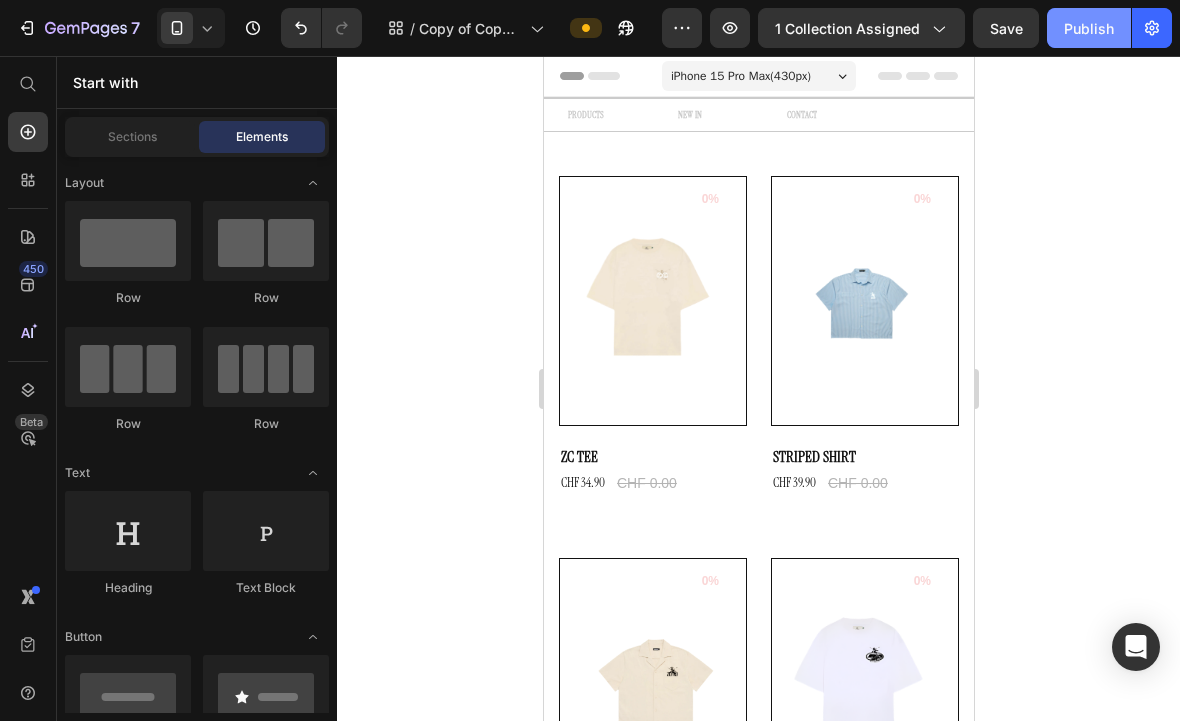 click on "Publish" at bounding box center (1089, 28) 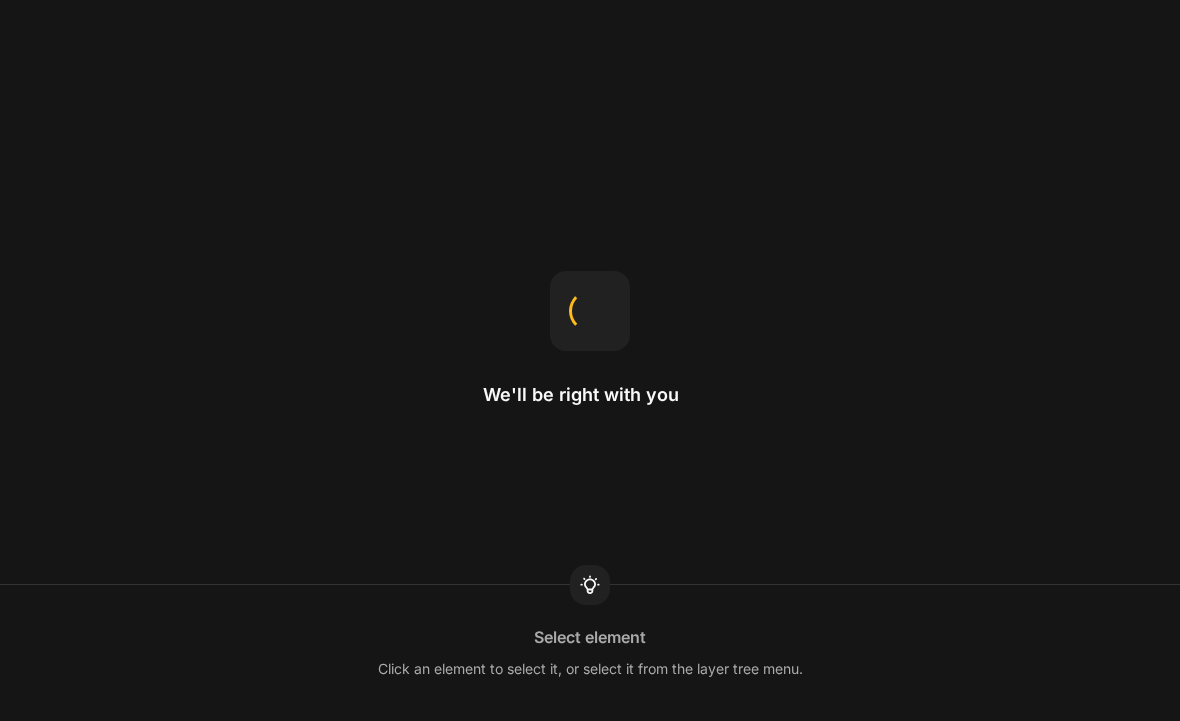 scroll, scrollTop: 0, scrollLeft: 0, axis: both 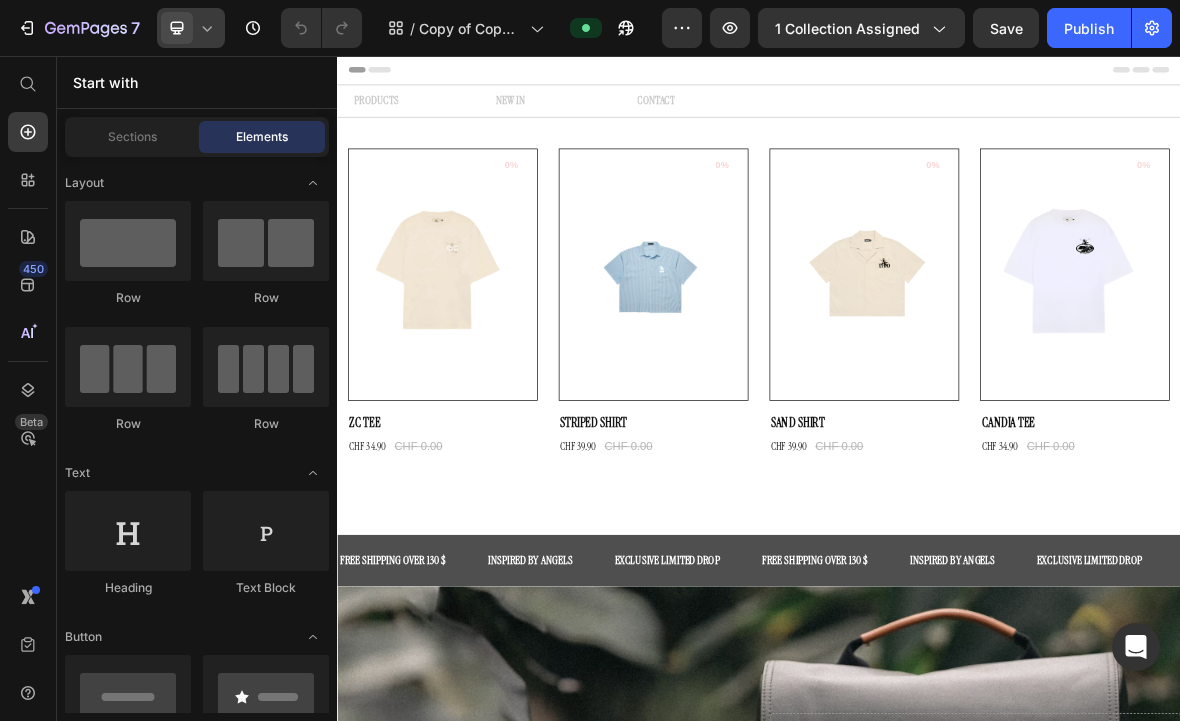 click at bounding box center (177, 28) 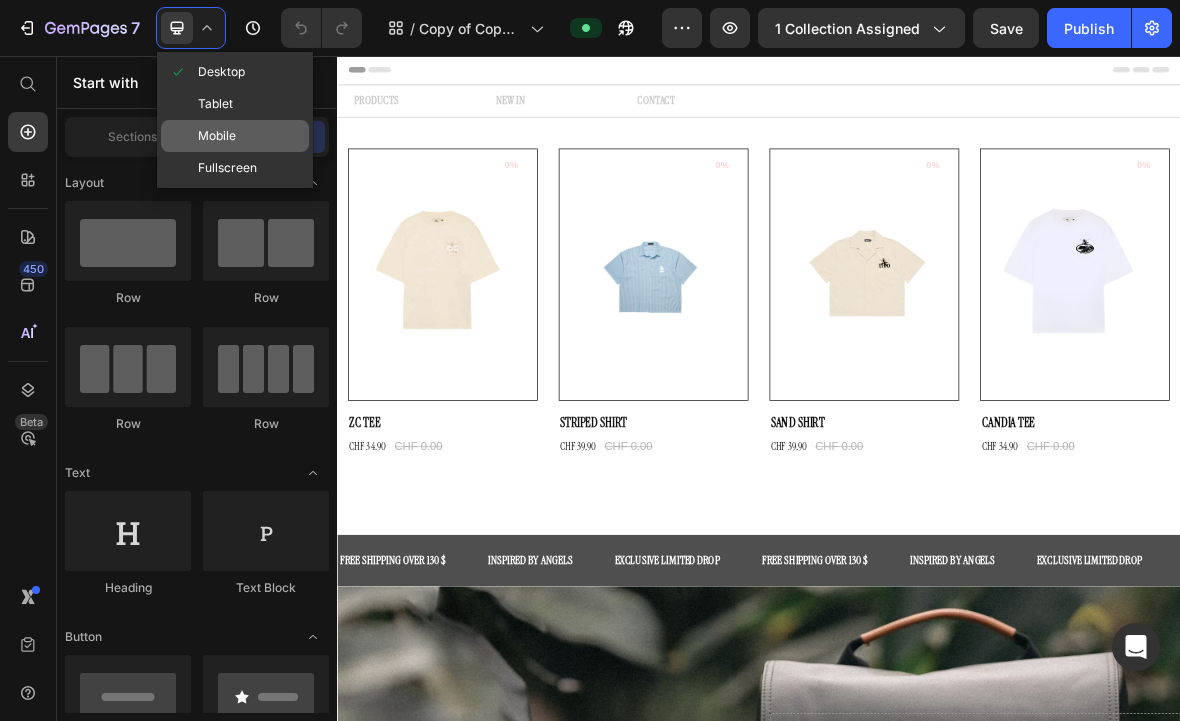 click on "Mobile" at bounding box center [217, 136] 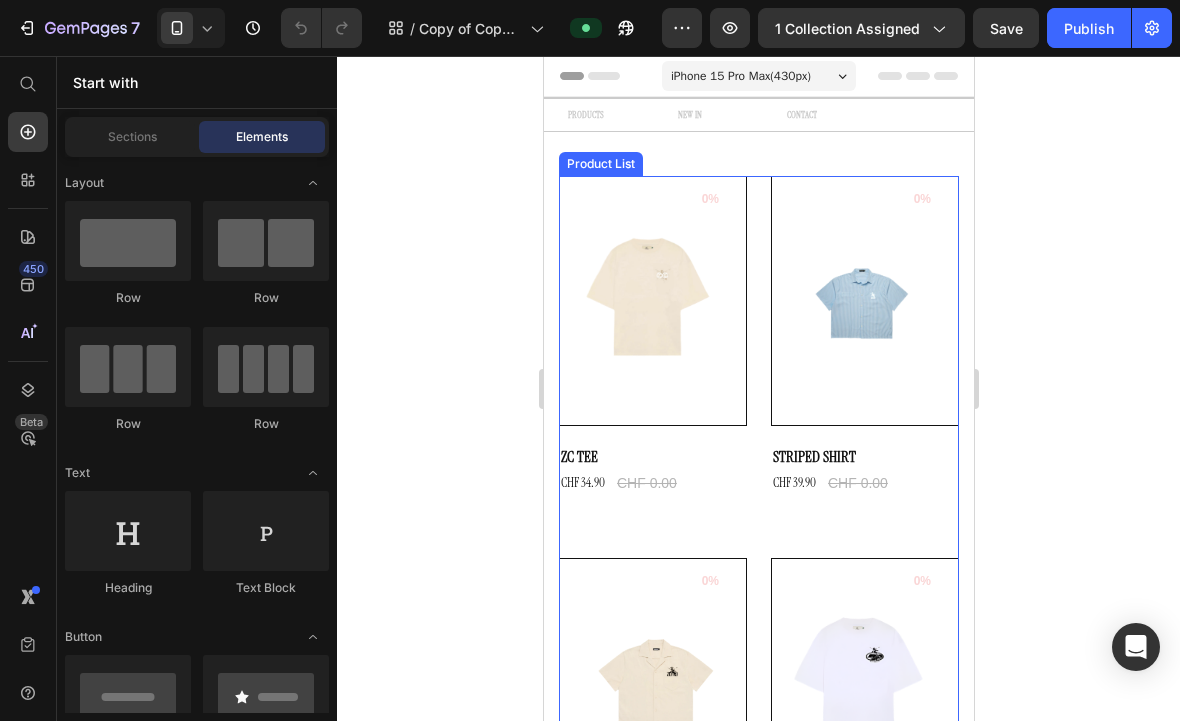 scroll, scrollTop: 0, scrollLeft: 0, axis: both 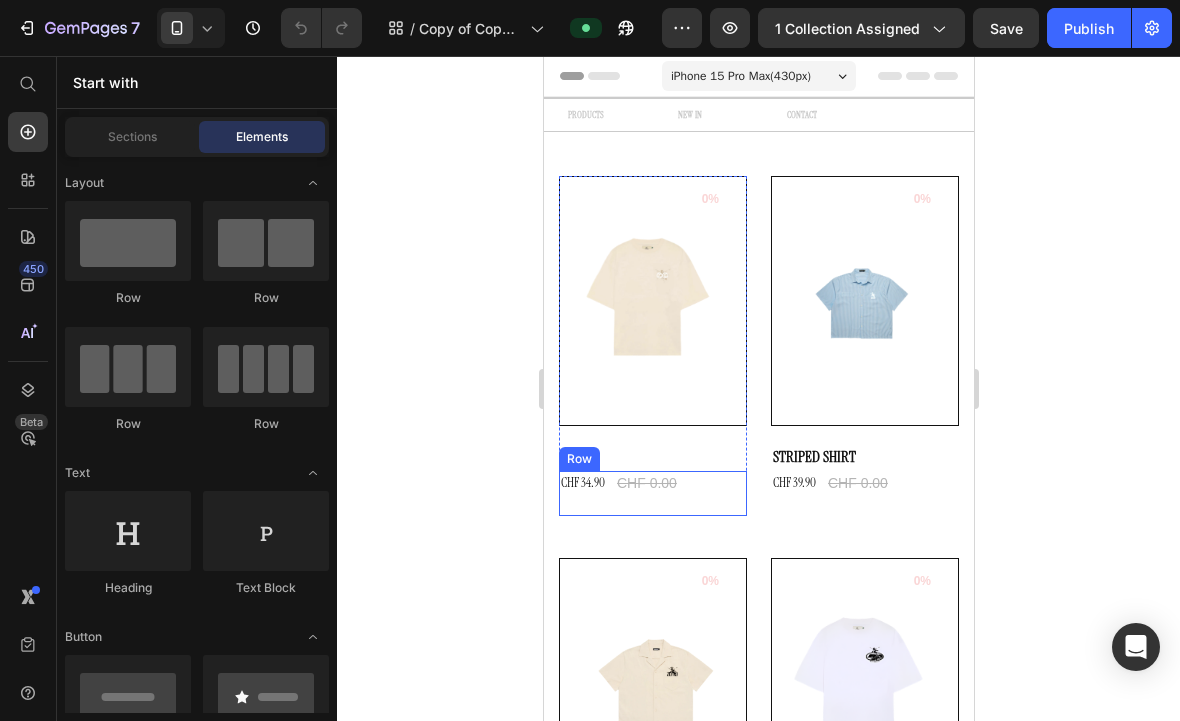 click on "CHF 34.90 (P) Price CHF 0.00 (P) Price Row" at bounding box center [652, 493] 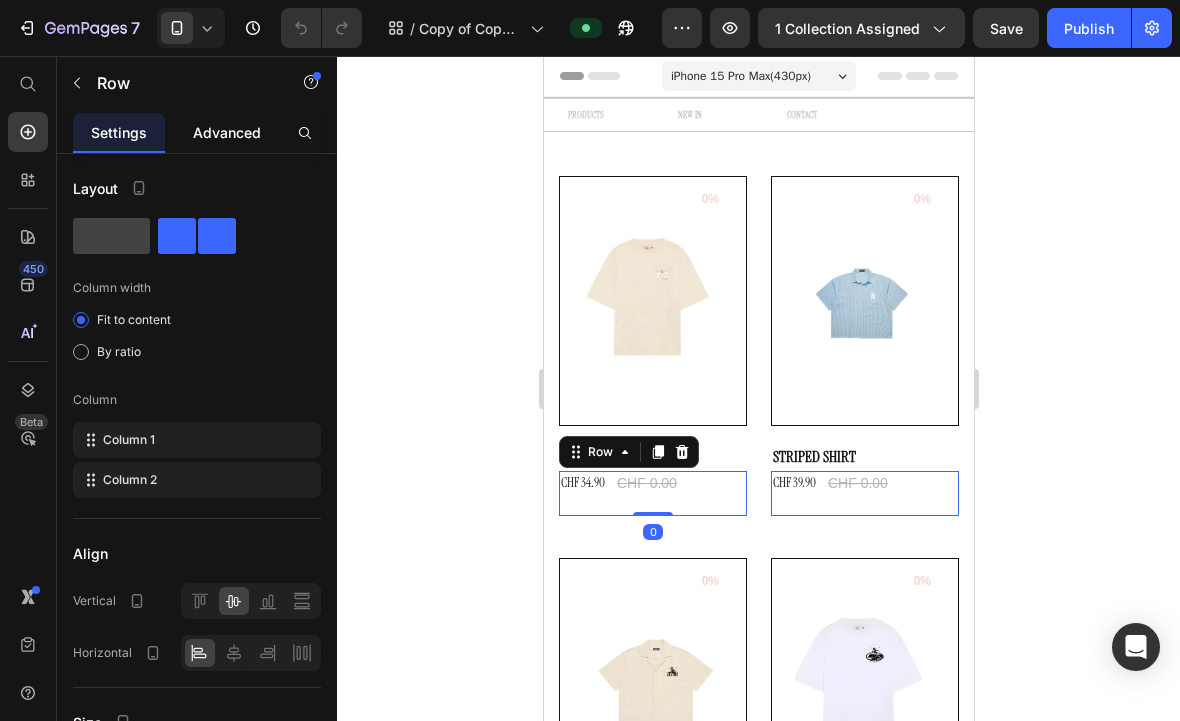 click on "Advanced" at bounding box center [227, 132] 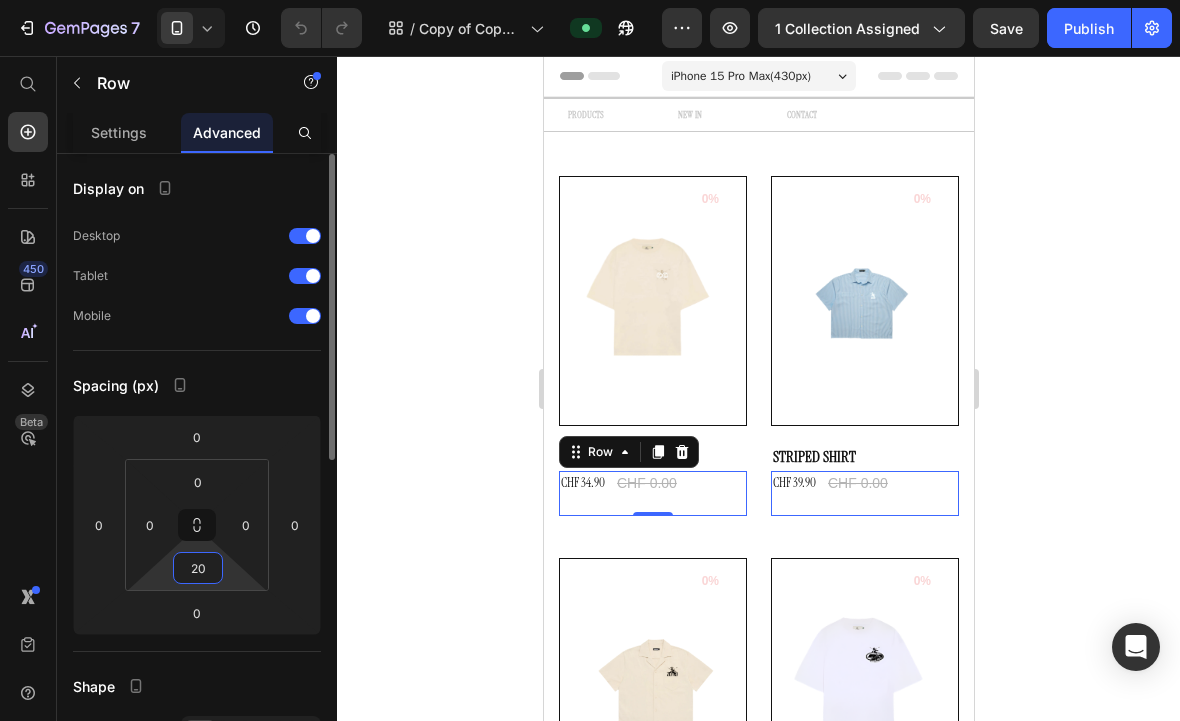 click on "20" at bounding box center (198, 568) 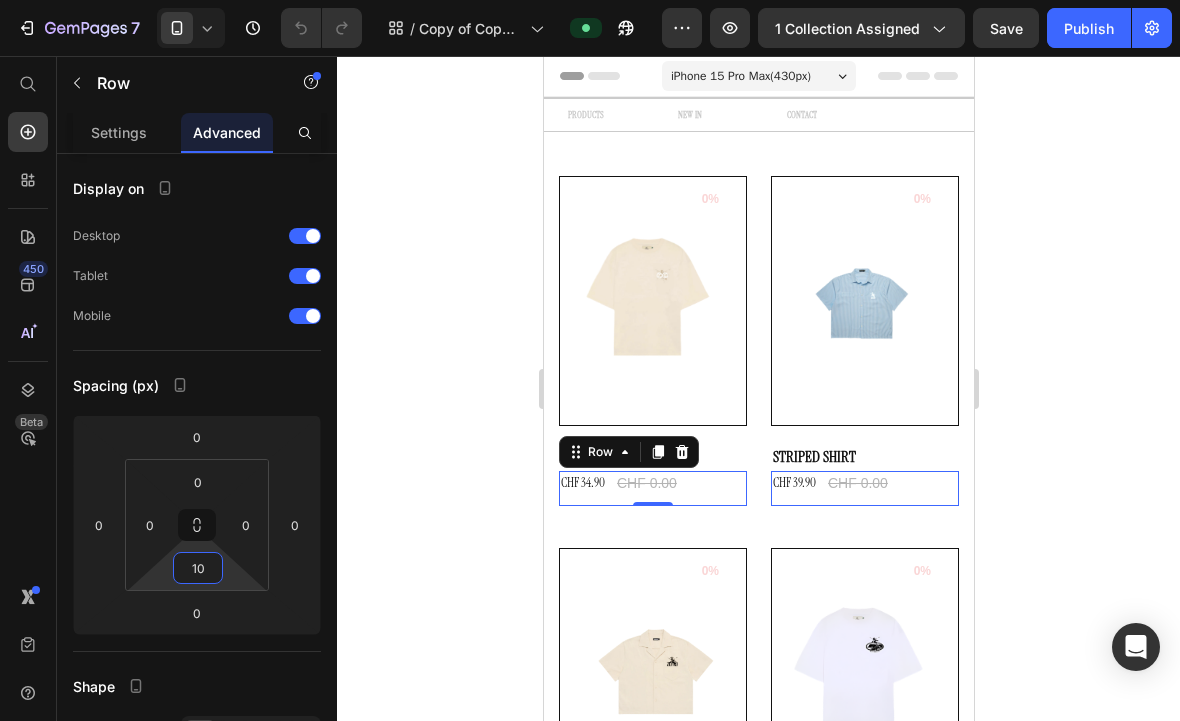 type on "10" 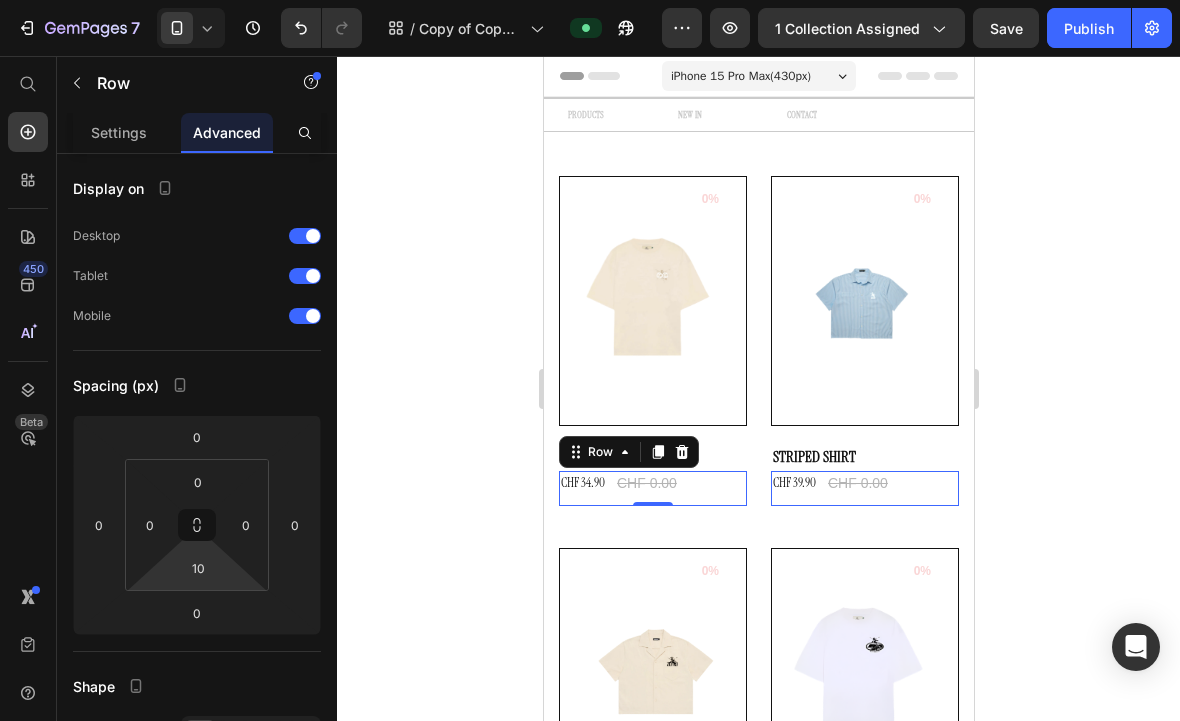 drag, startPoint x: 1152, startPoint y: 349, endPoint x: 1136, endPoint y: 349, distance: 16 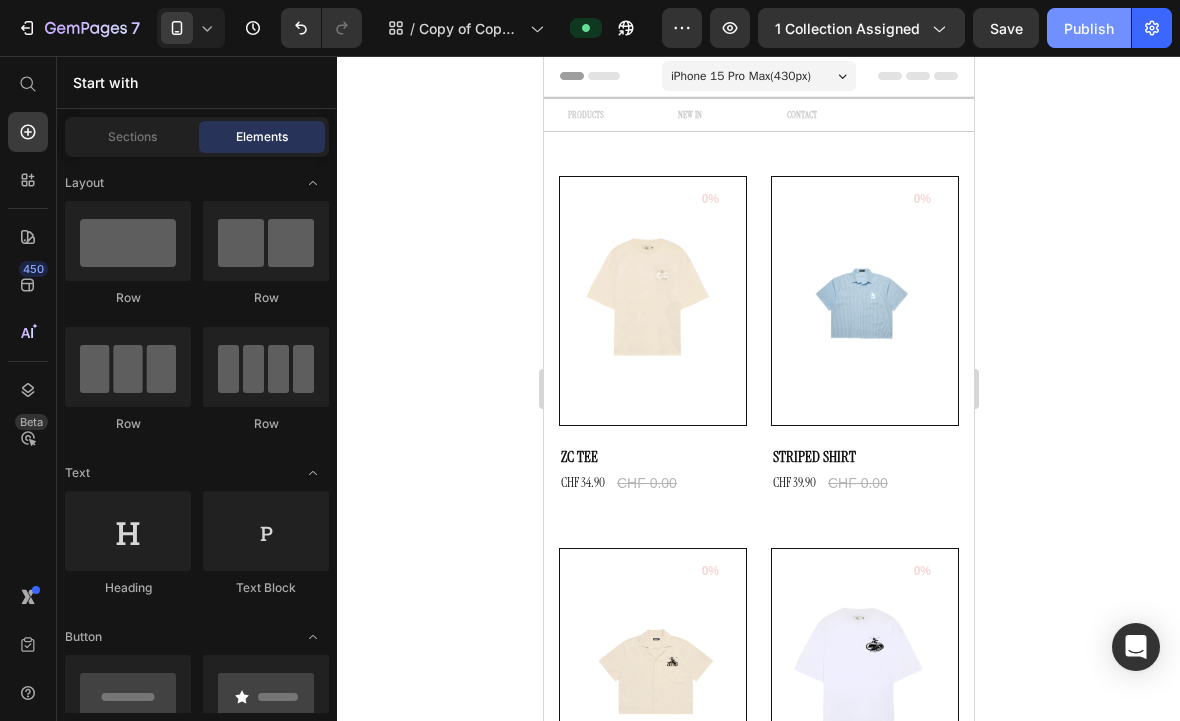 click on "Publish" at bounding box center (1089, 28) 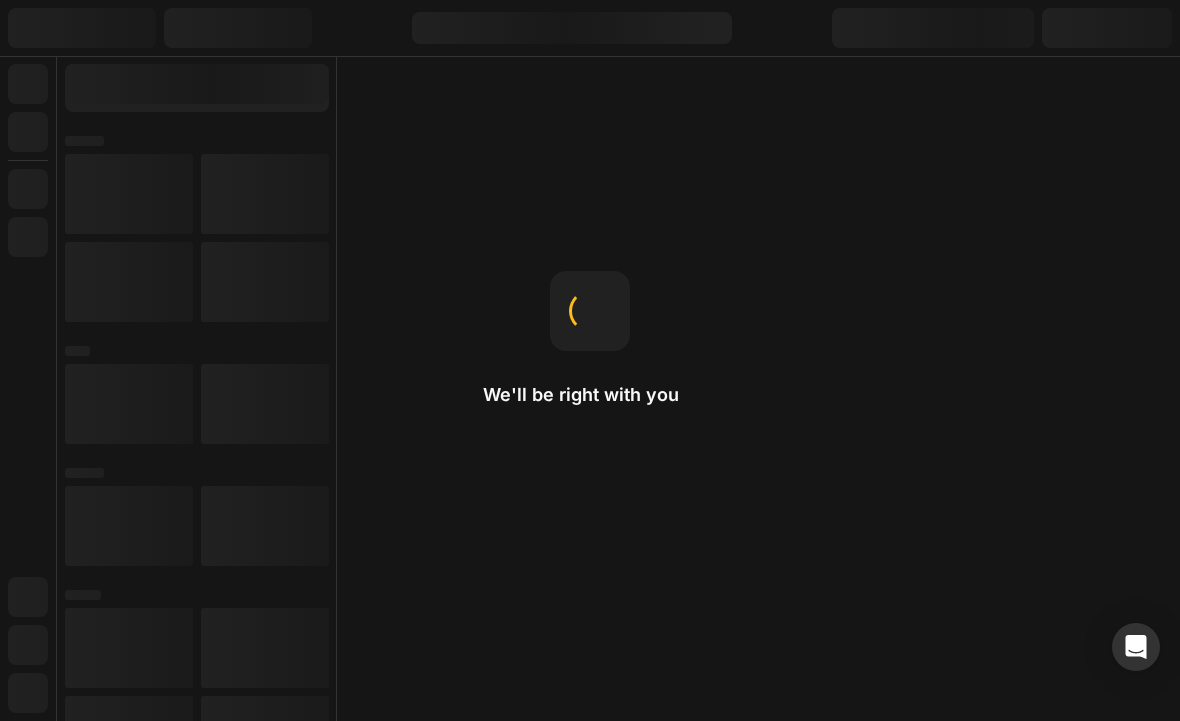 scroll, scrollTop: 0, scrollLeft: 0, axis: both 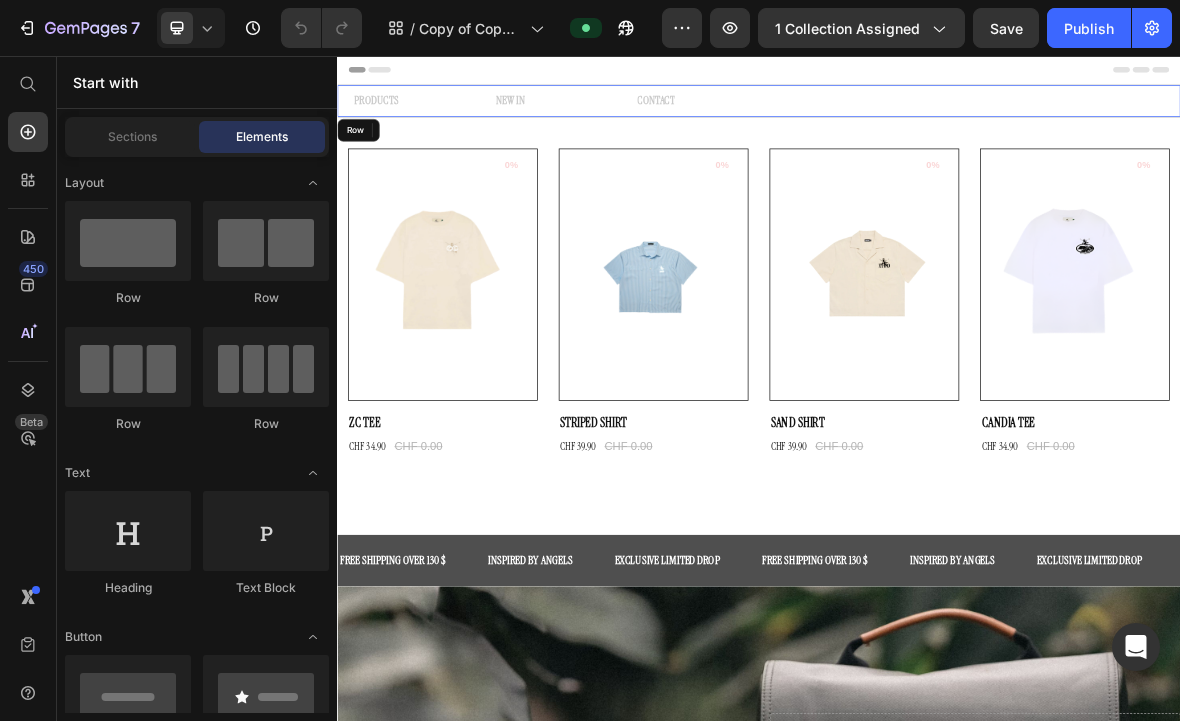 click on "PRODUCTS Button NEW IN Button CONTACT Button CONTACT Button CONTACT Button CONTACT Button Row" at bounding box center [937, 120] 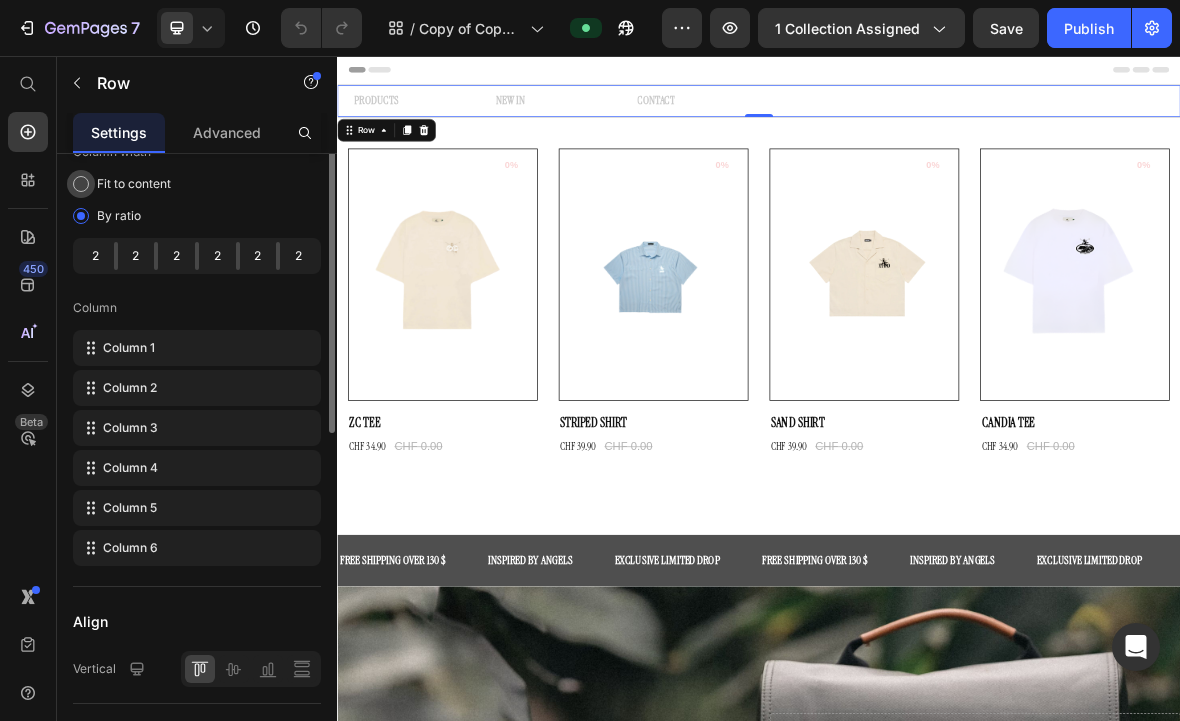 scroll, scrollTop: 0, scrollLeft: 0, axis: both 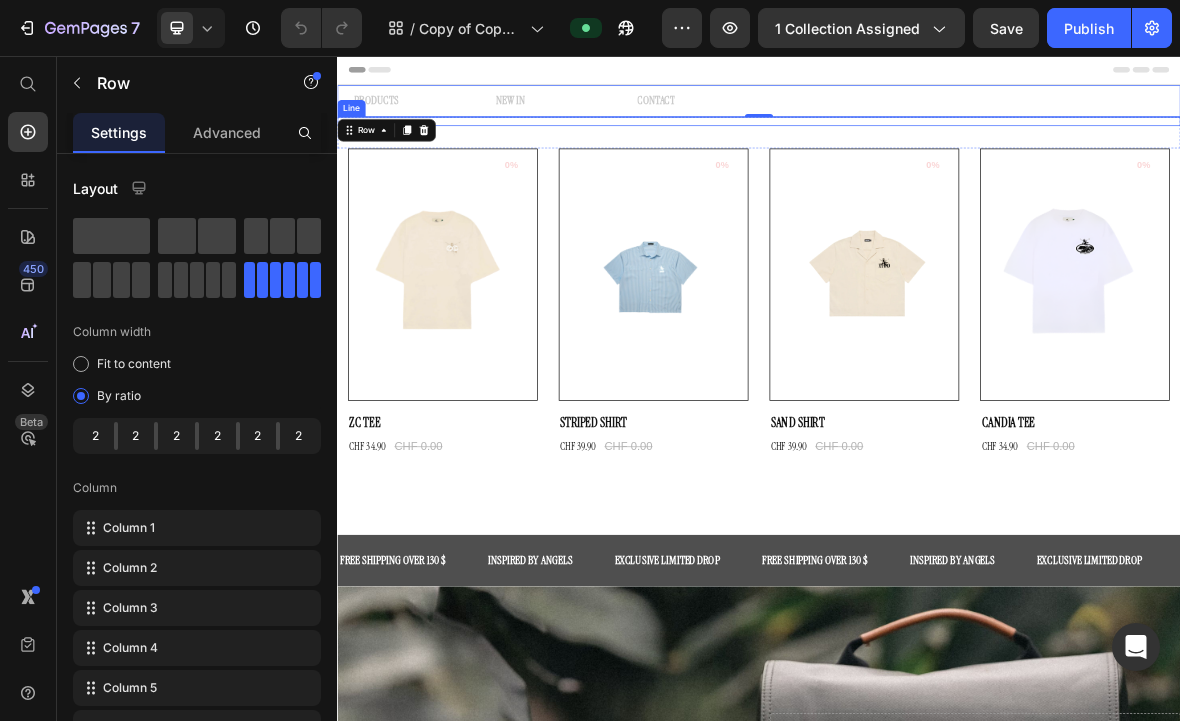 click on "Title Line" at bounding box center (937, 149) 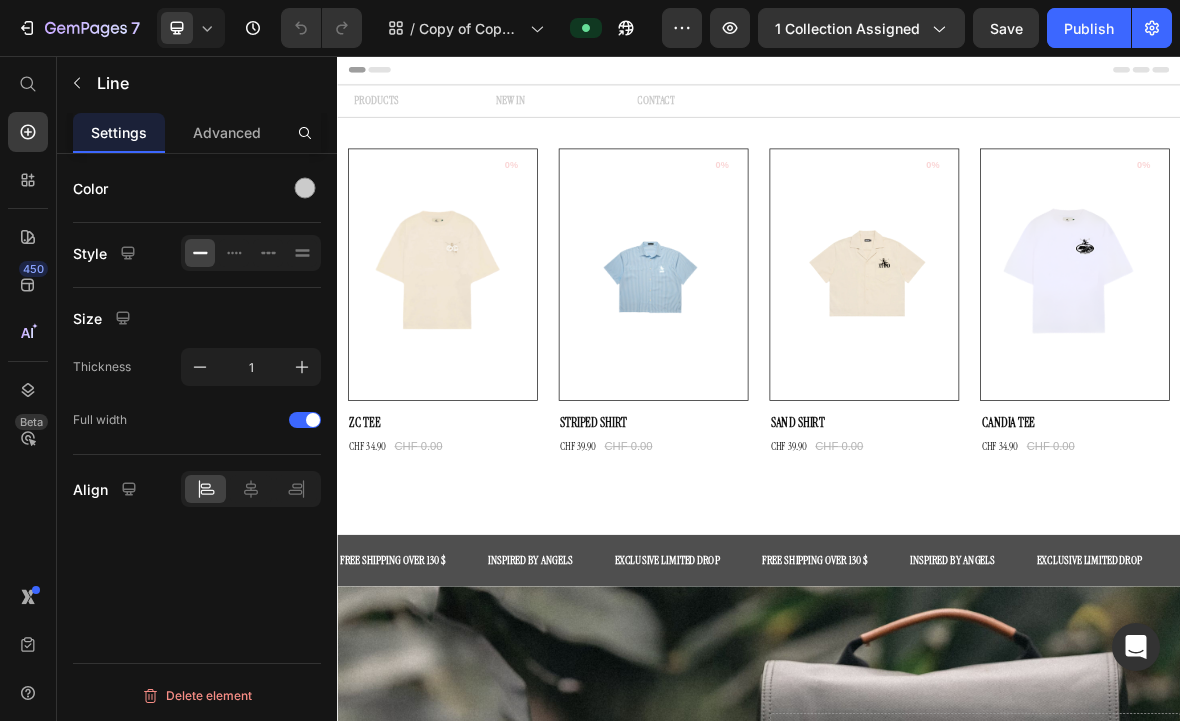 click on "Header" at bounding box center [937, 76] 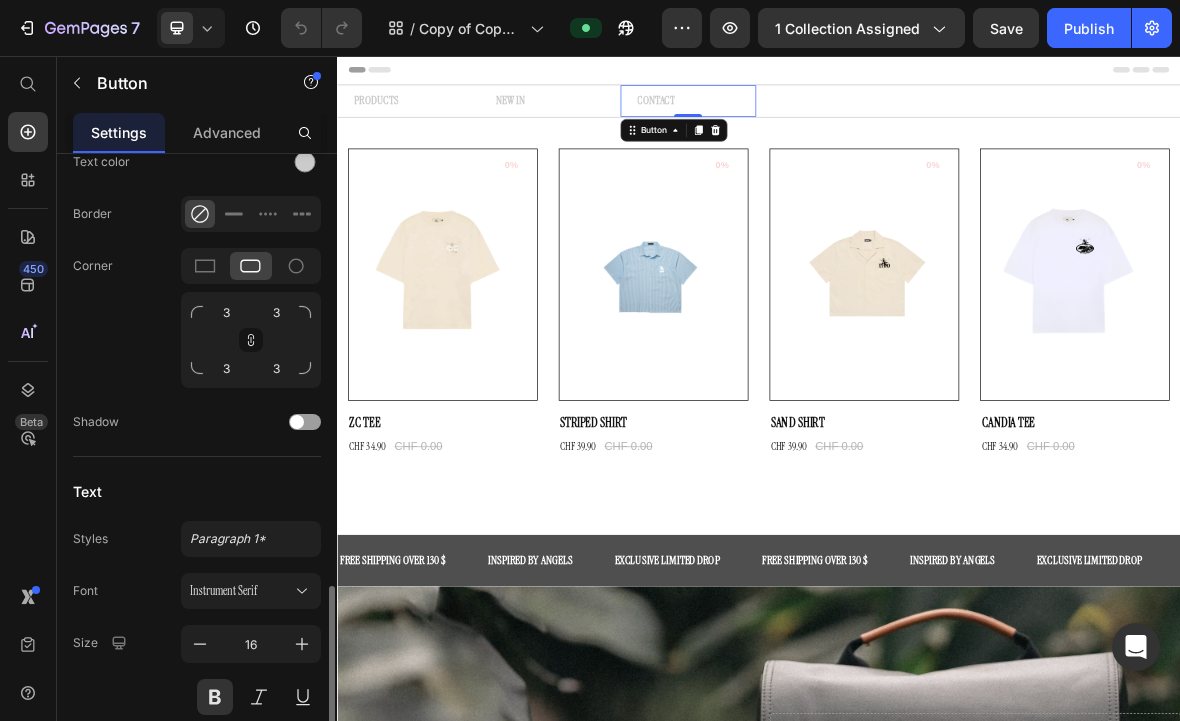 scroll, scrollTop: 873, scrollLeft: 0, axis: vertical 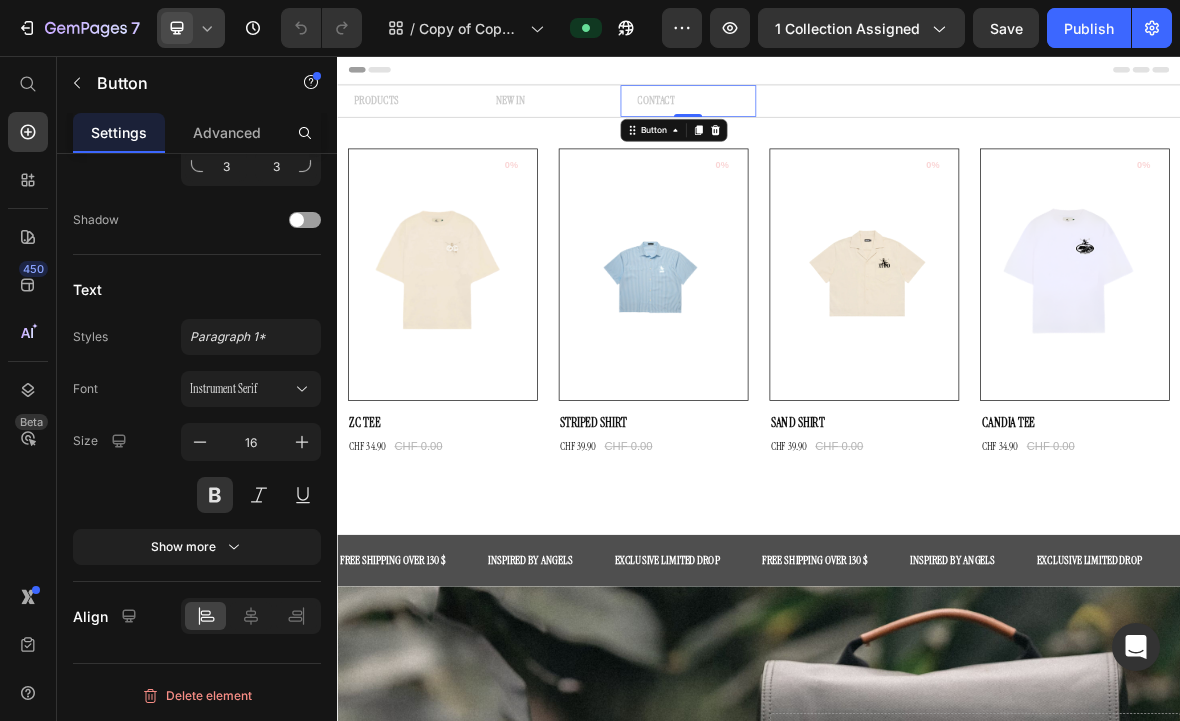 click 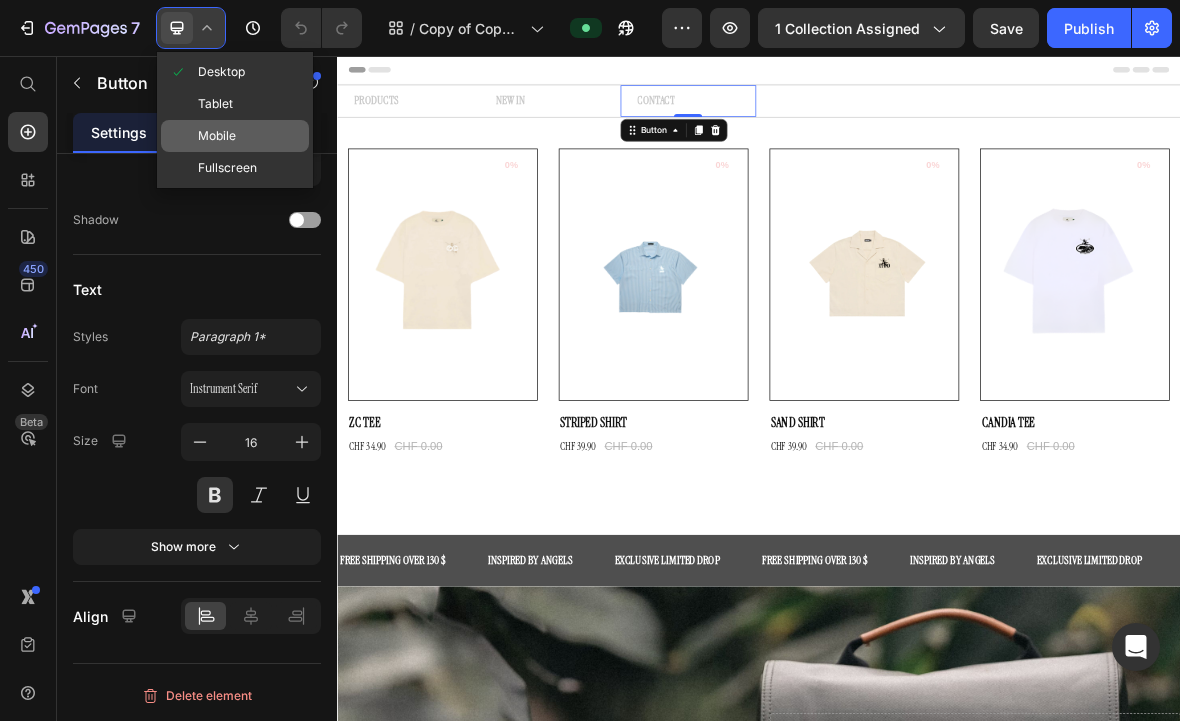 click on "Mobile" 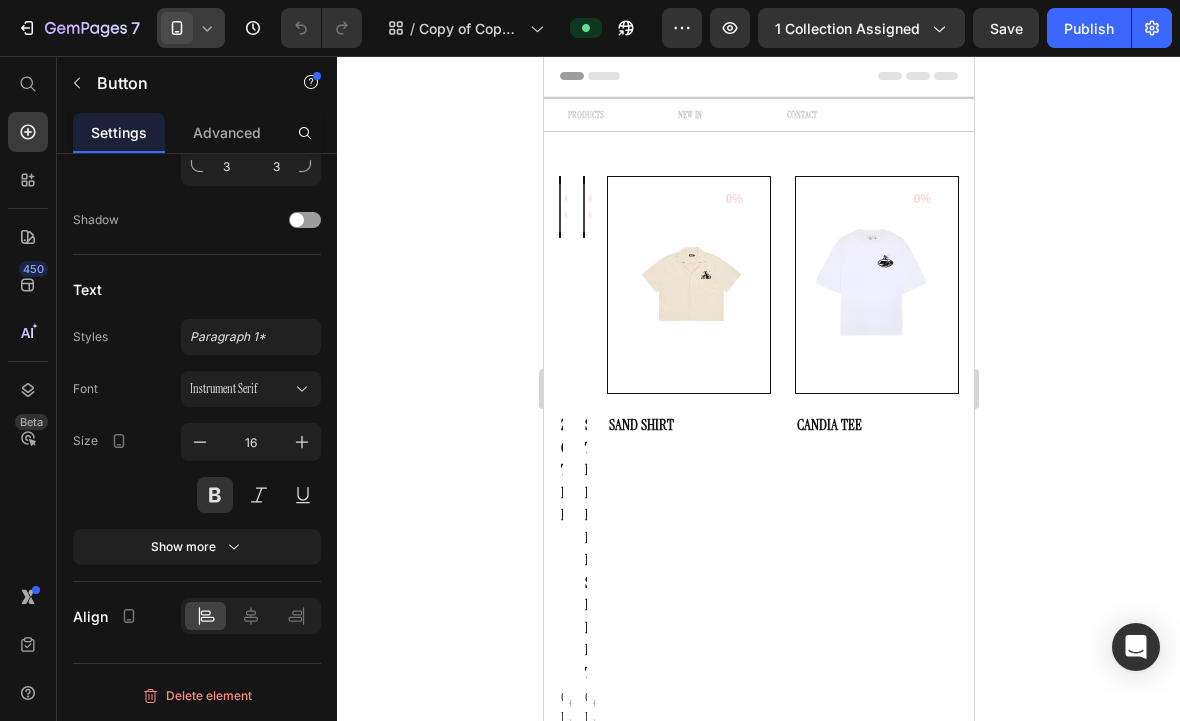 type on "14" 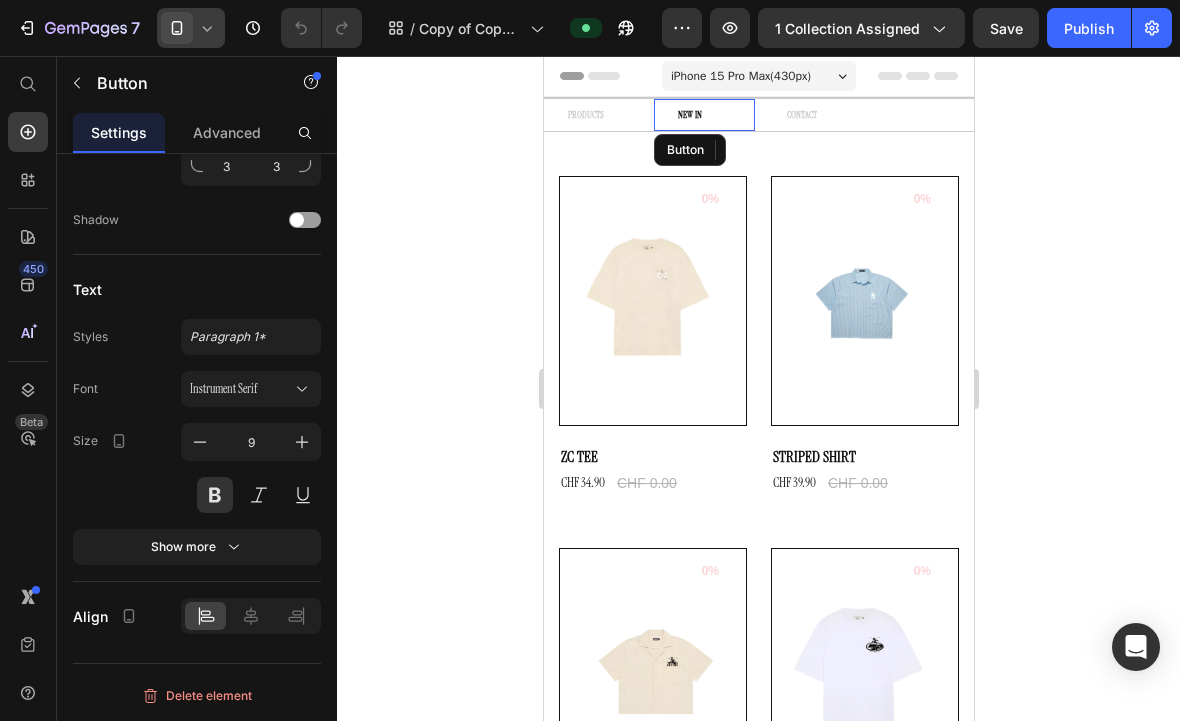 click on "NEW IN" at bounding box center (689, 115) 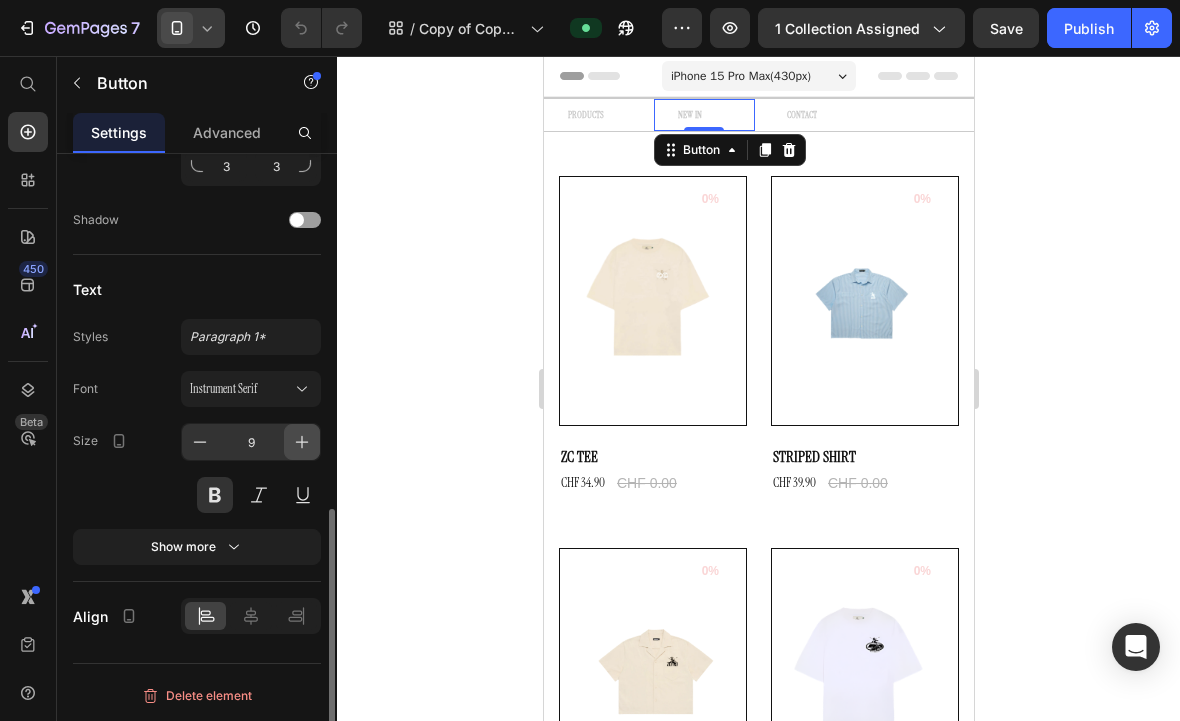 click 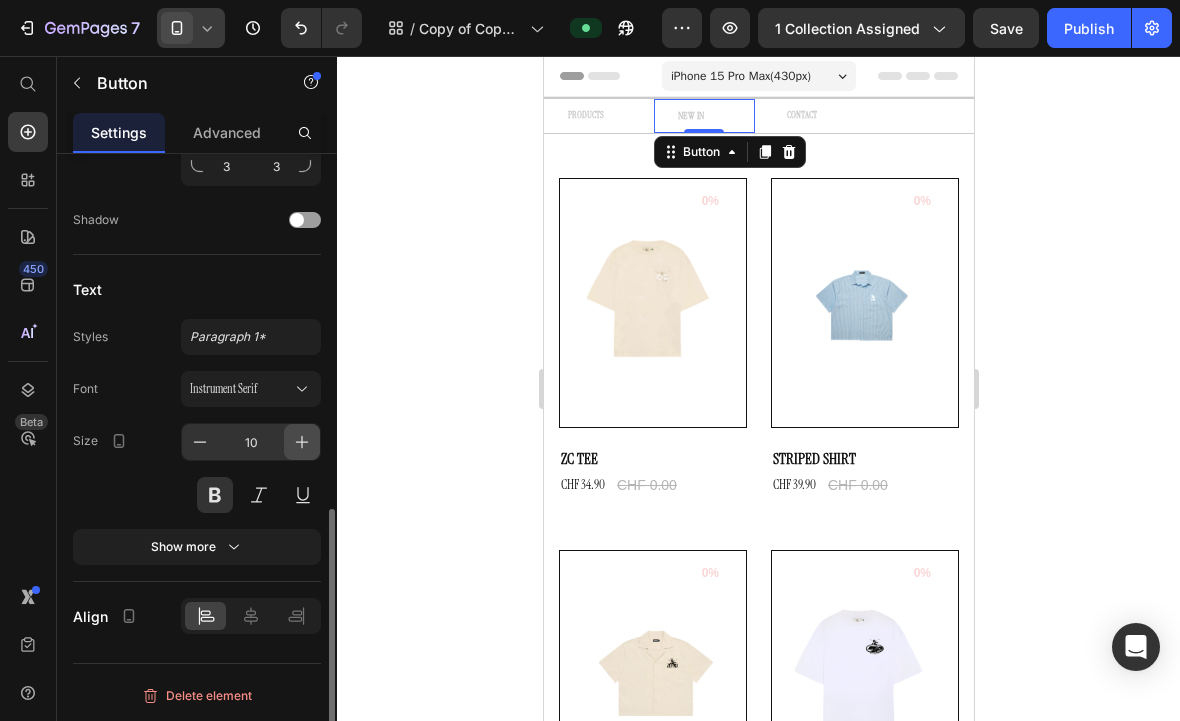 click 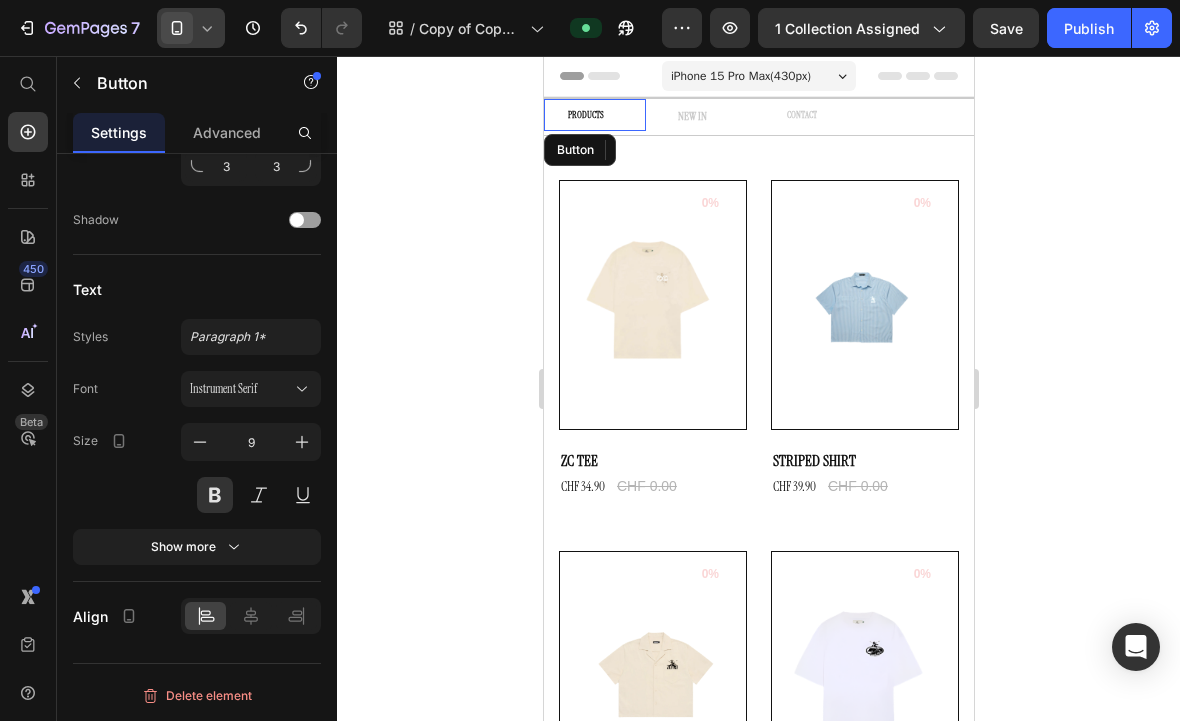 click on "PRODUCTS" at bounding box center (585, 115) 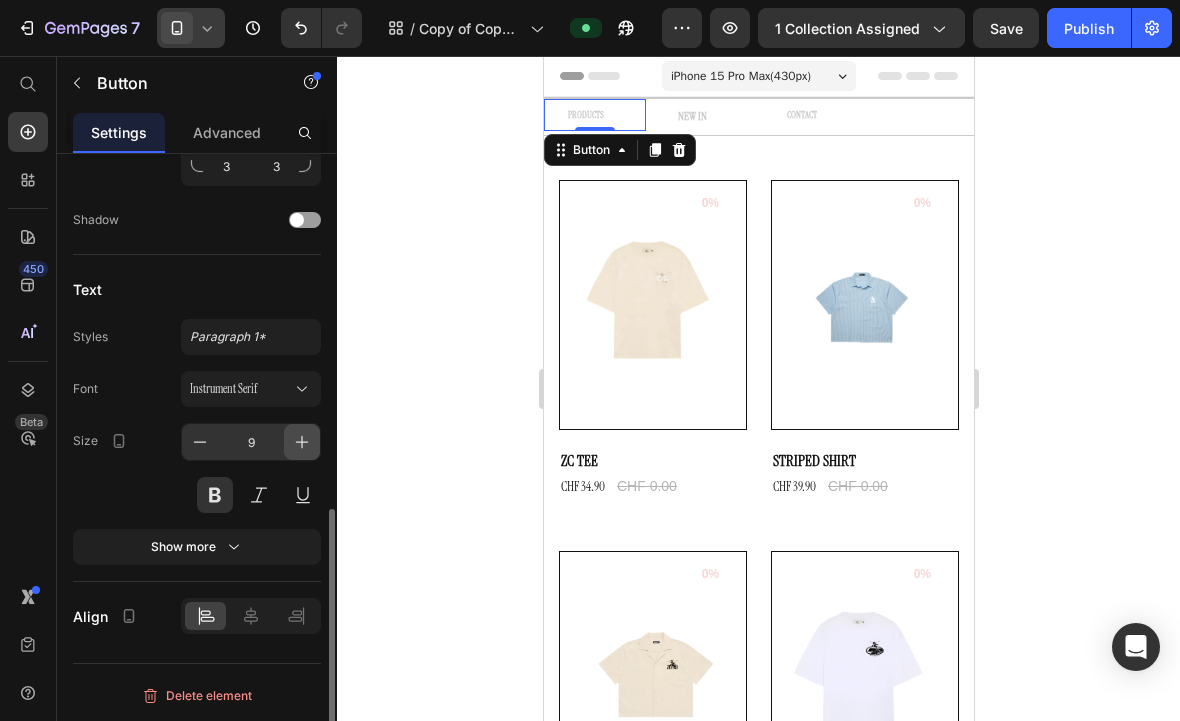 click 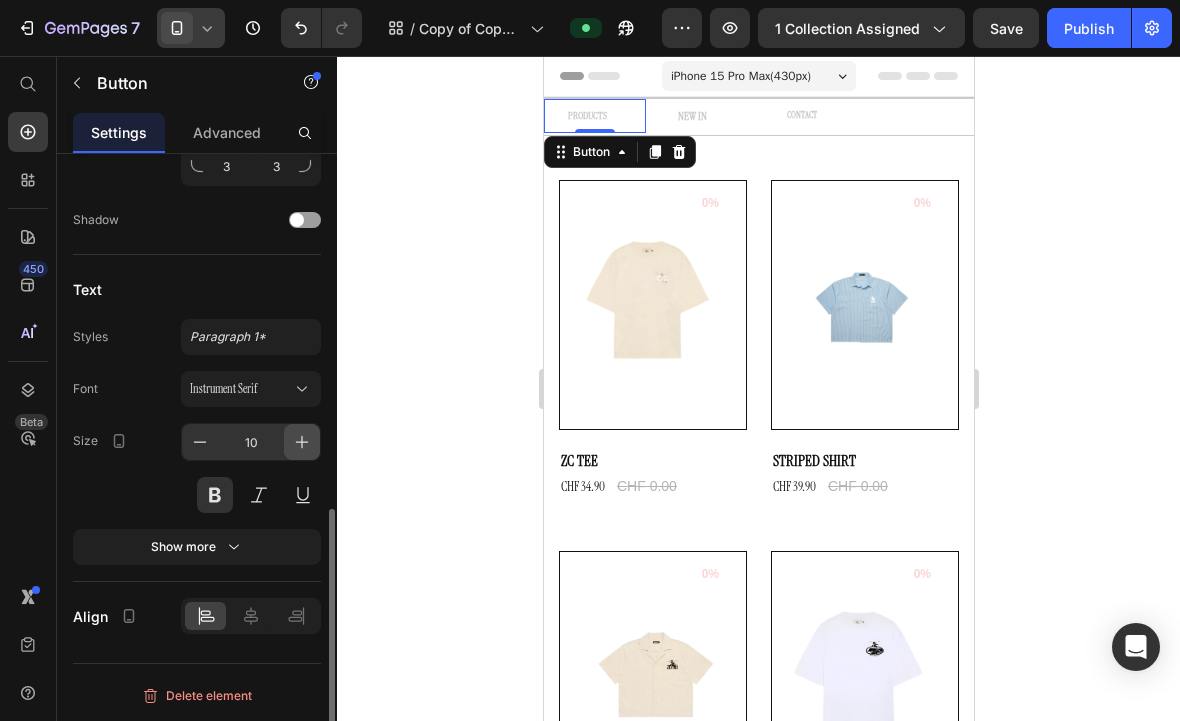 click 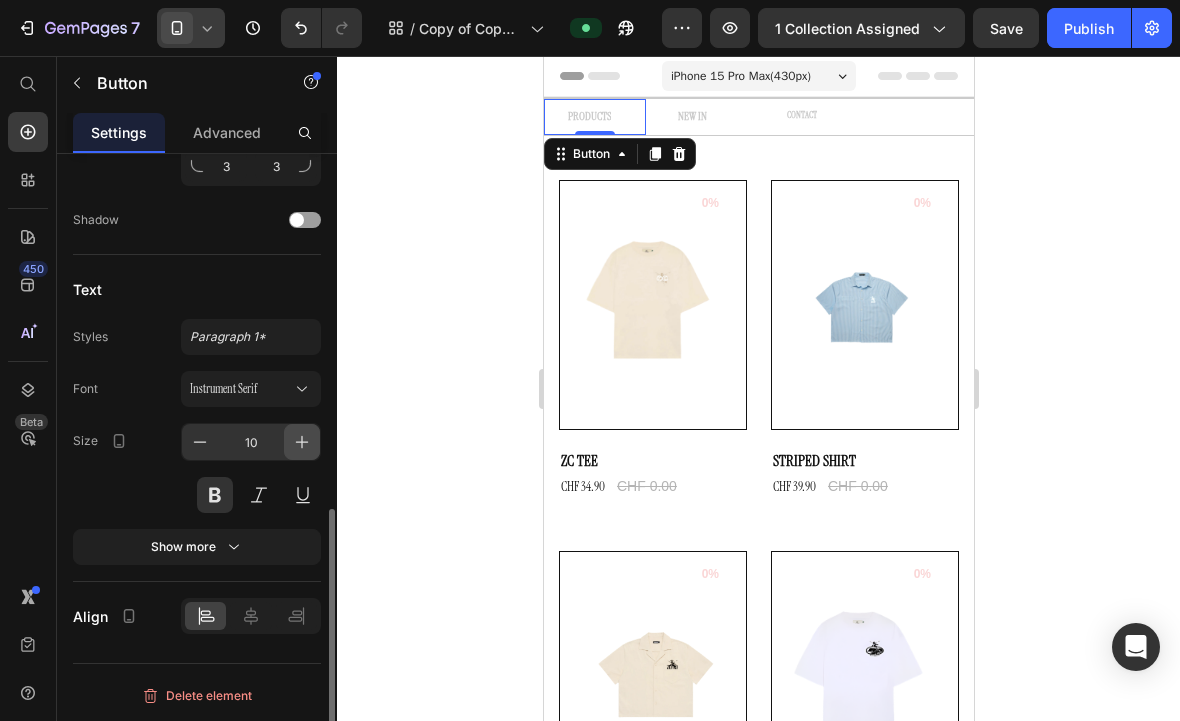 type on "11" 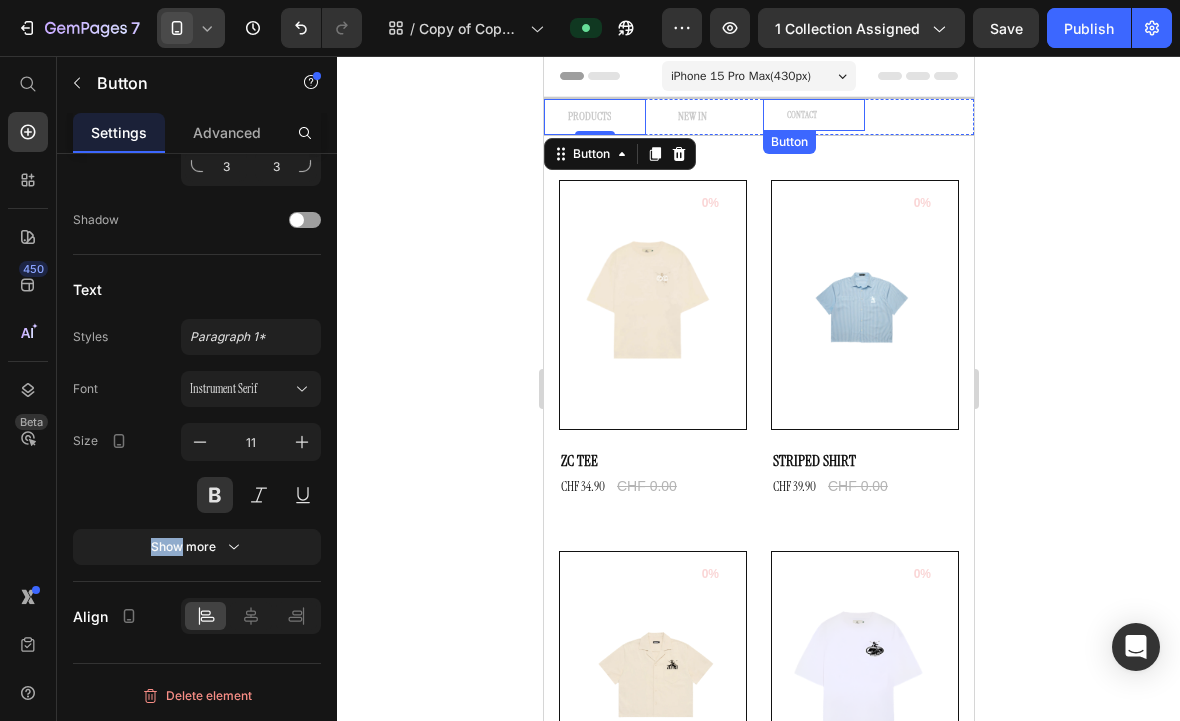click on "CONTACT Button" at bounding box center (813, 115) 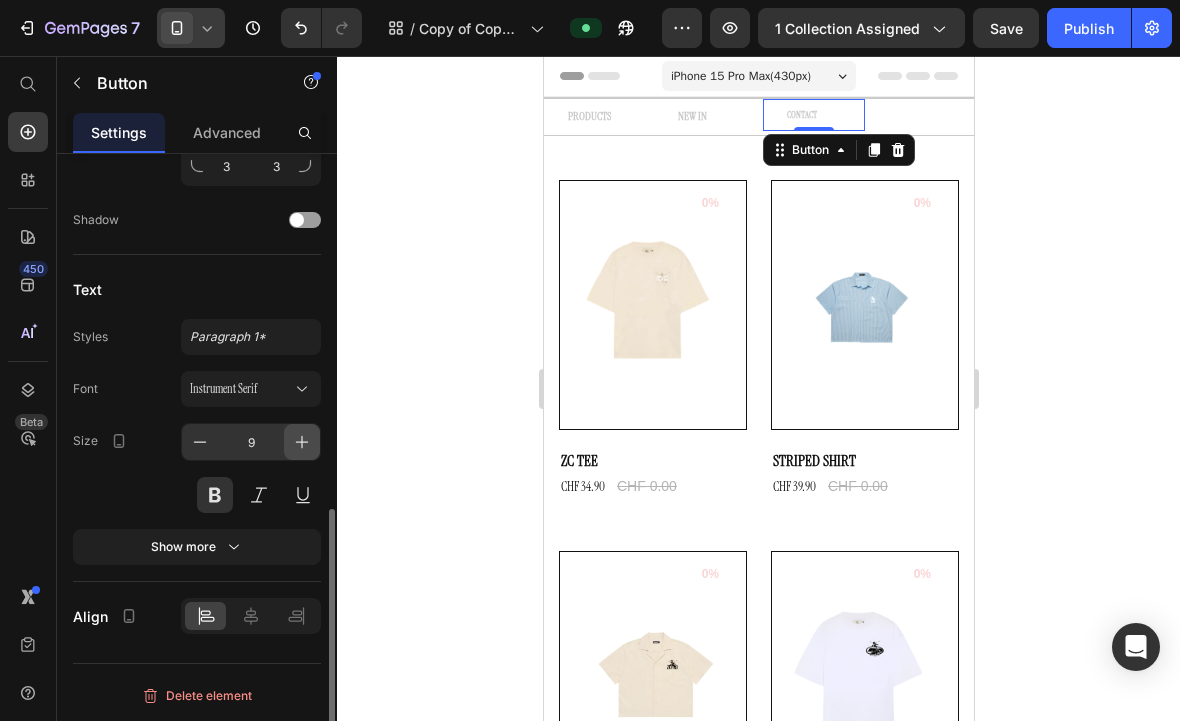 click 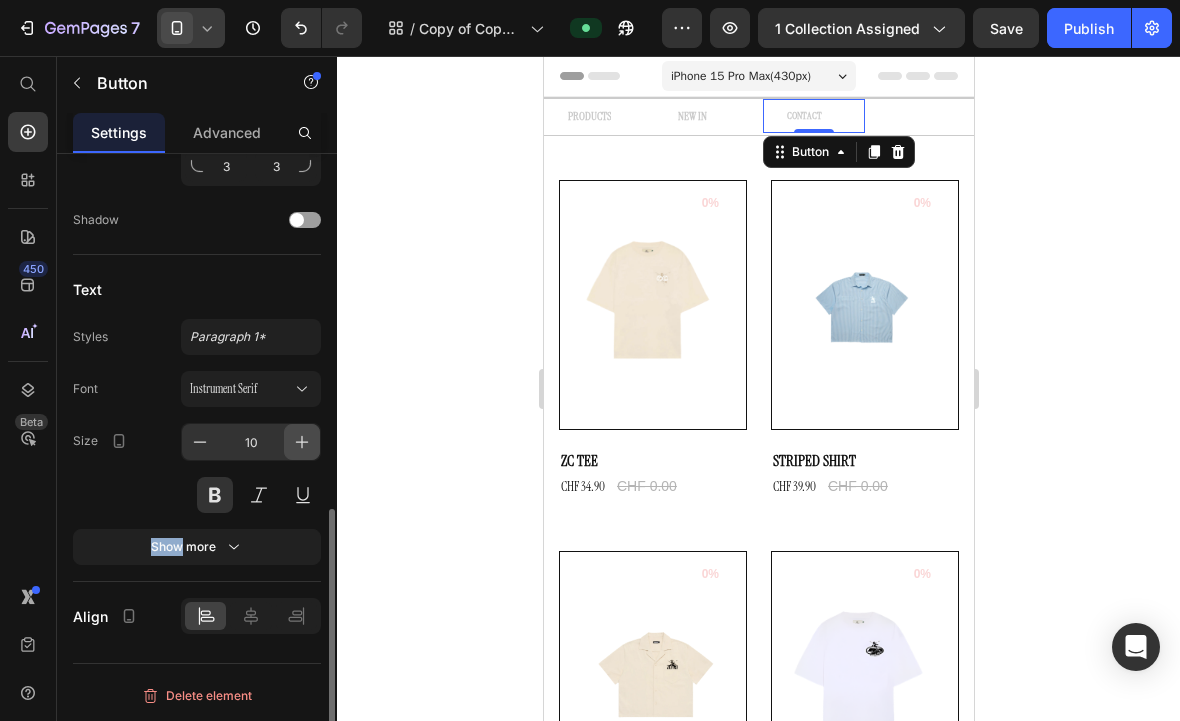 click 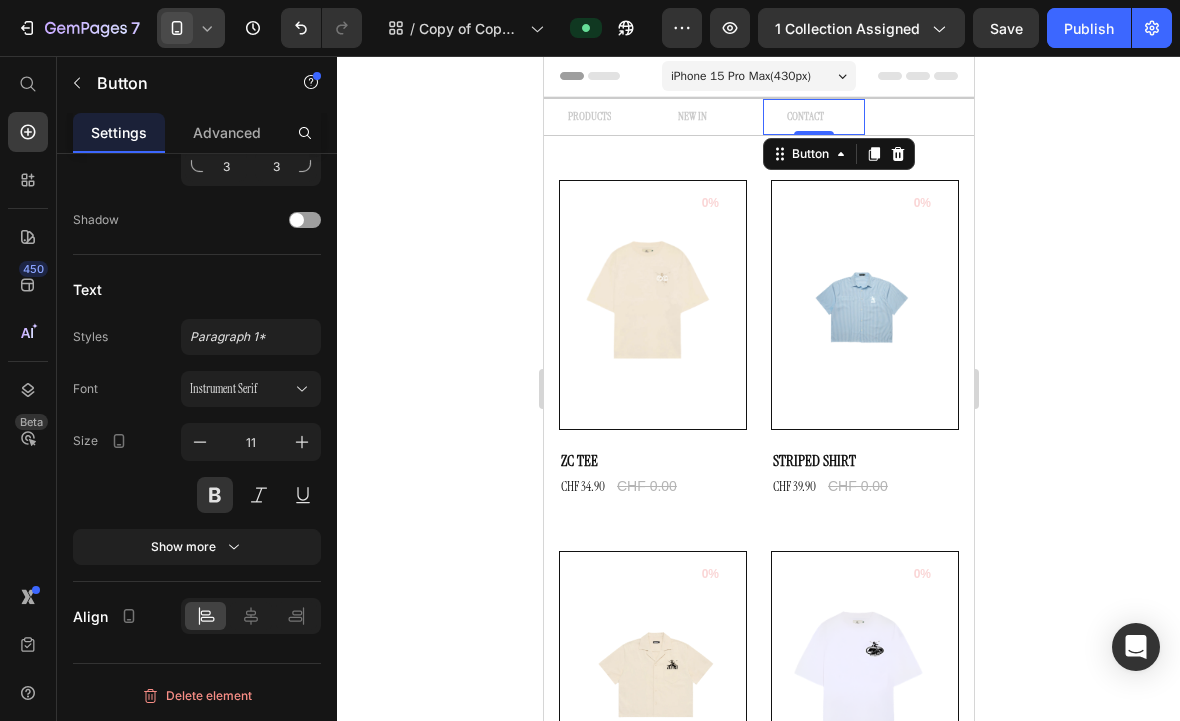 click 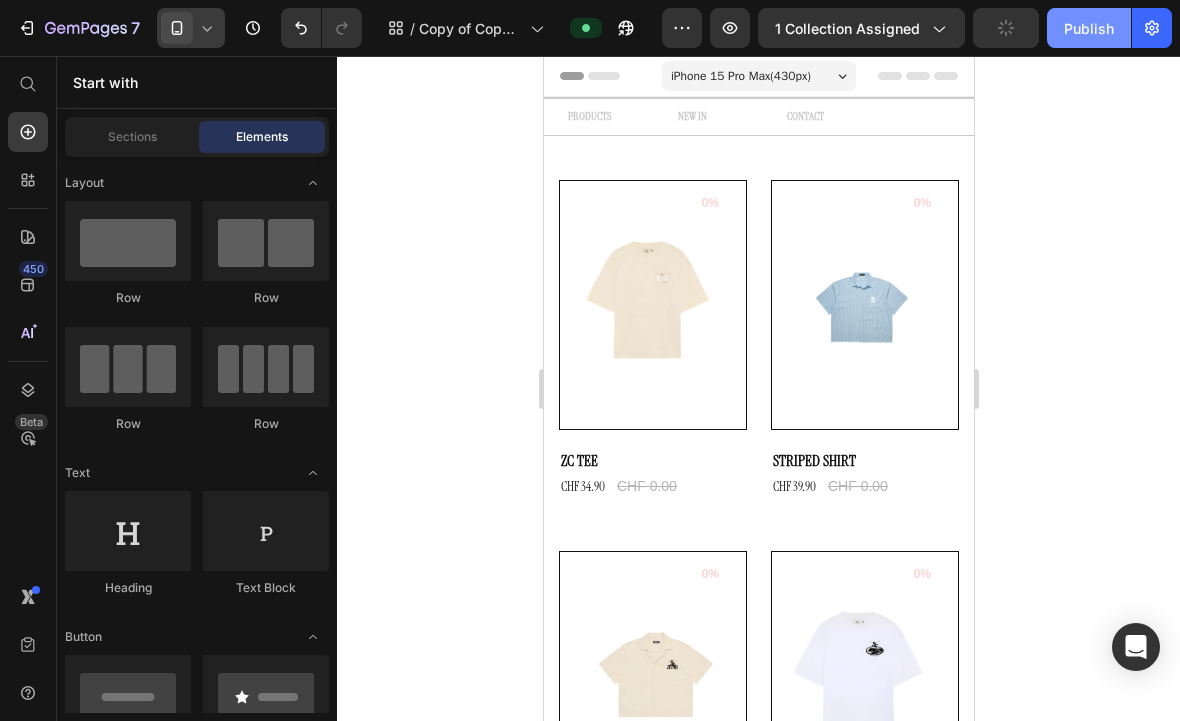 scroll, scrollTop: 0, scrollLeft: 0, axis: both 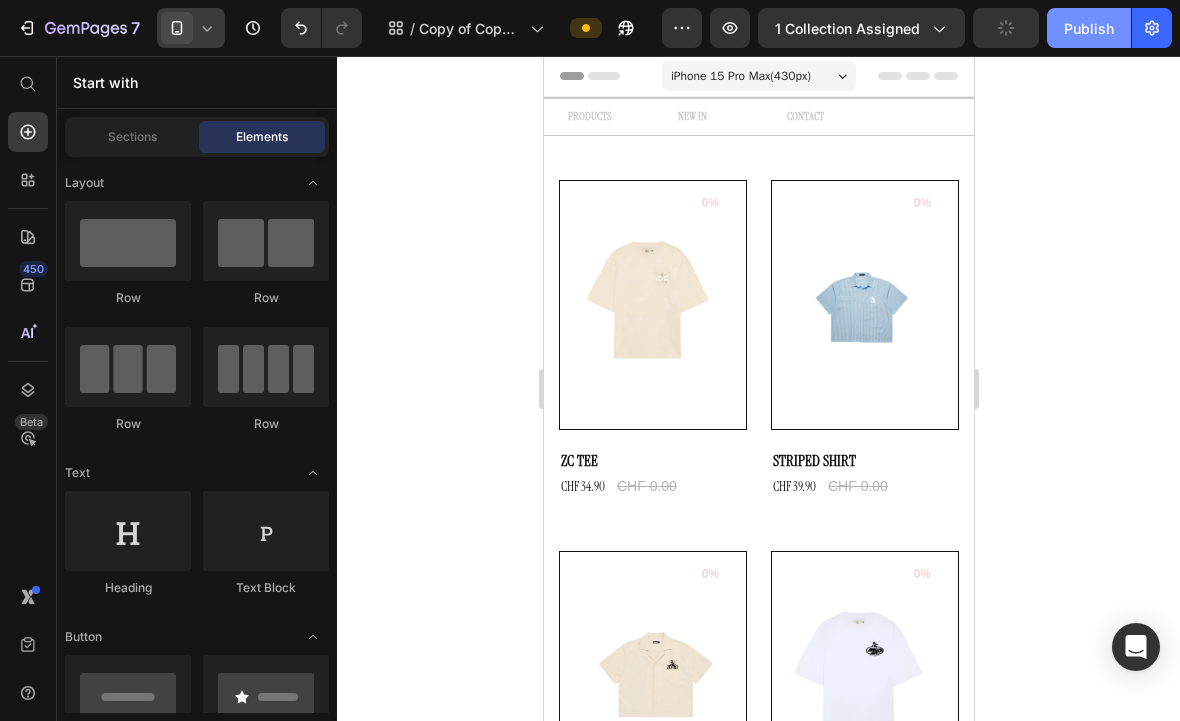 click on "Publish" at bounding box center (1089, 28) 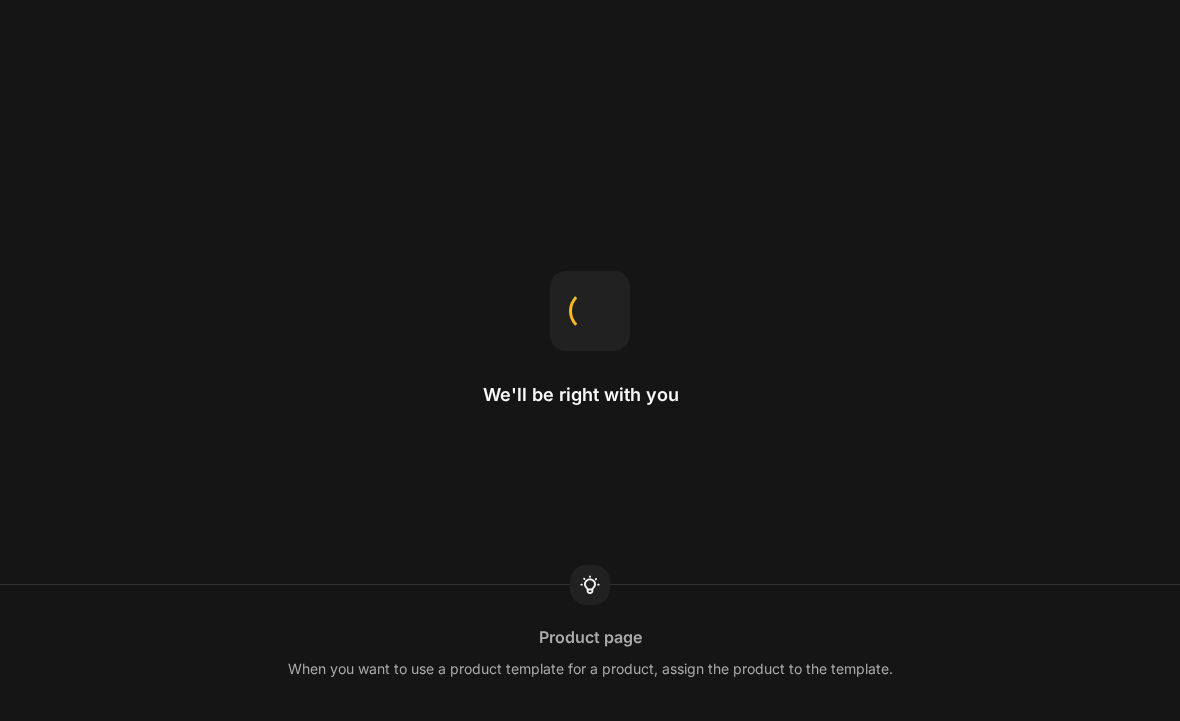 scroll, scrollTop: 0, scrollLeft: 0, axis: both 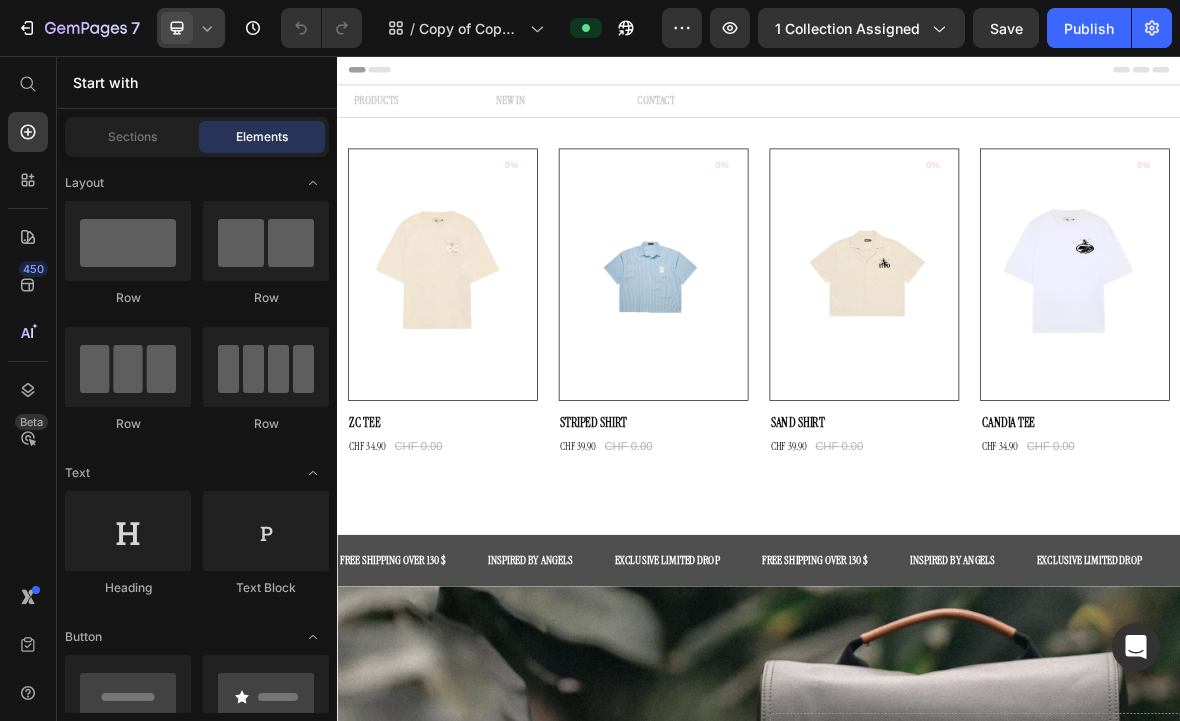 click 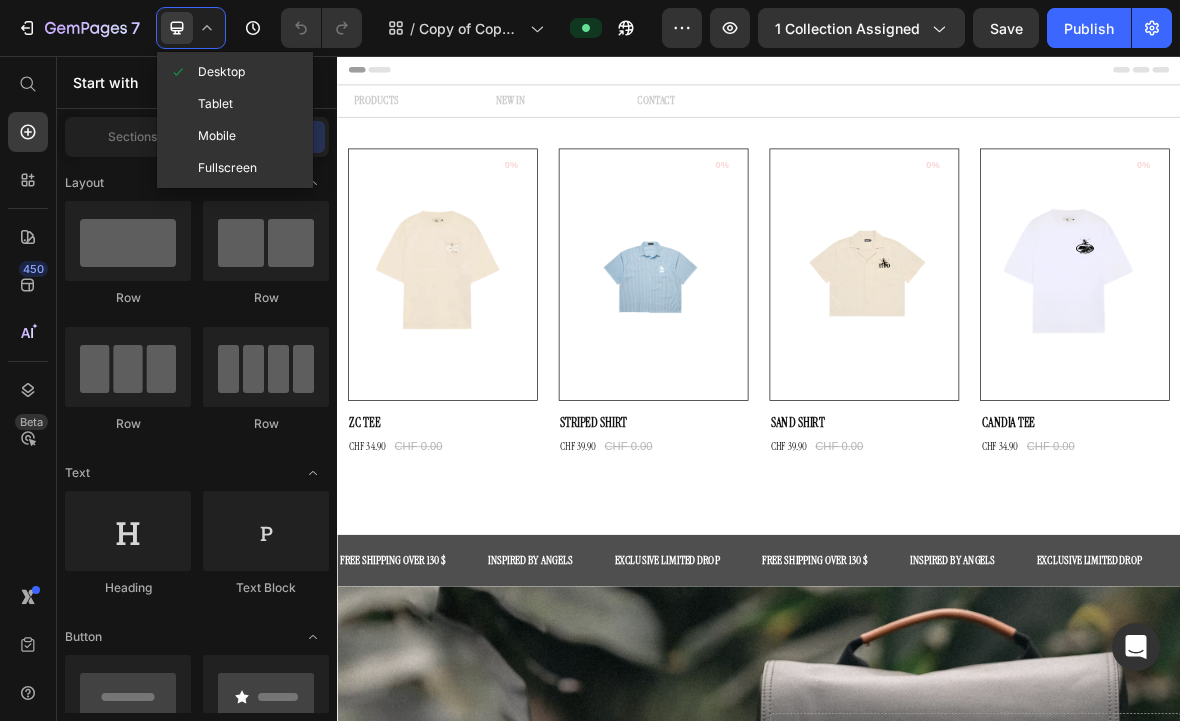 drag, startPoint x: 239, startPoint y: 132, endPoint x: 283, endPoint y: 145, distance: 45.88028 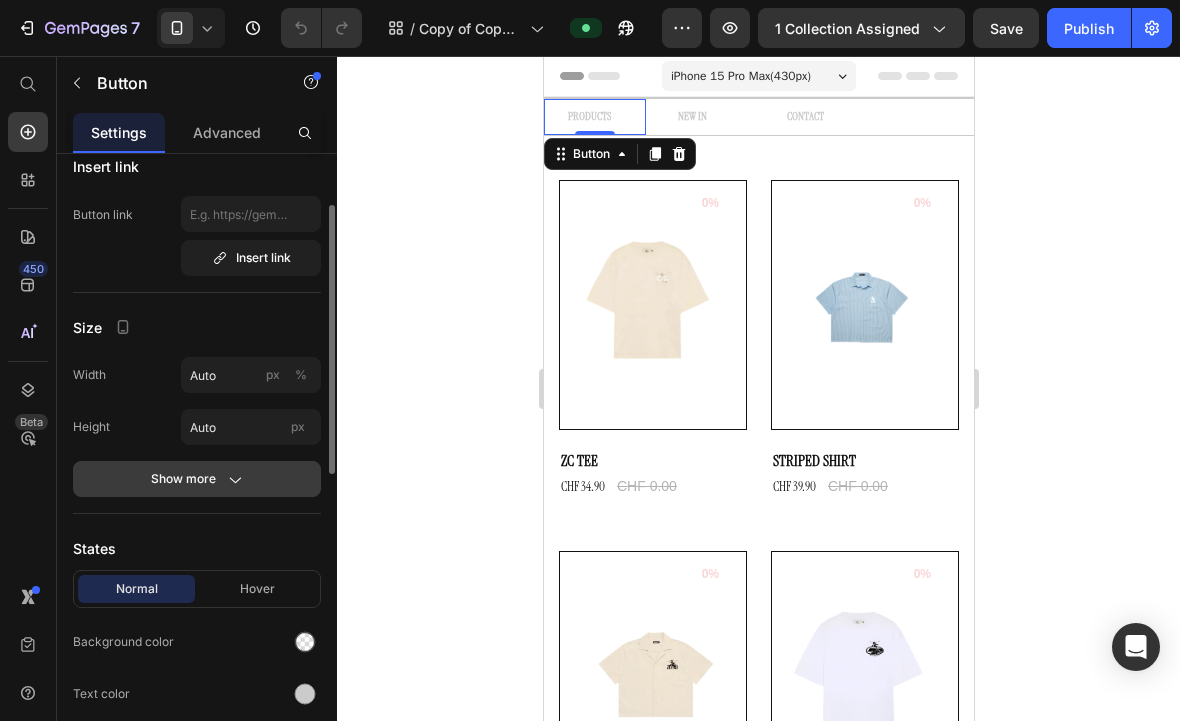 scroll, scrollTop: 111, scrollLeft: 0, axis: vertical 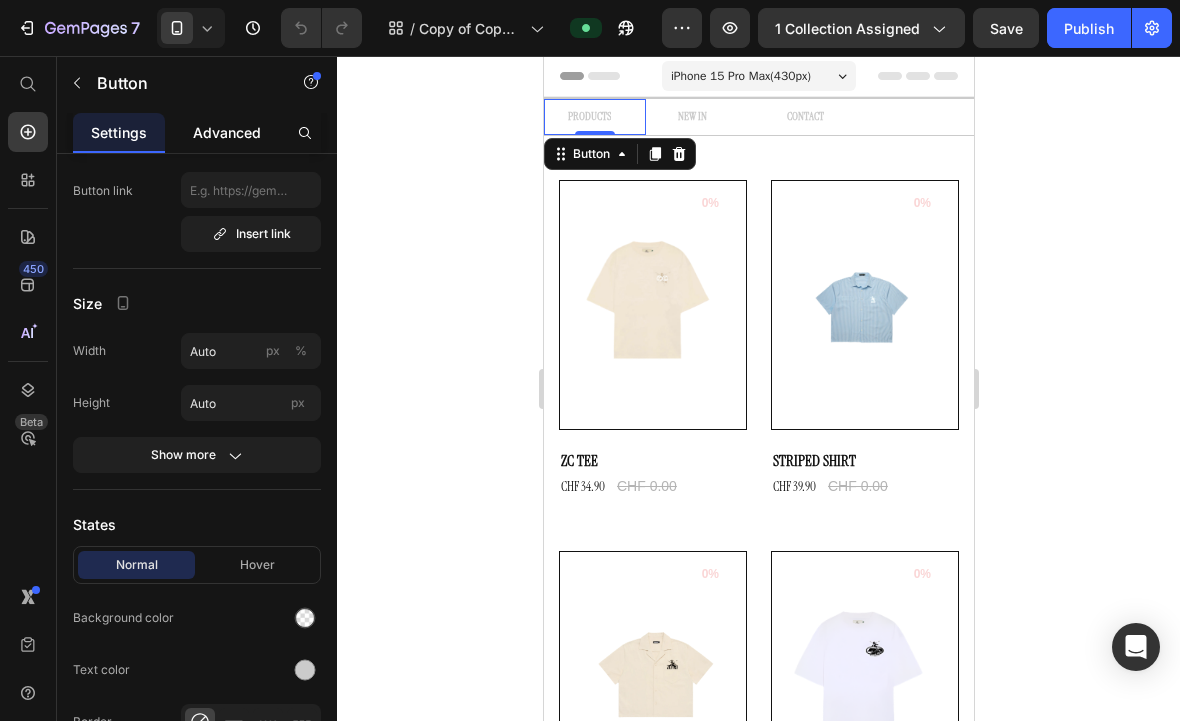 click on "Advanced" at bounding box center (227, 132) 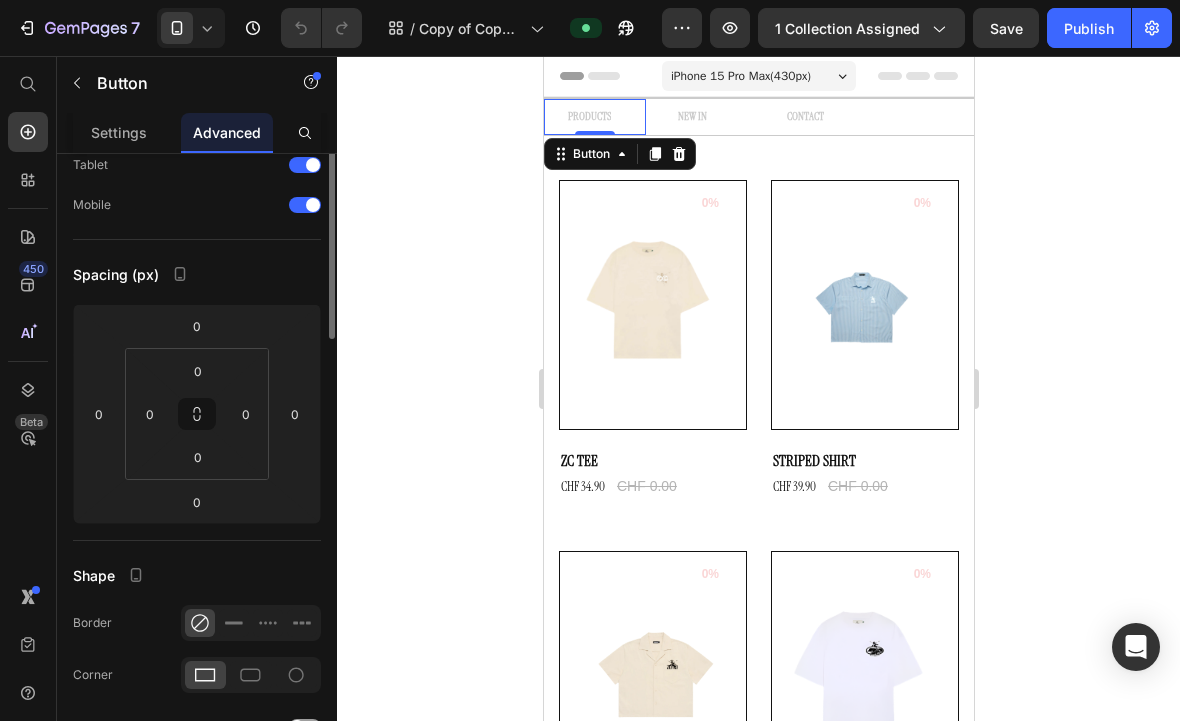 scroll, scrollTop: 0, scrollLeft: 0, axis: both 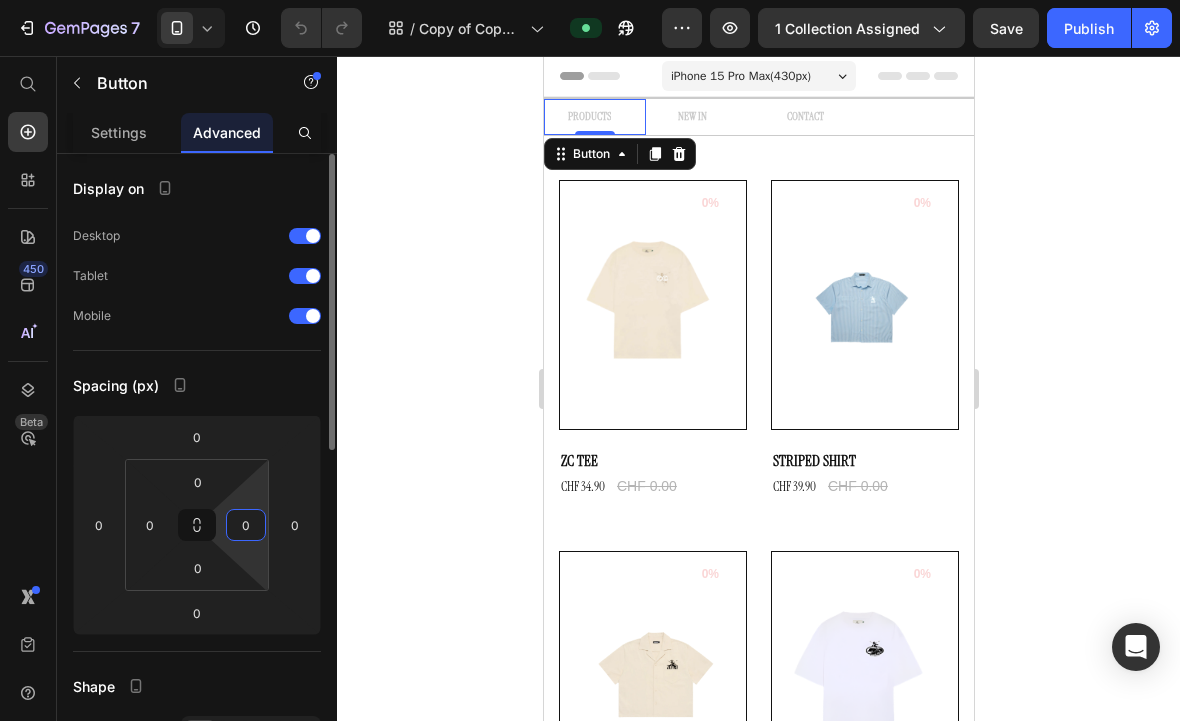 click on "0" at bounding box center (246, 525) 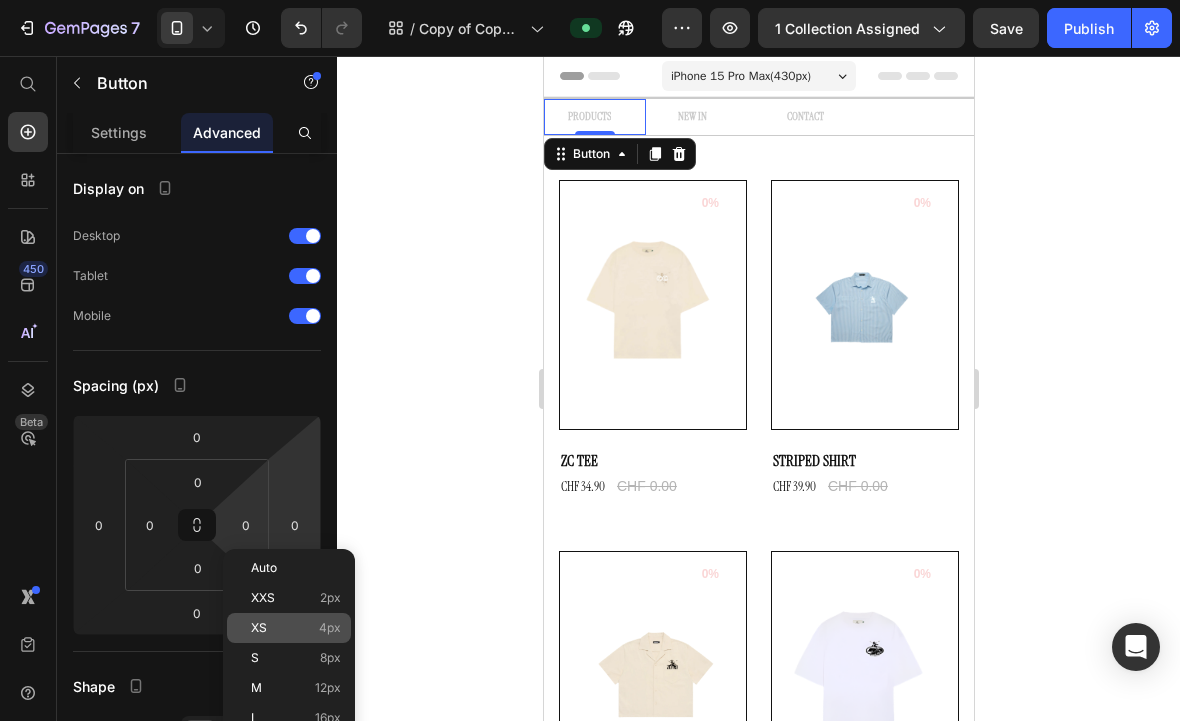 click on "XS 4px" 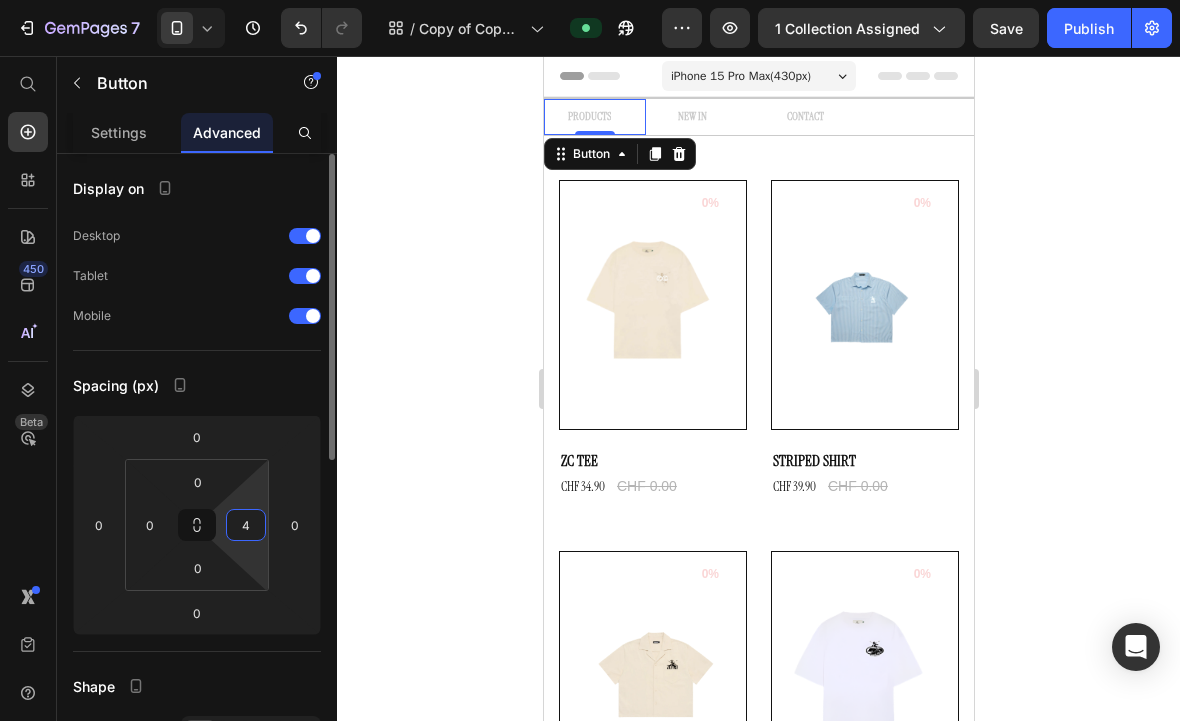 click on "4" at bounding box center (246, 525) 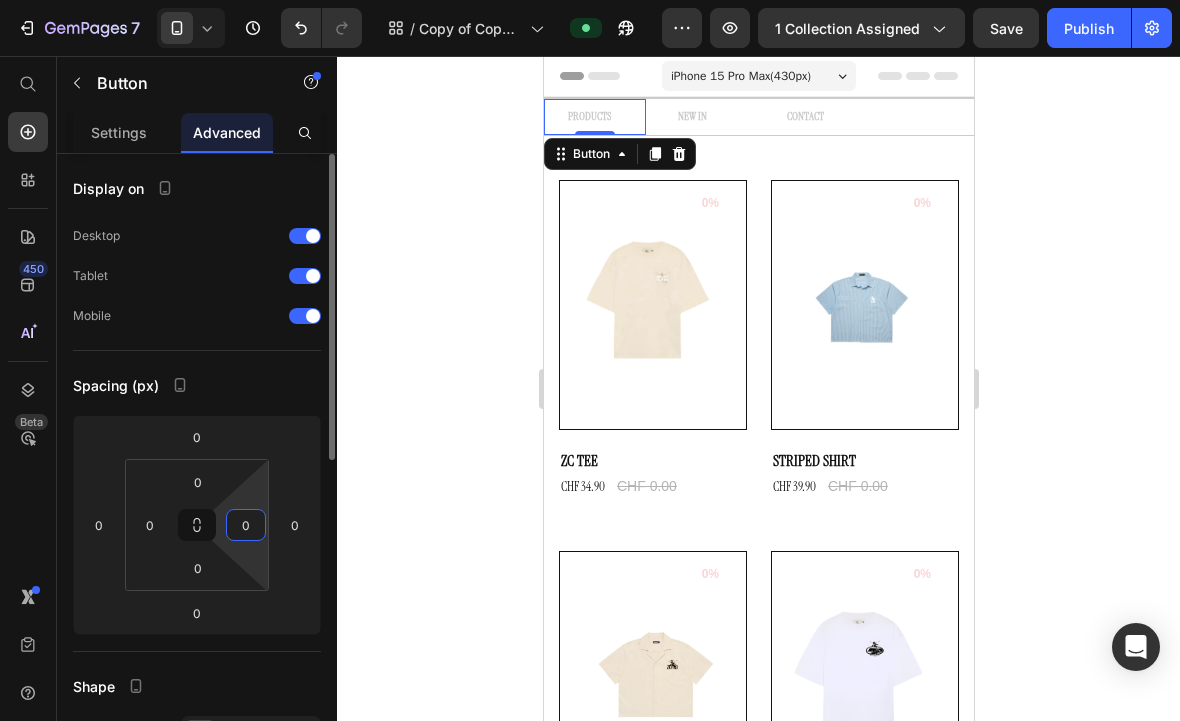 click on "0" at bounding box center (246, 525) 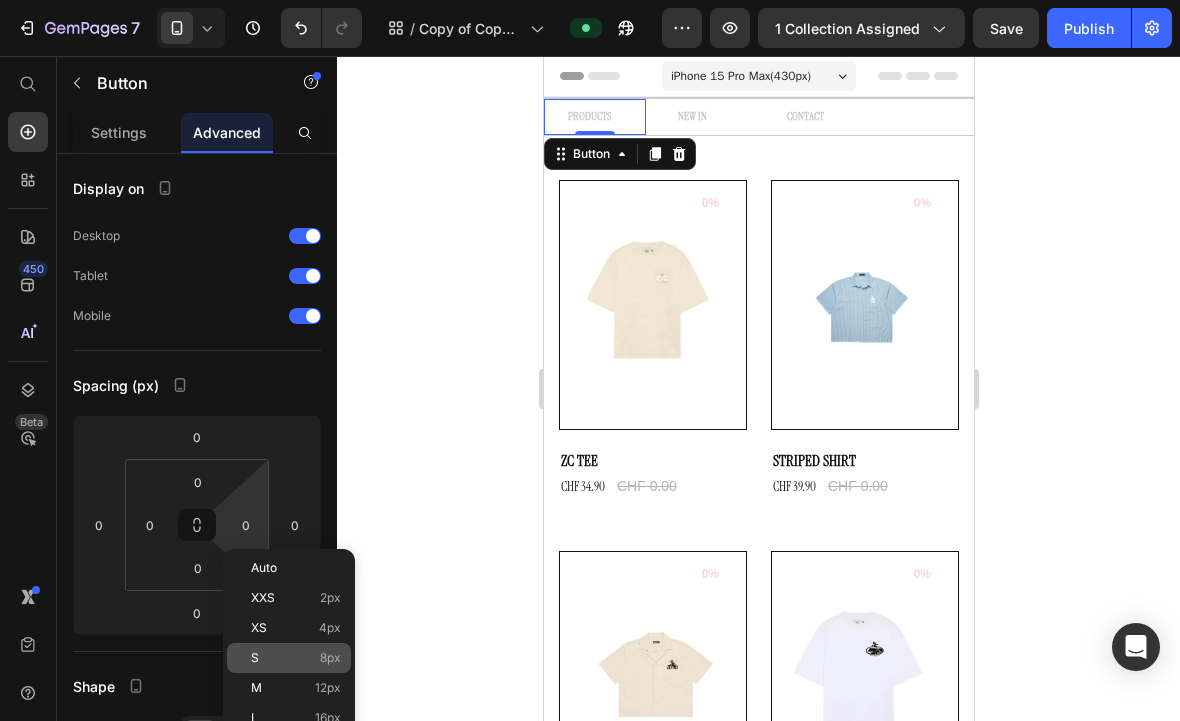 click on "S 8px" 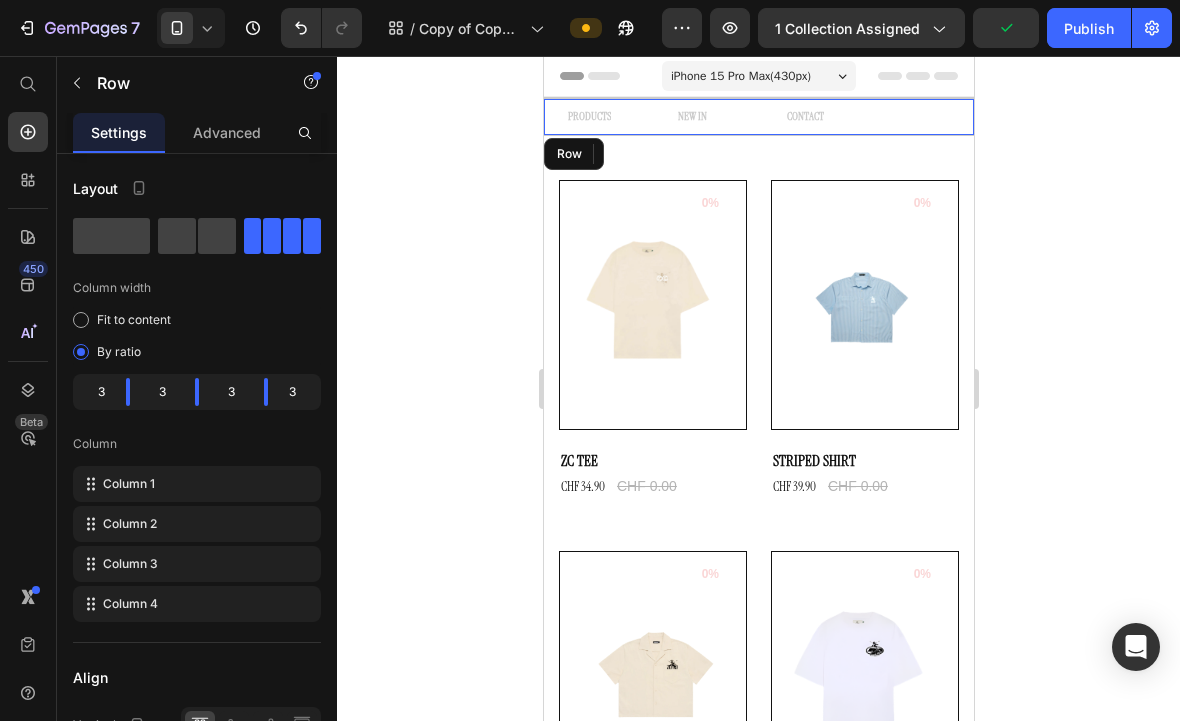 click on "PRODUCTS Button NEW IN Button   0 CONTACT Button CONTACT Button Row" at bounding box center (758, 117) 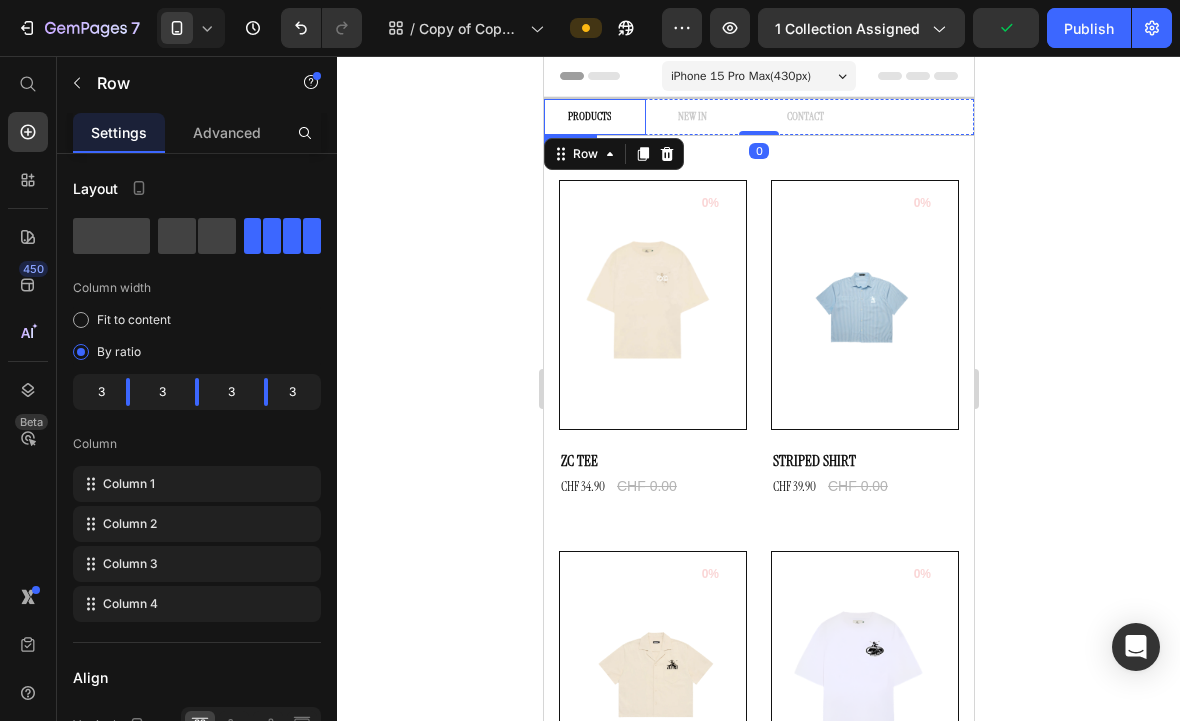 click on "PRODUCTS" at bounding box center [588, 117] 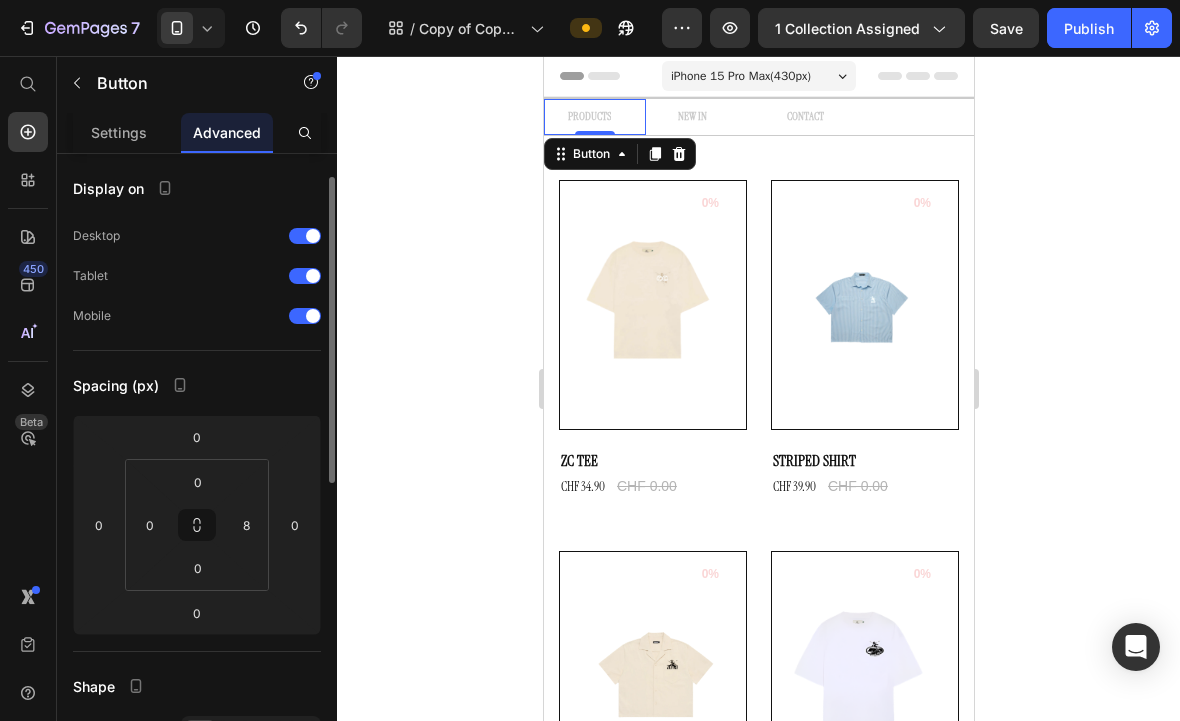 scroll, scrollTop: 72, scrollLeft: 0, axis: vertical 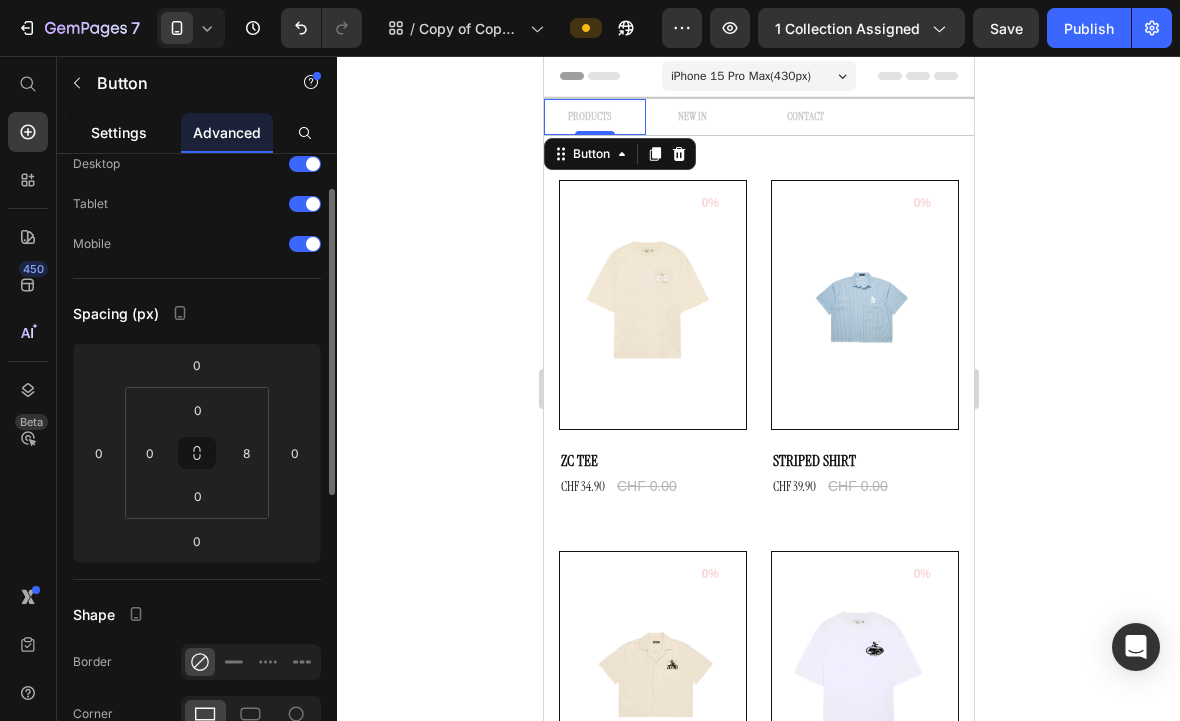 click on "Settings" at bounding box center (119, 132) 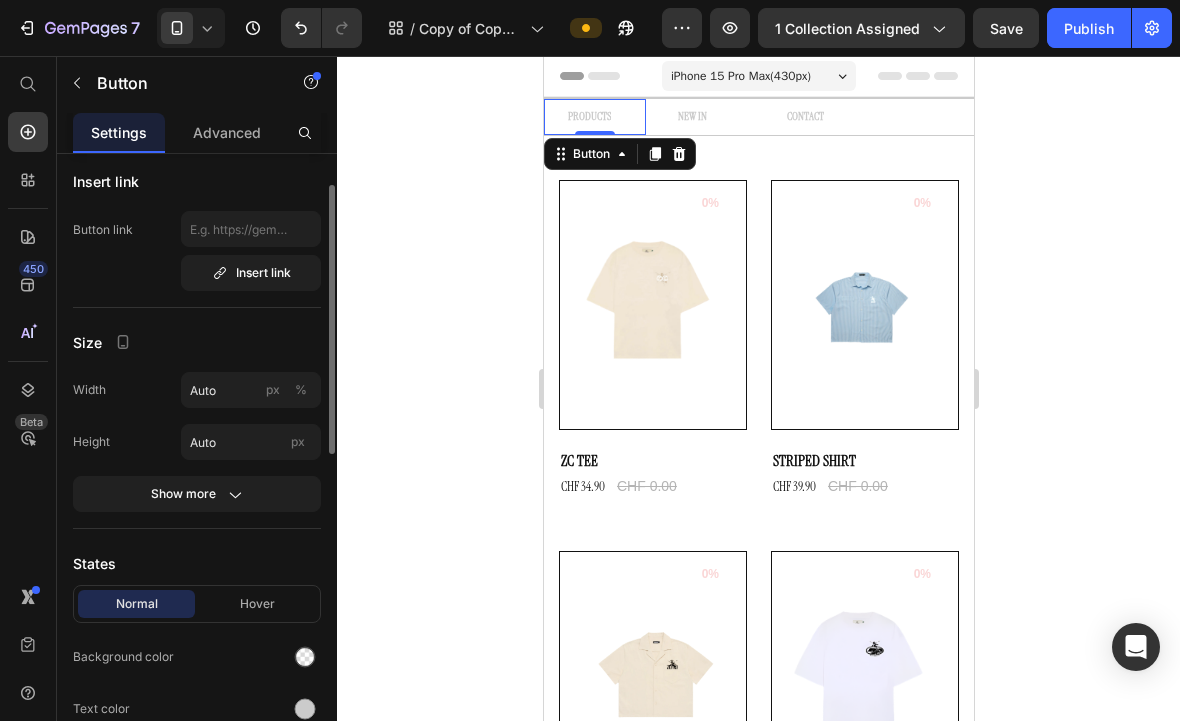 scroll, scrollTop: 71, scrollLeft: 0, axis: vertical 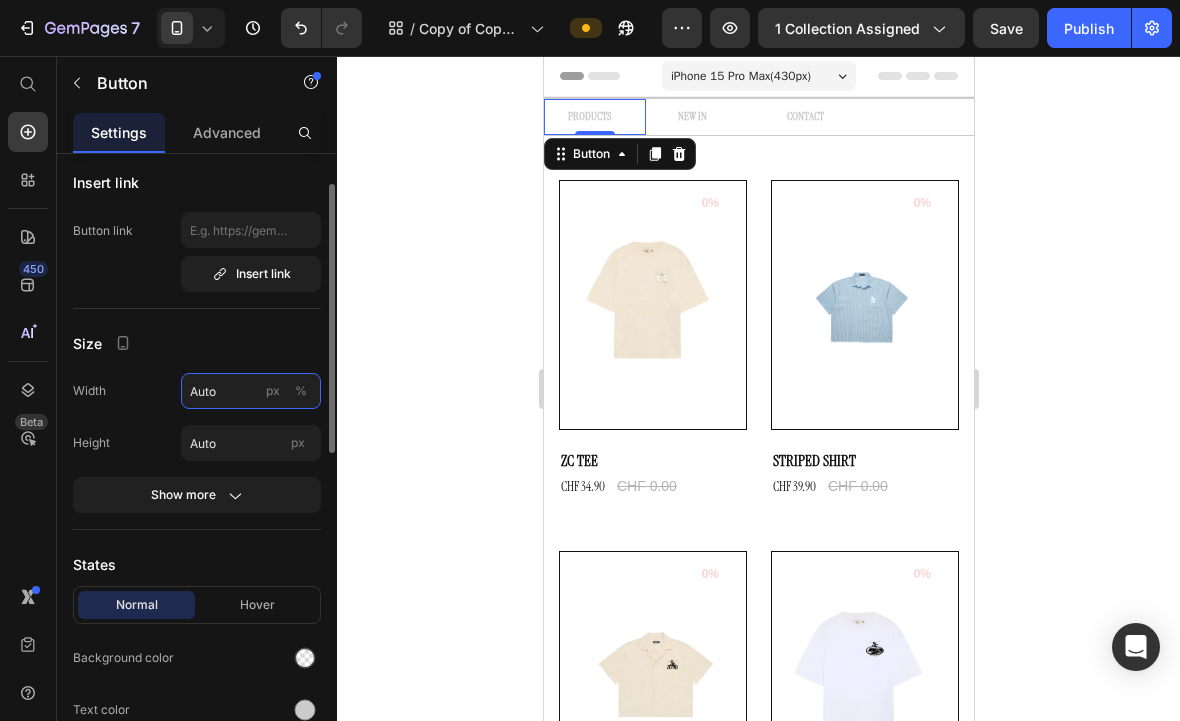 click on "Auto" at bounding box center (251, 391) 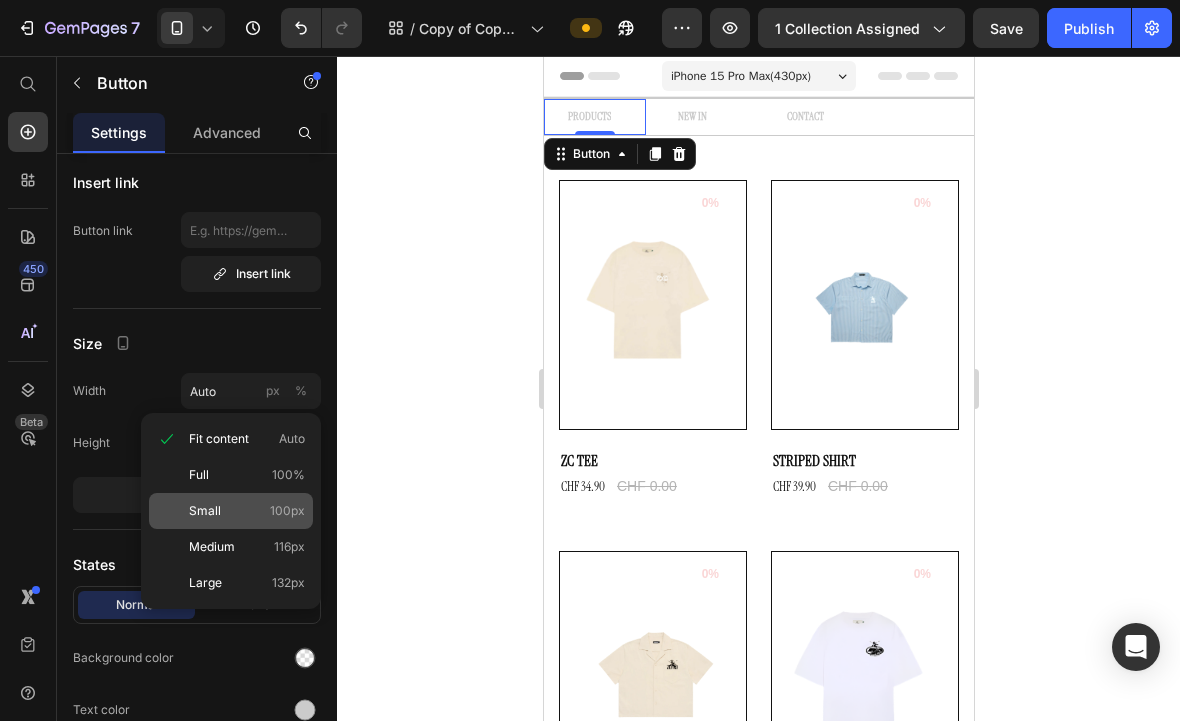 click on "Small 100px" at bounding box center [247, 511] 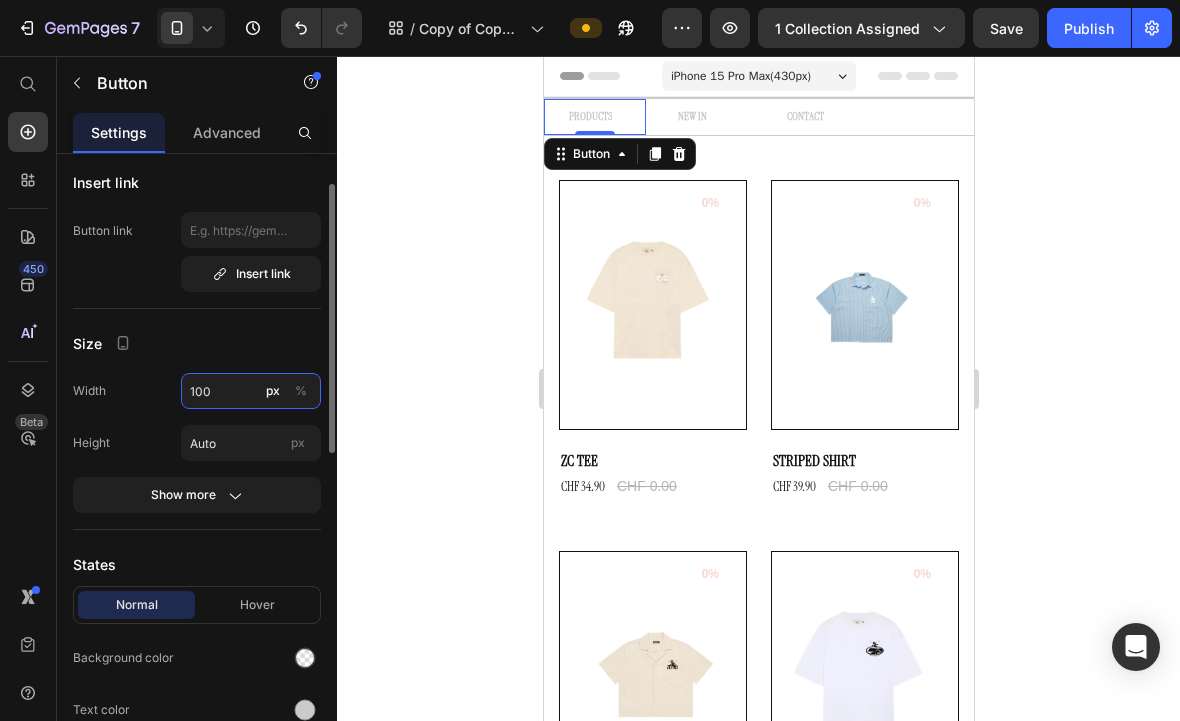 click on "100" at bounding box center [251, 391] 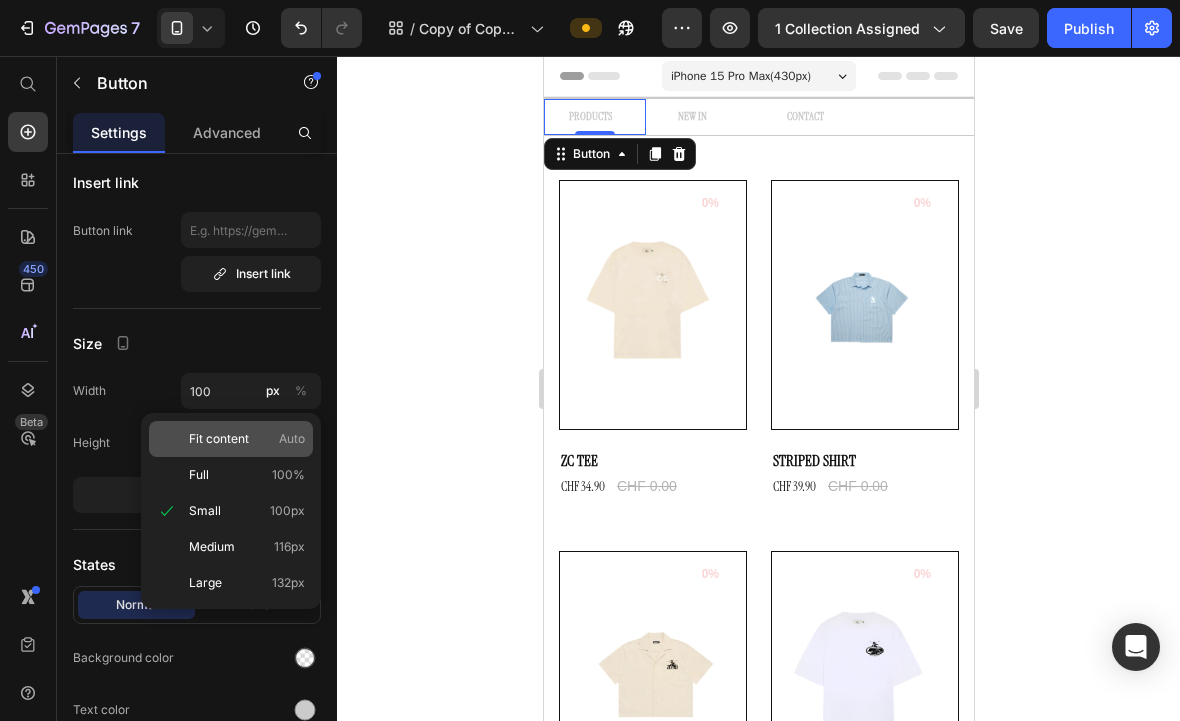 click on "Fit content" at bounding box center [219, 439] 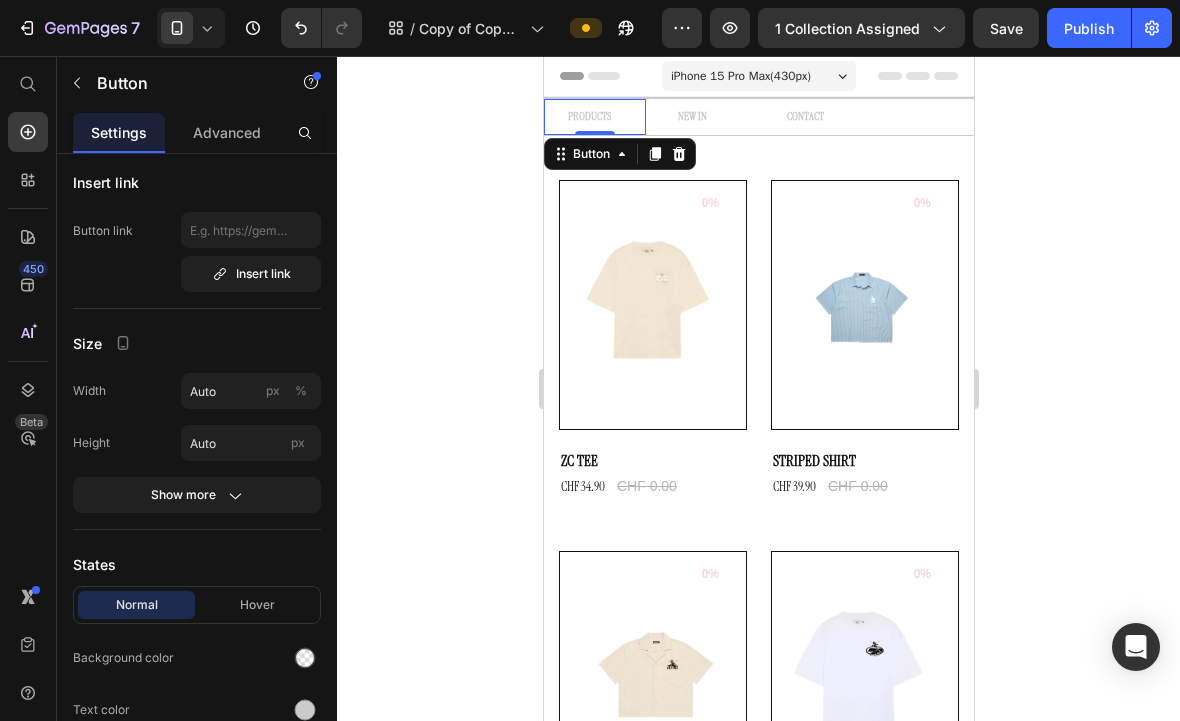click 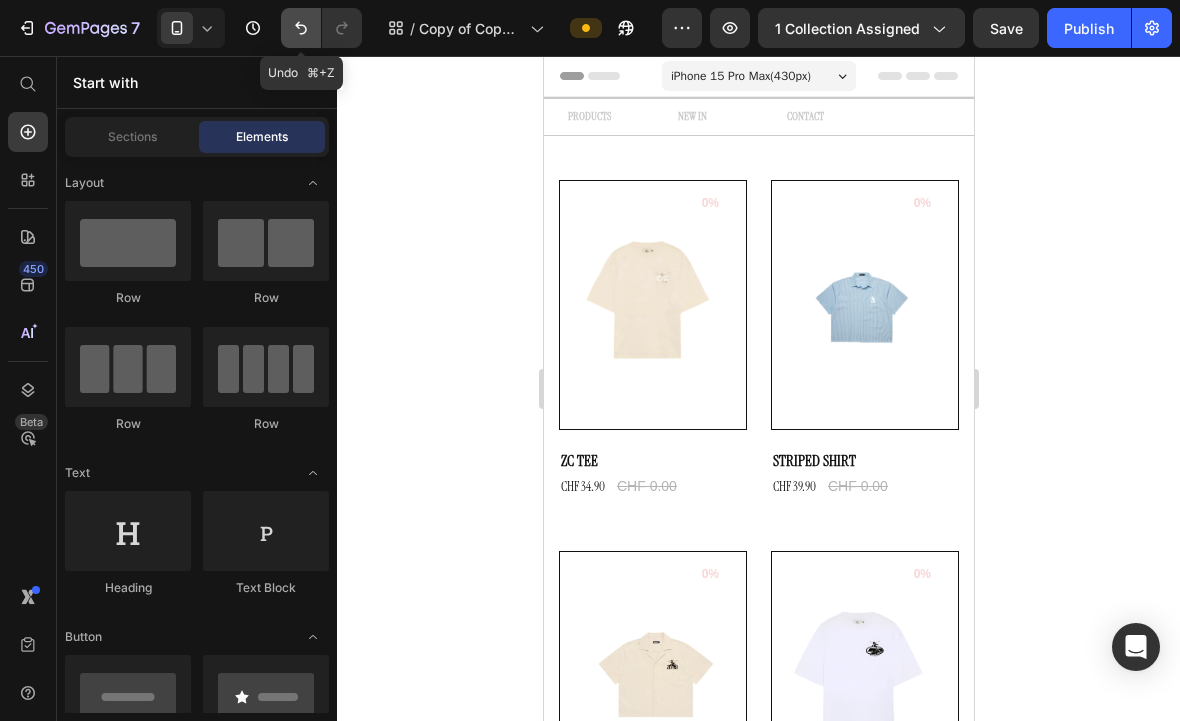 click 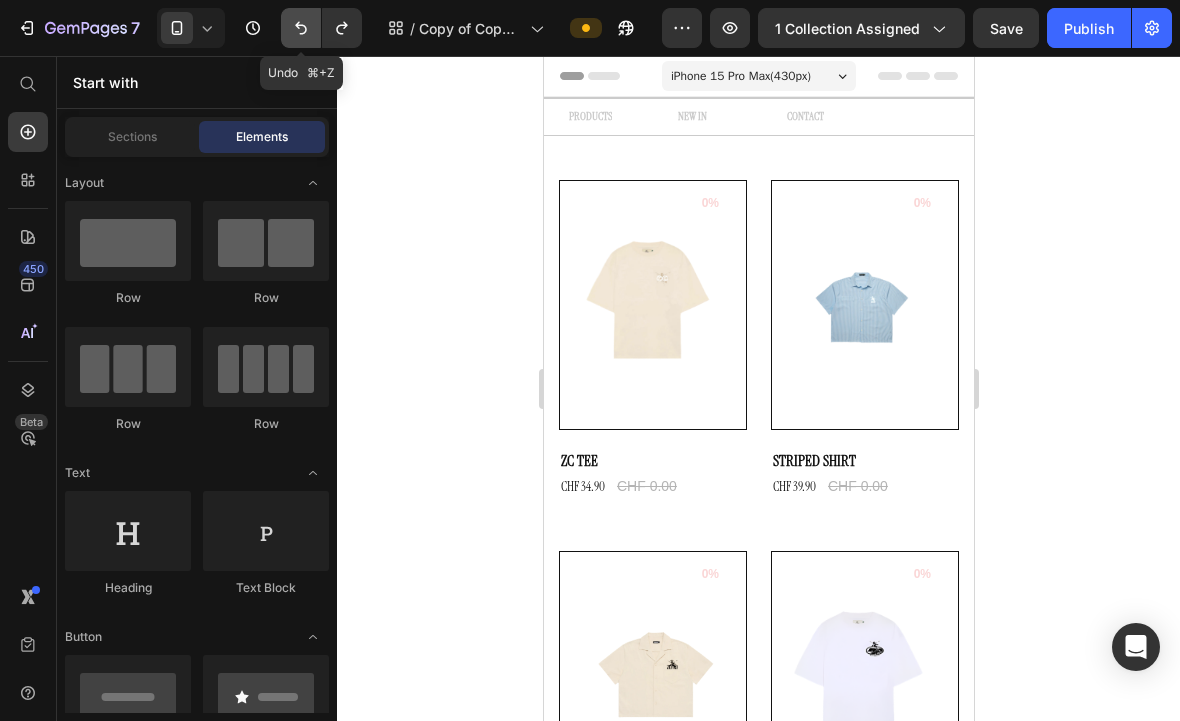 click 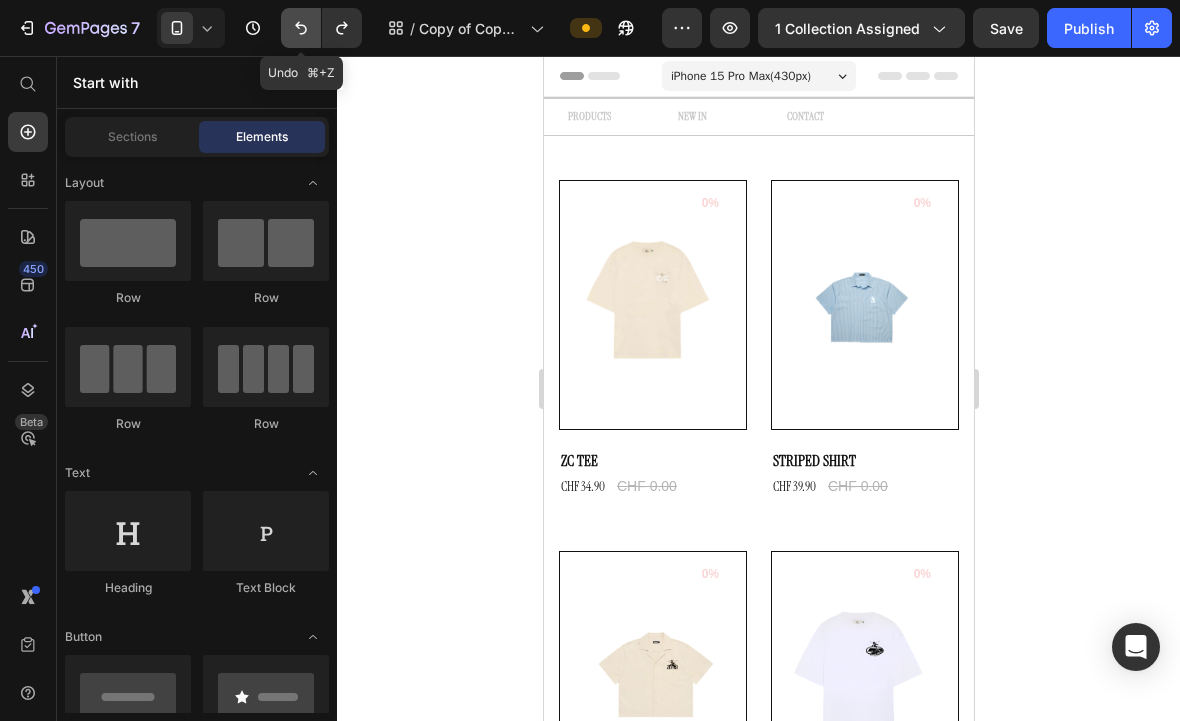 click 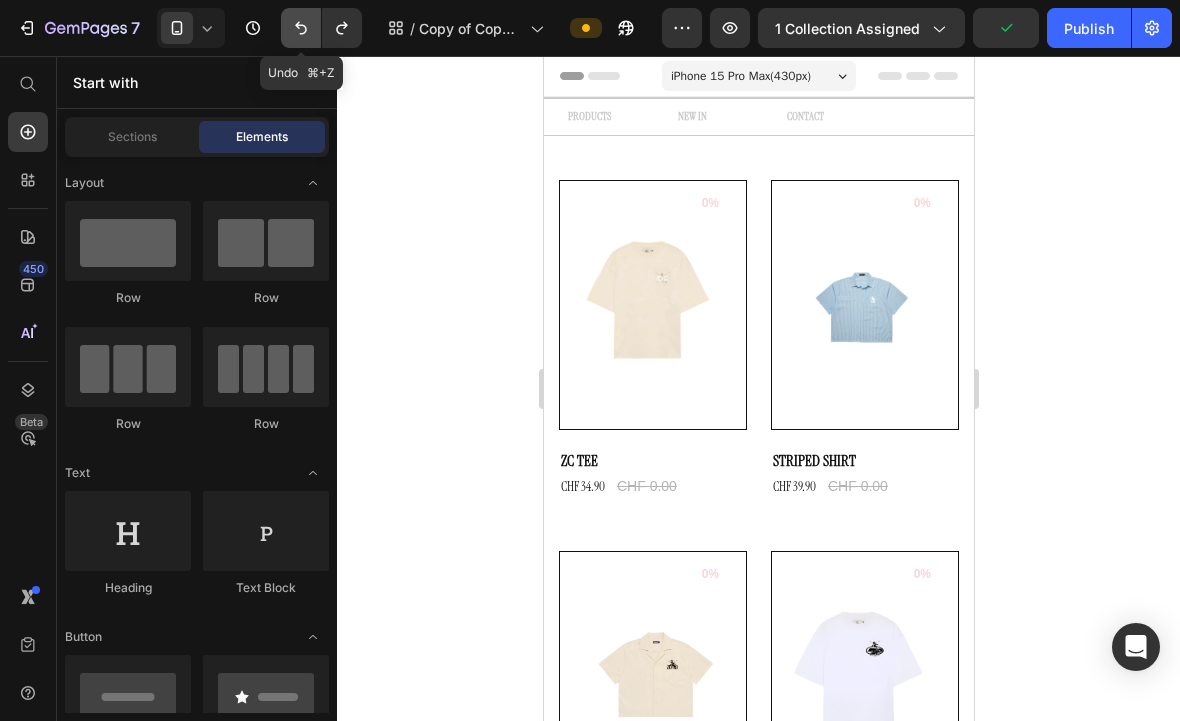 click 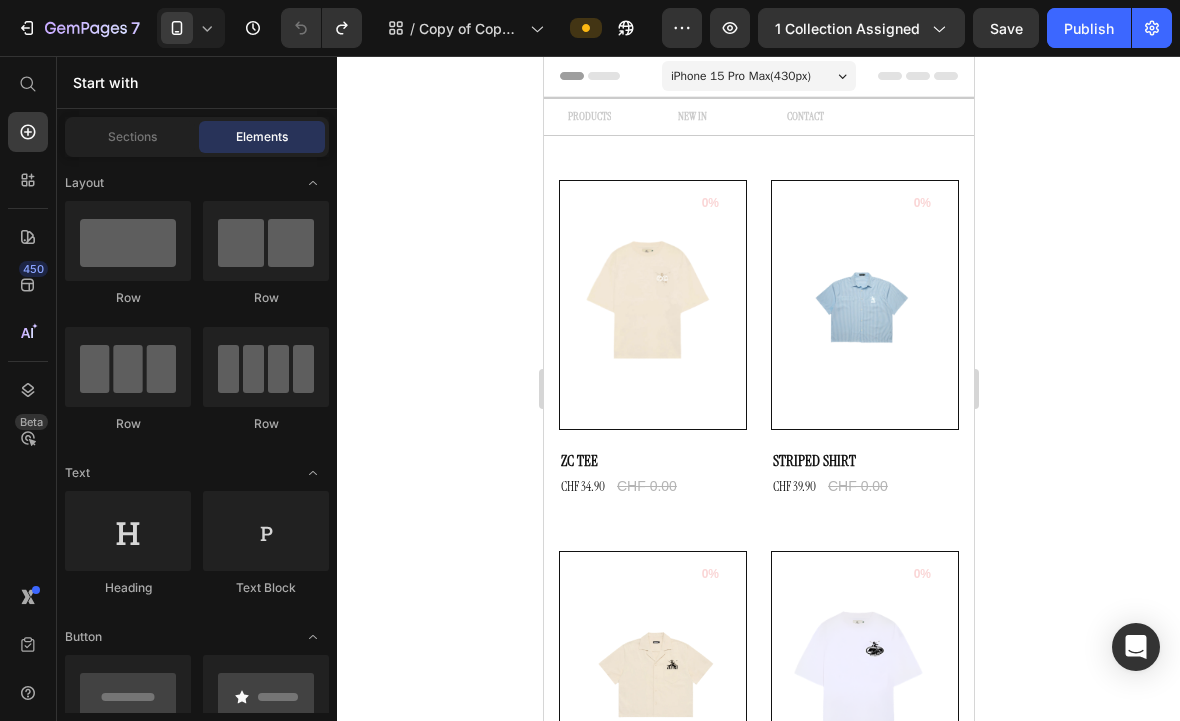 click 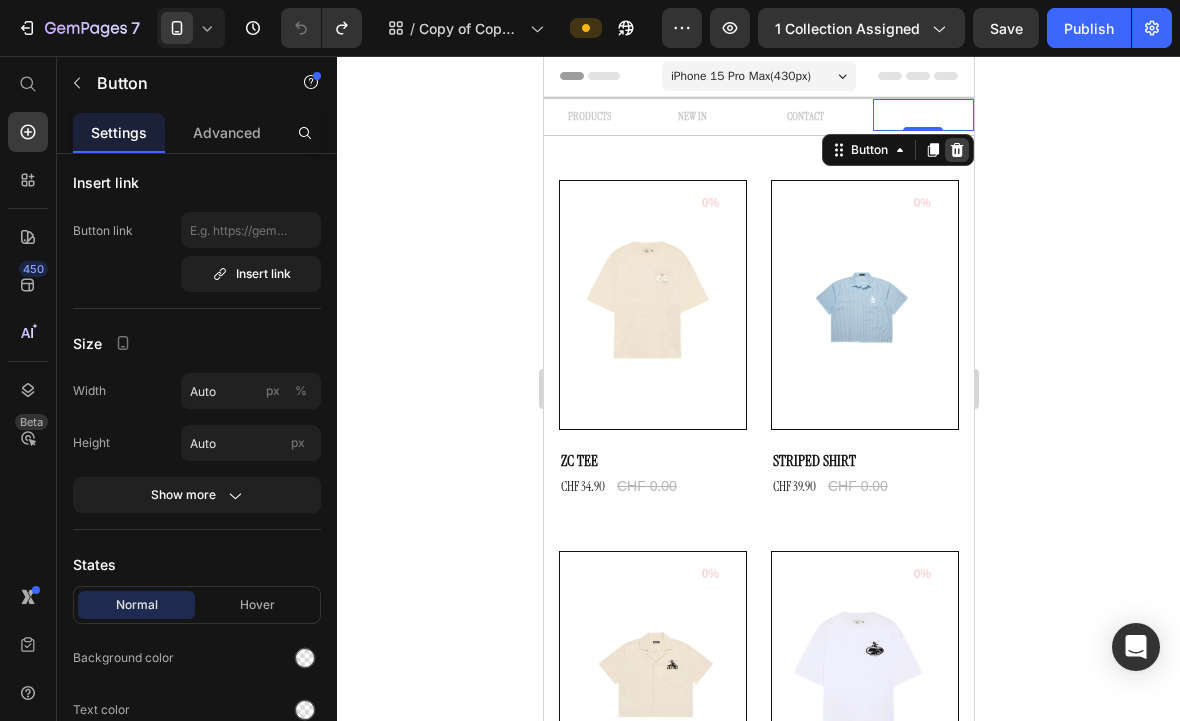 click 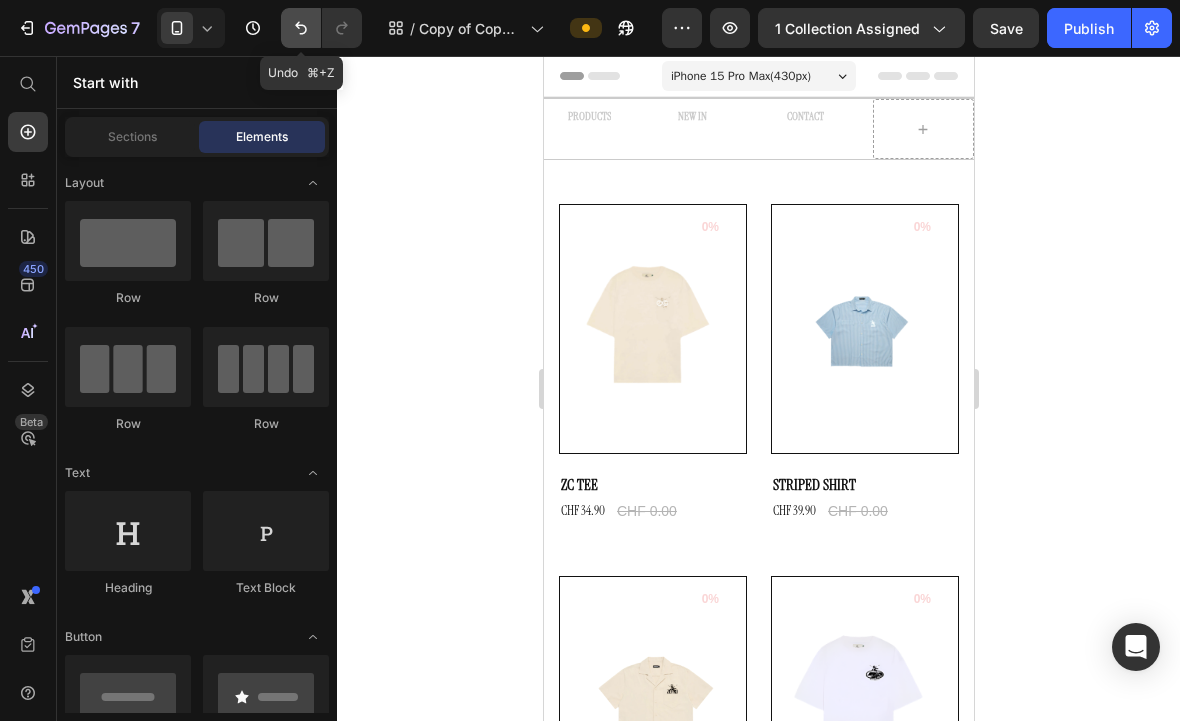 click 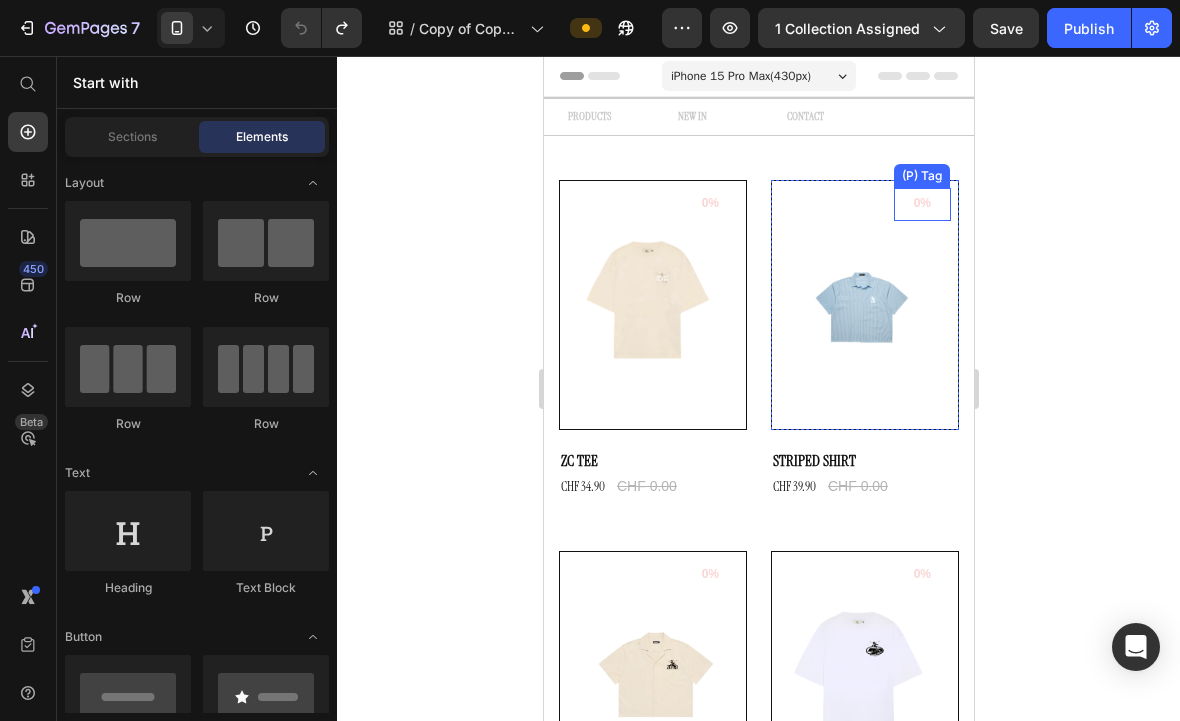 click 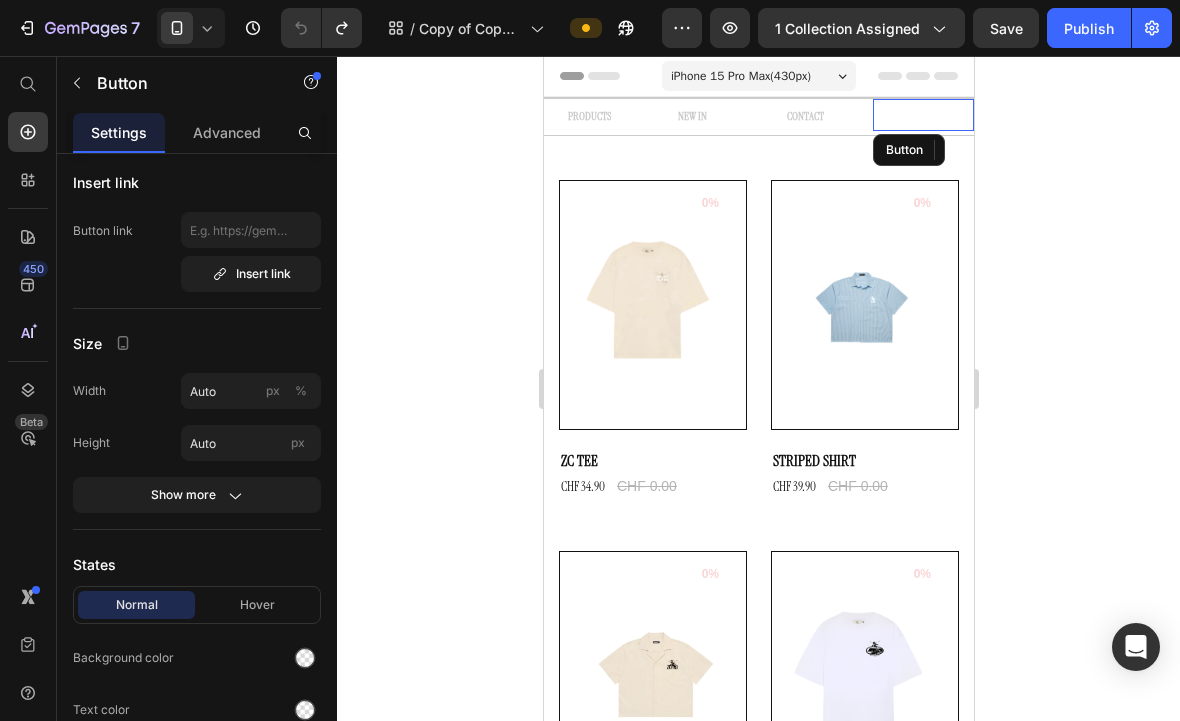 click on "CONTACT" at bounding box center (911, 115) 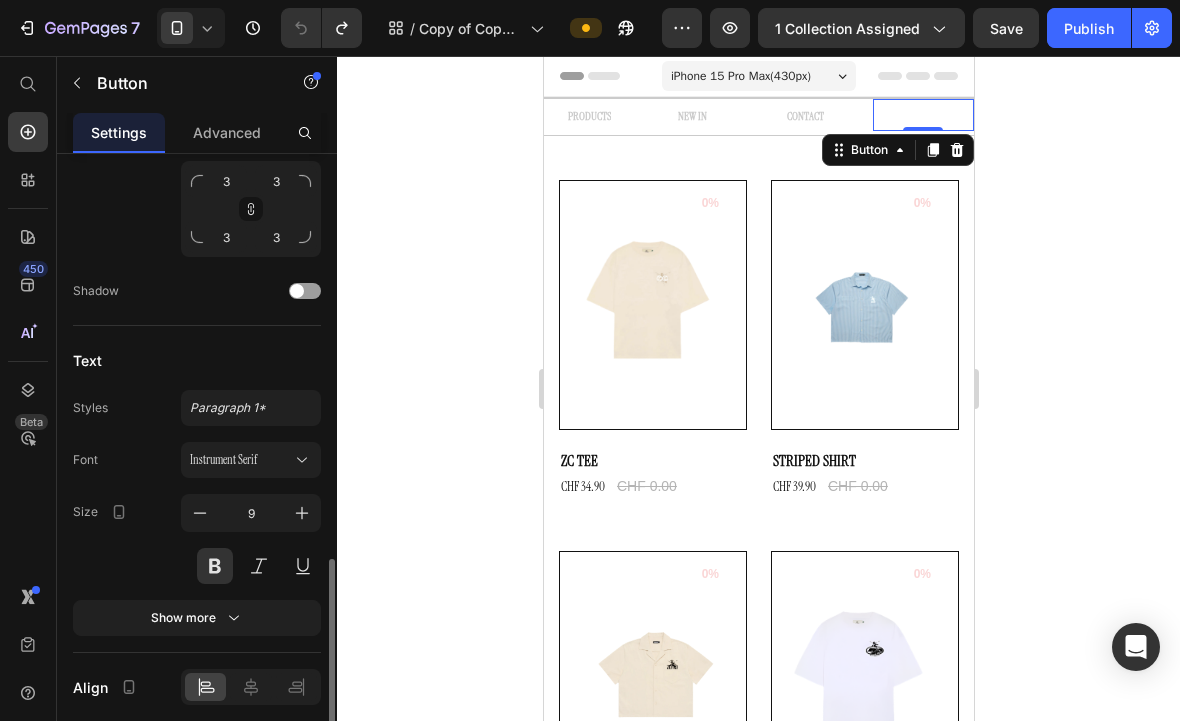 scroll, scrollTop: 821, scrollLeft: 0, axis: vertical 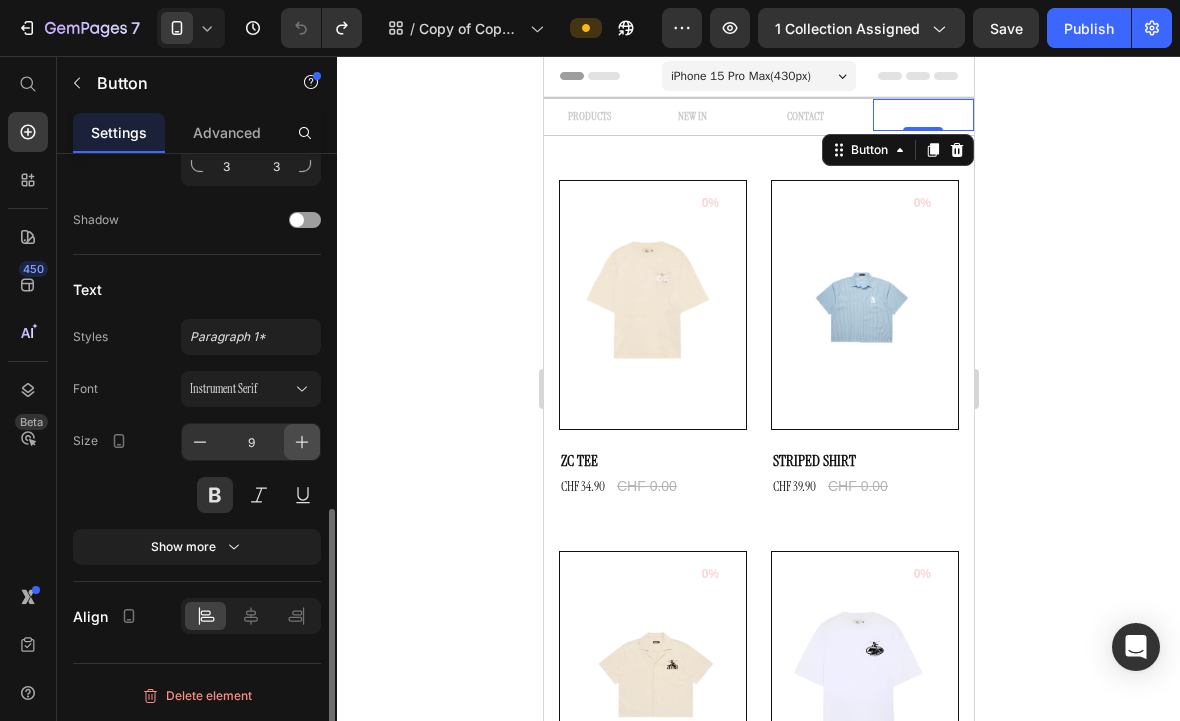 click 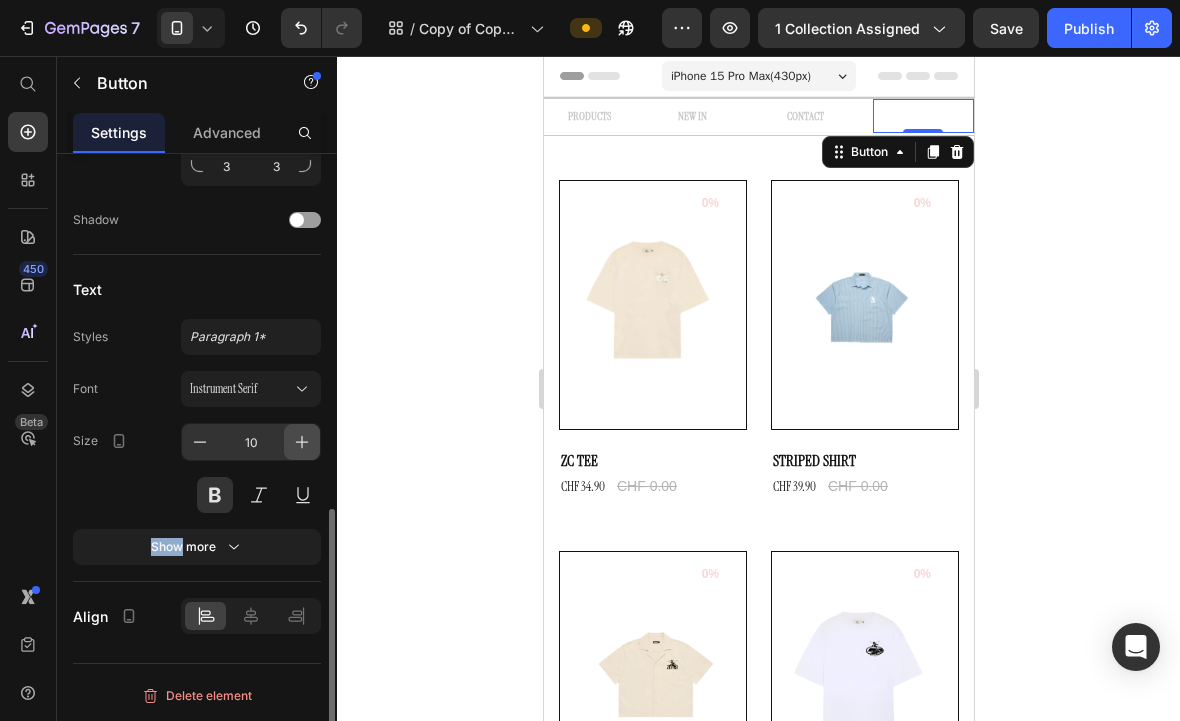 click 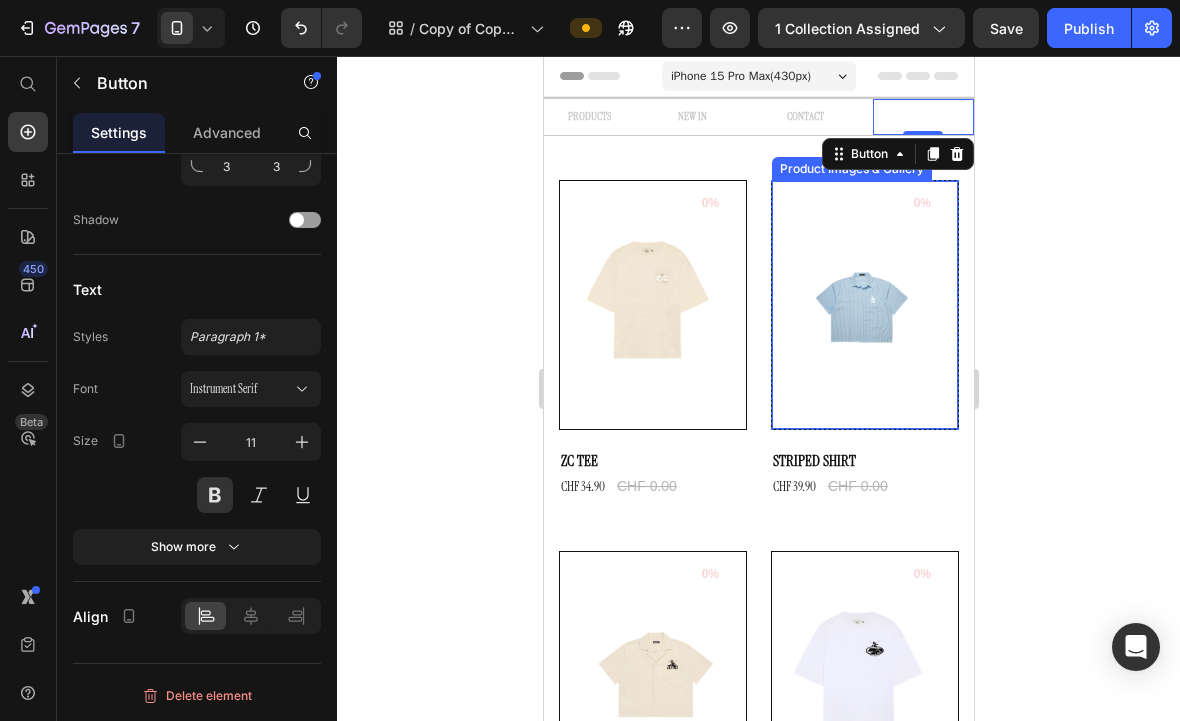 click 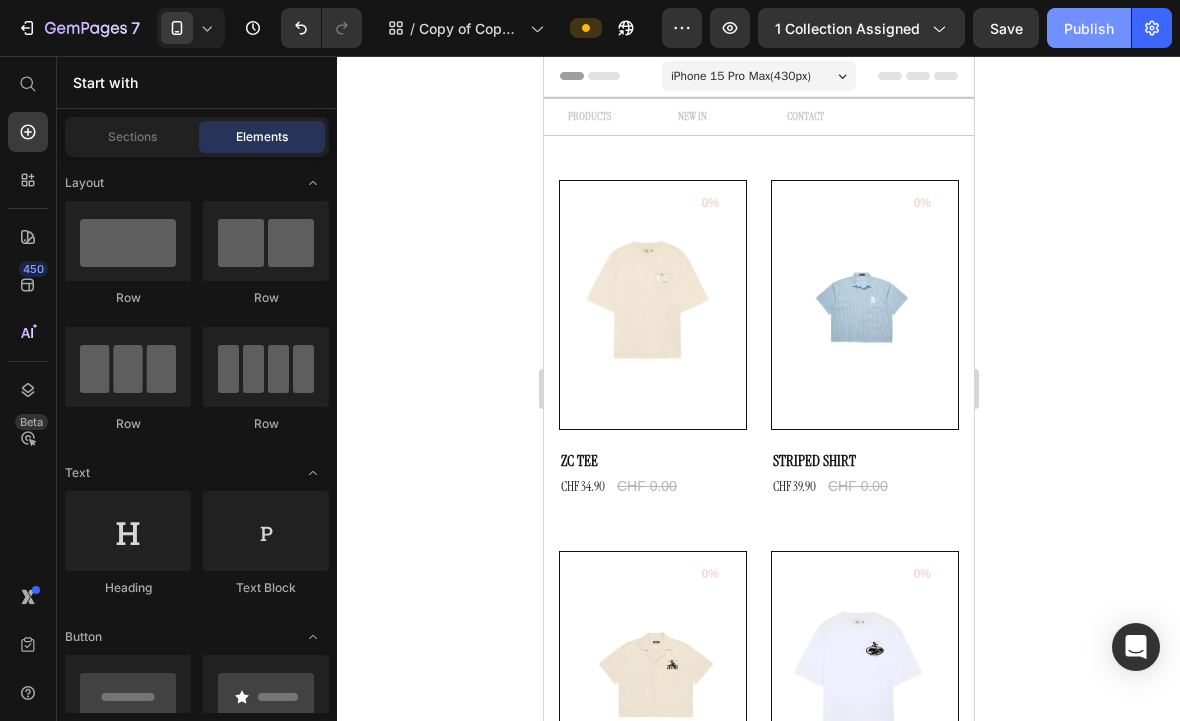 click on "Publish" at bounding box center (1089, 28) 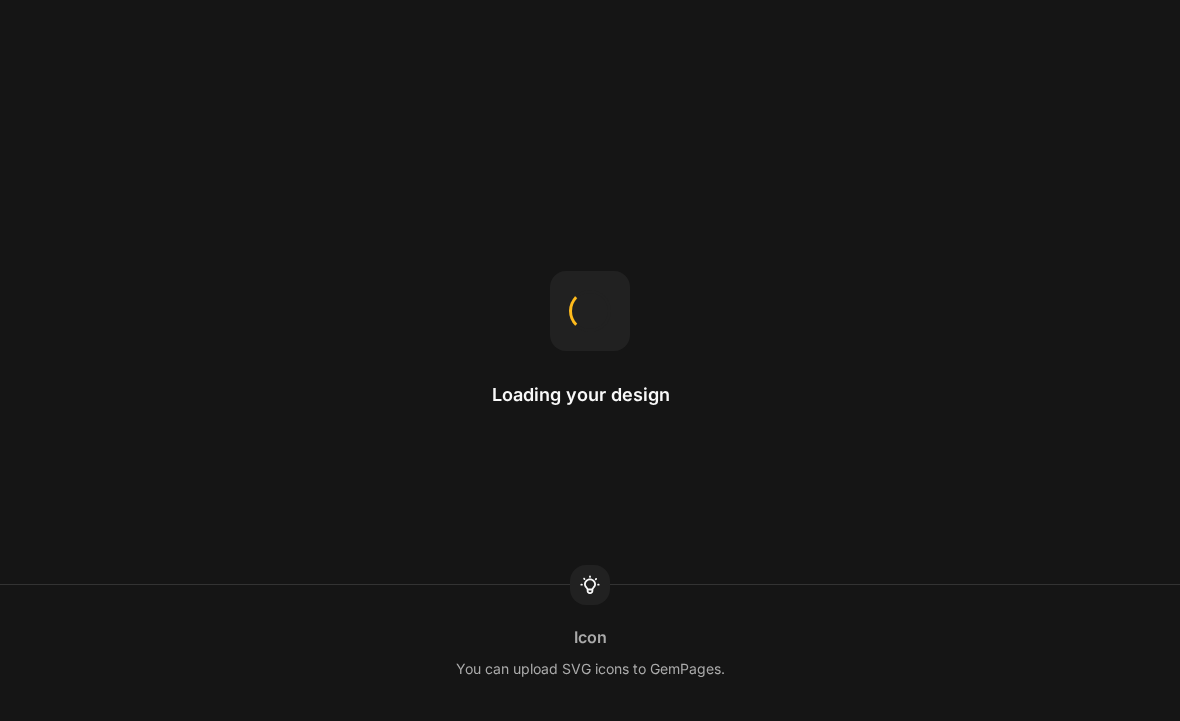 scroll, scrollTop: 0, scrollLeft: 0, axis: both 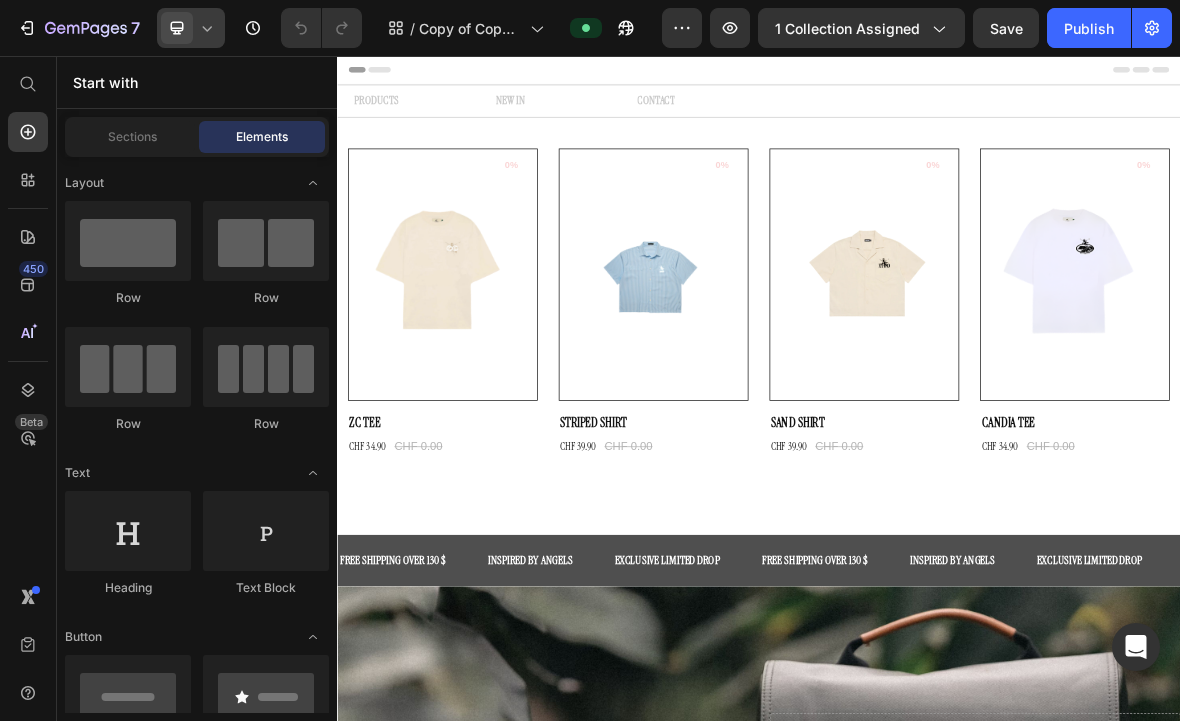 click 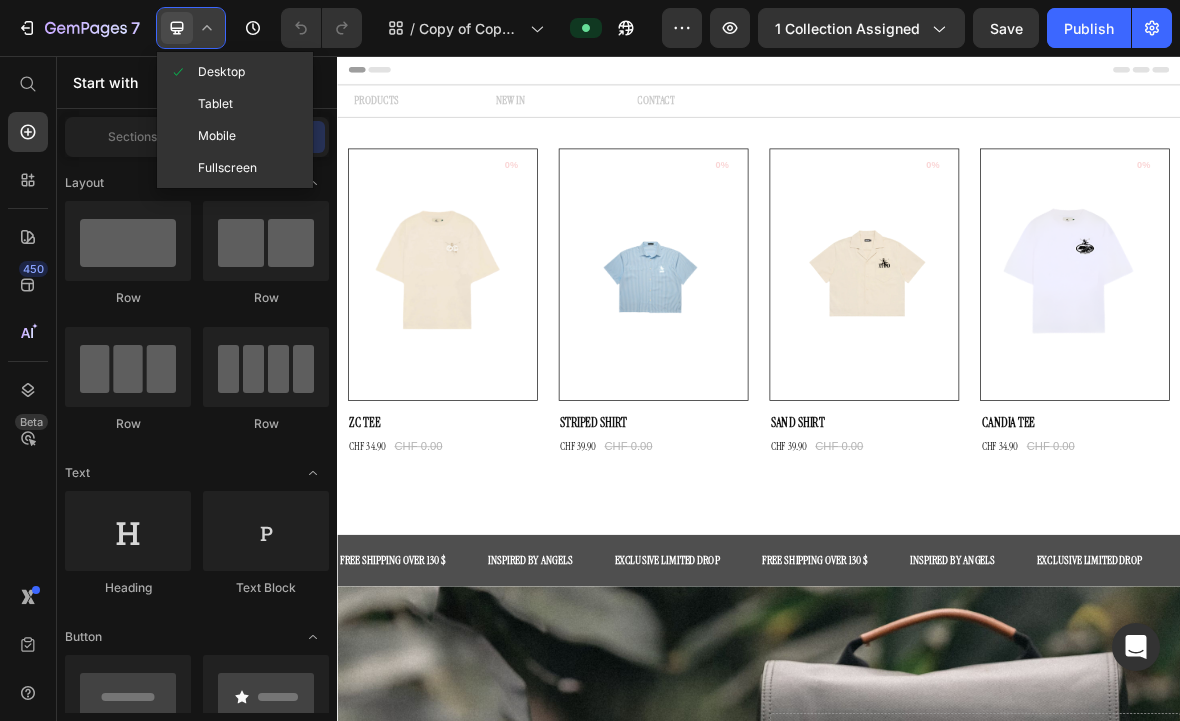 click on "Mobile" at bounding box center [217, 136] 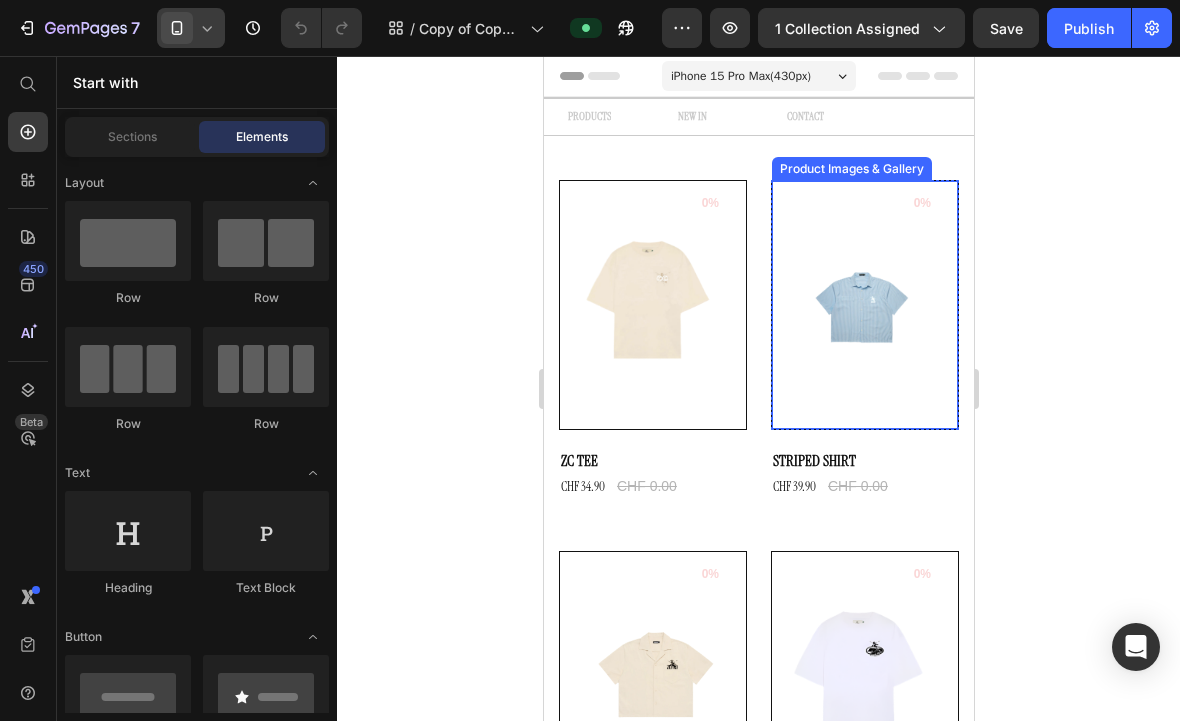 scroll, scrollTop: 0, scrollLeft: 0, axis: both 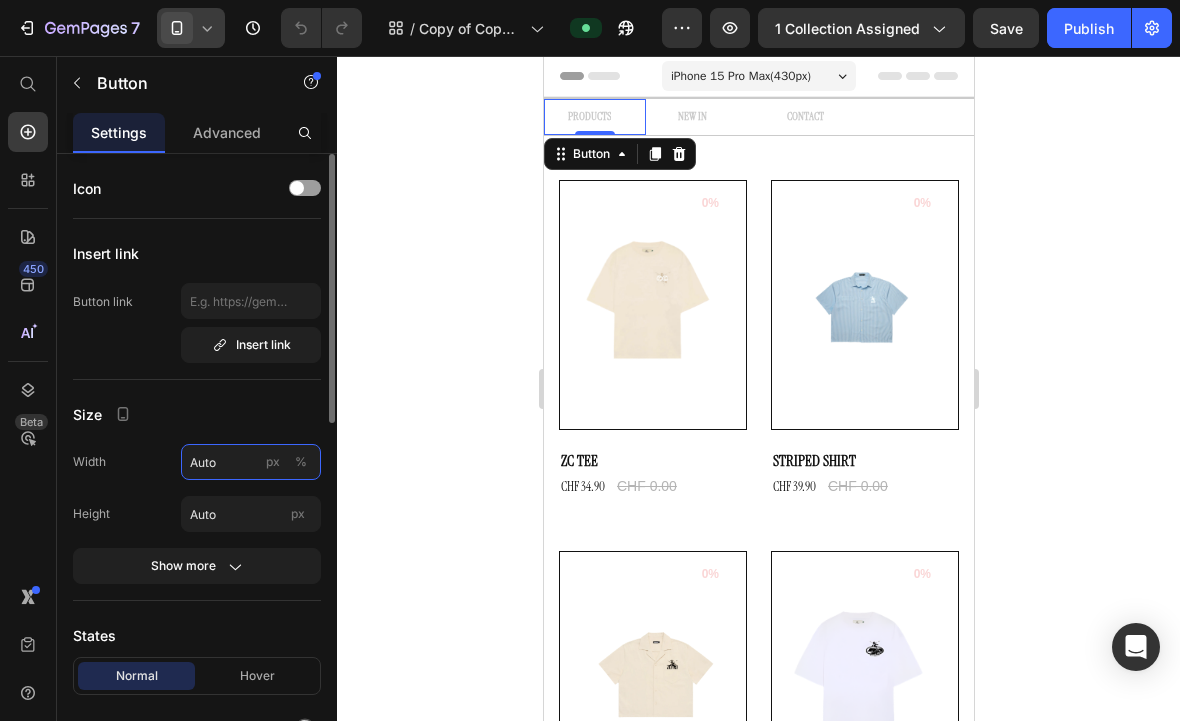 click on "Auto" at bounding box center (251, 462) 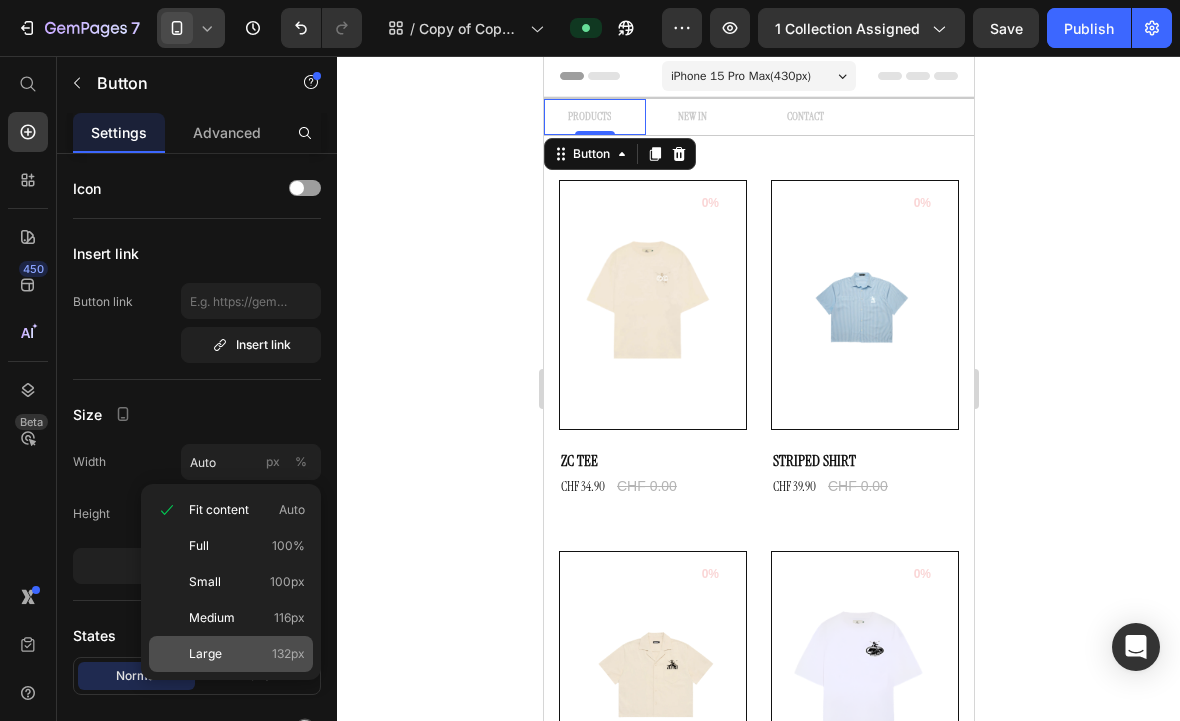 click on "Large 132px" at bounding box center [247, 654] 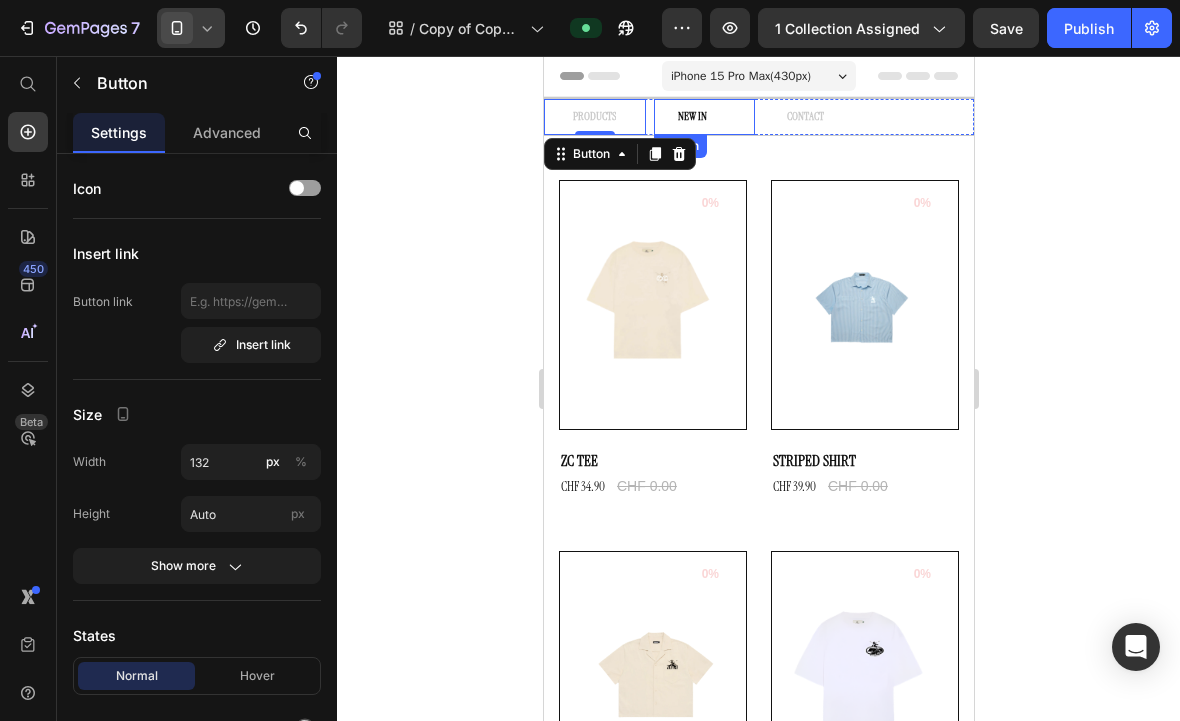 click on "NEW IN" at bounding box center (691, 117) 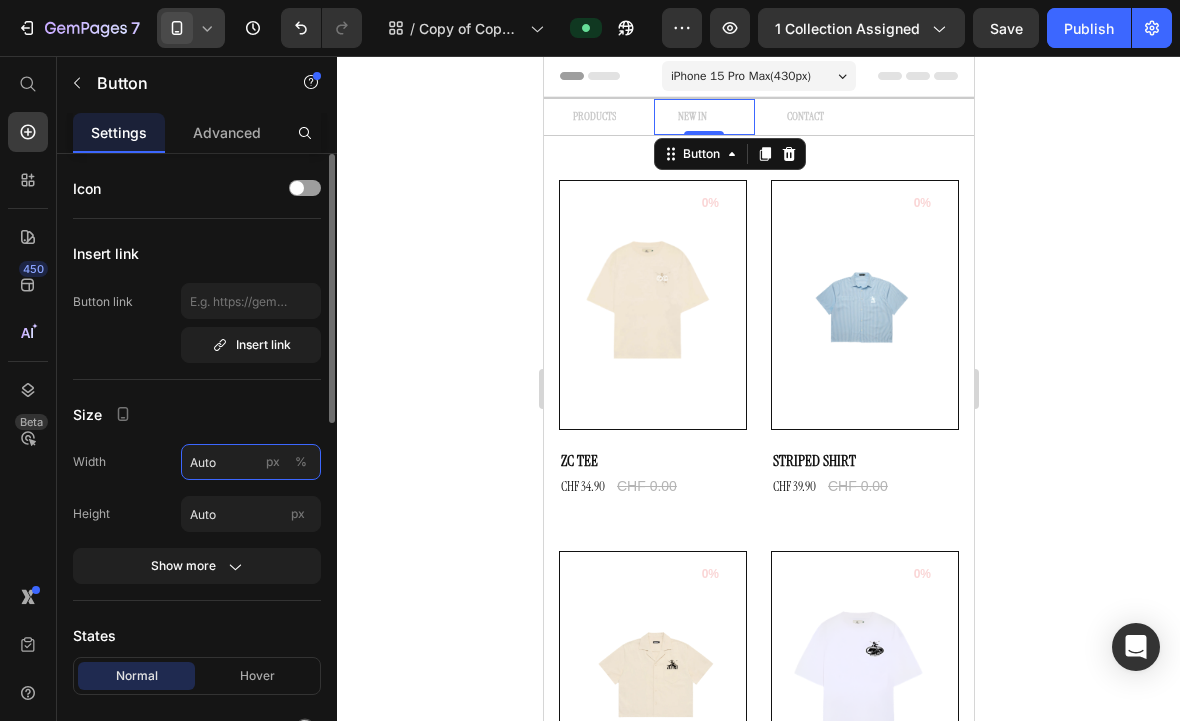 click on "Auto" at bounding box center [251, 462] 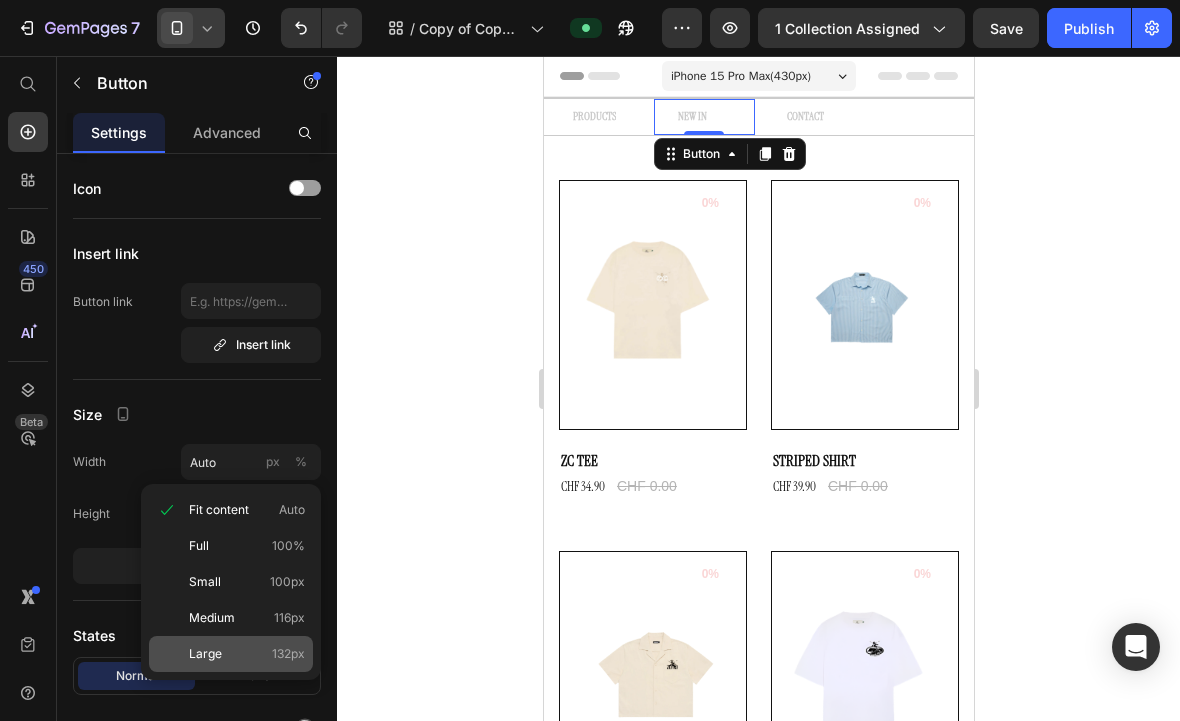 click on "Large 132px" at bounding box center [247, 654] 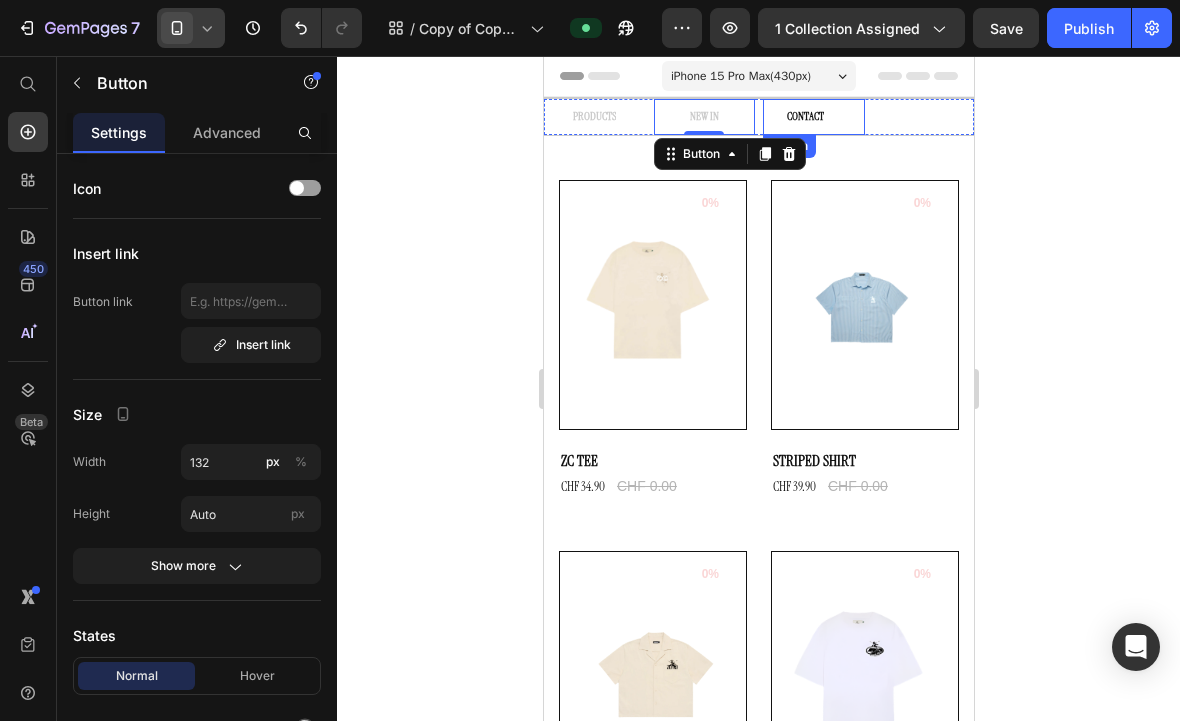click on "CONTACT" at bounding box center (804, 117) 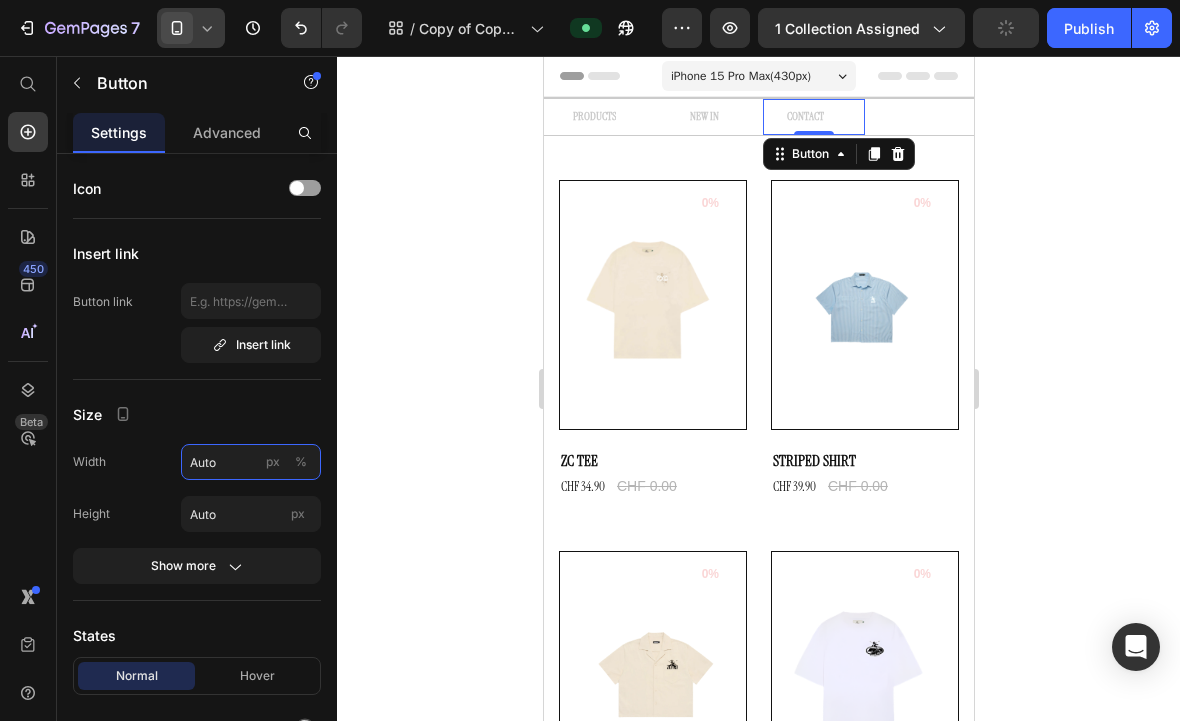 drag, startPoint x: 253, startPoint y: 459, endPoint x: 251, endPoint y: 568, distance: 109.01835 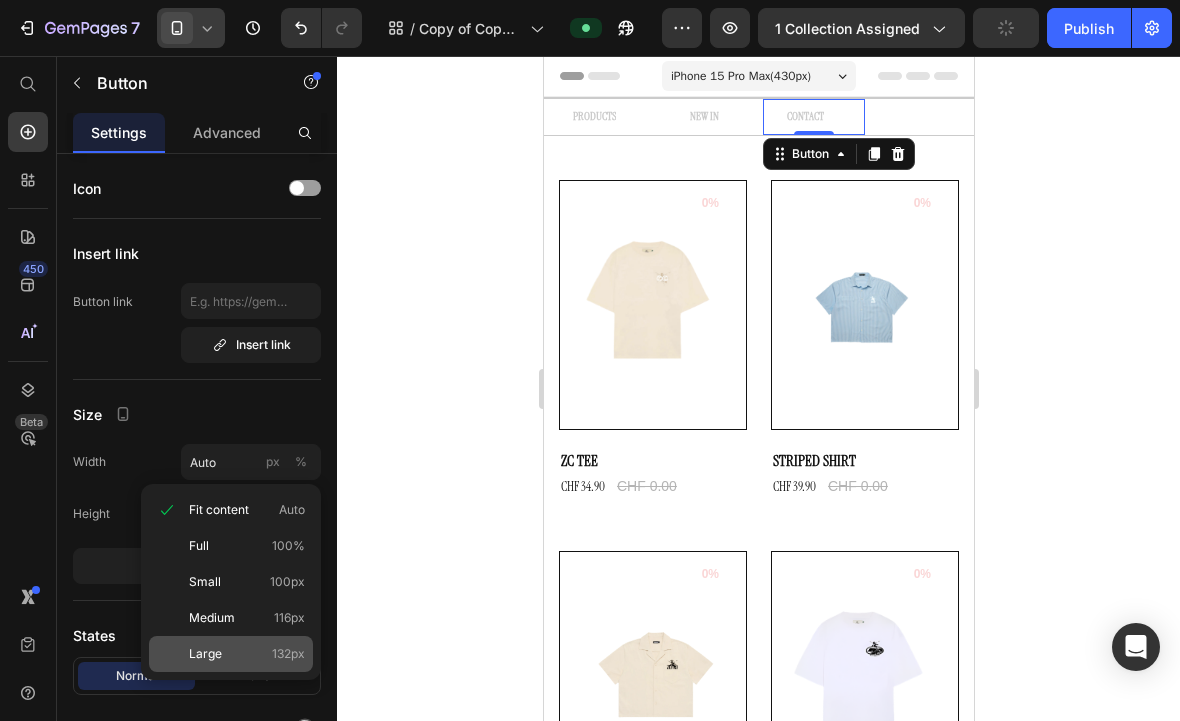 click on "Large 132px" at bounding box center [247, 654] 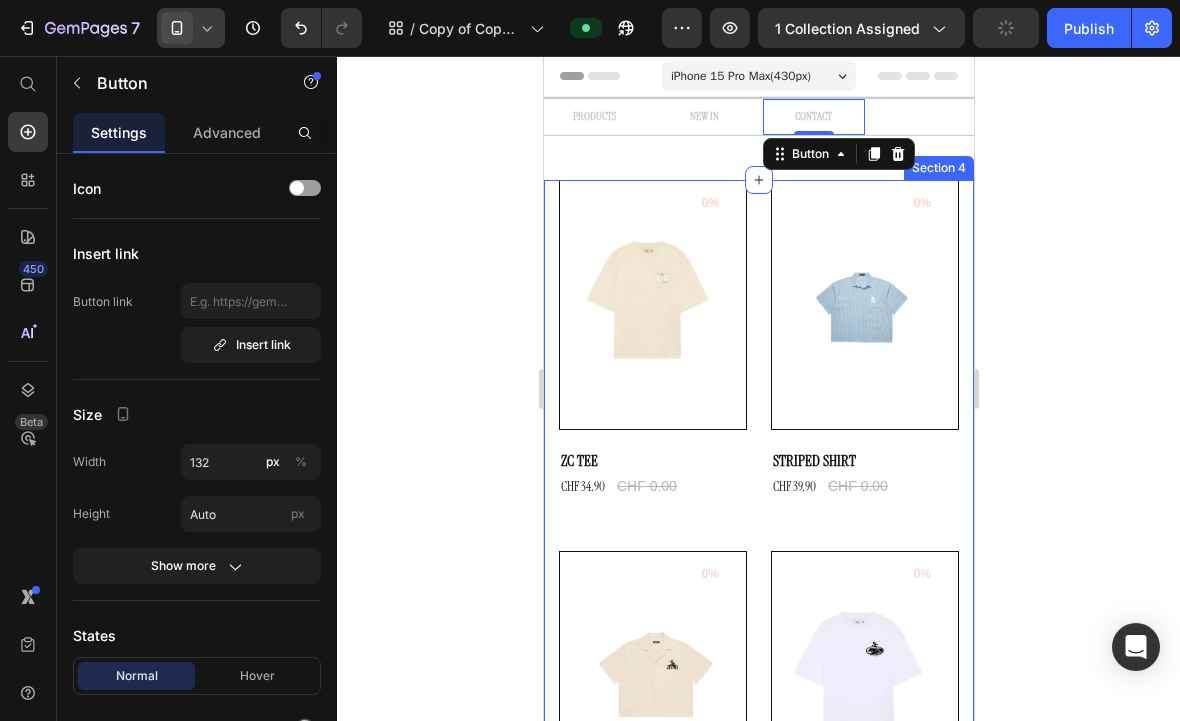 click 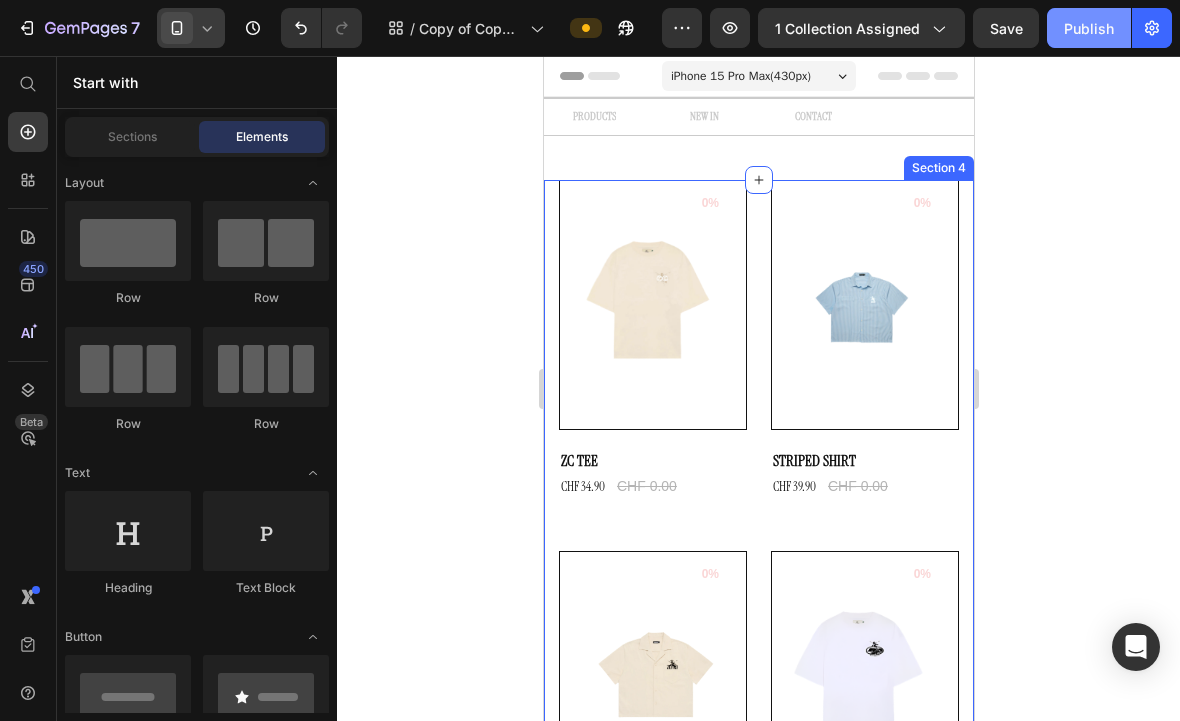 click on "Publish" at bounding box center [1089, 28] 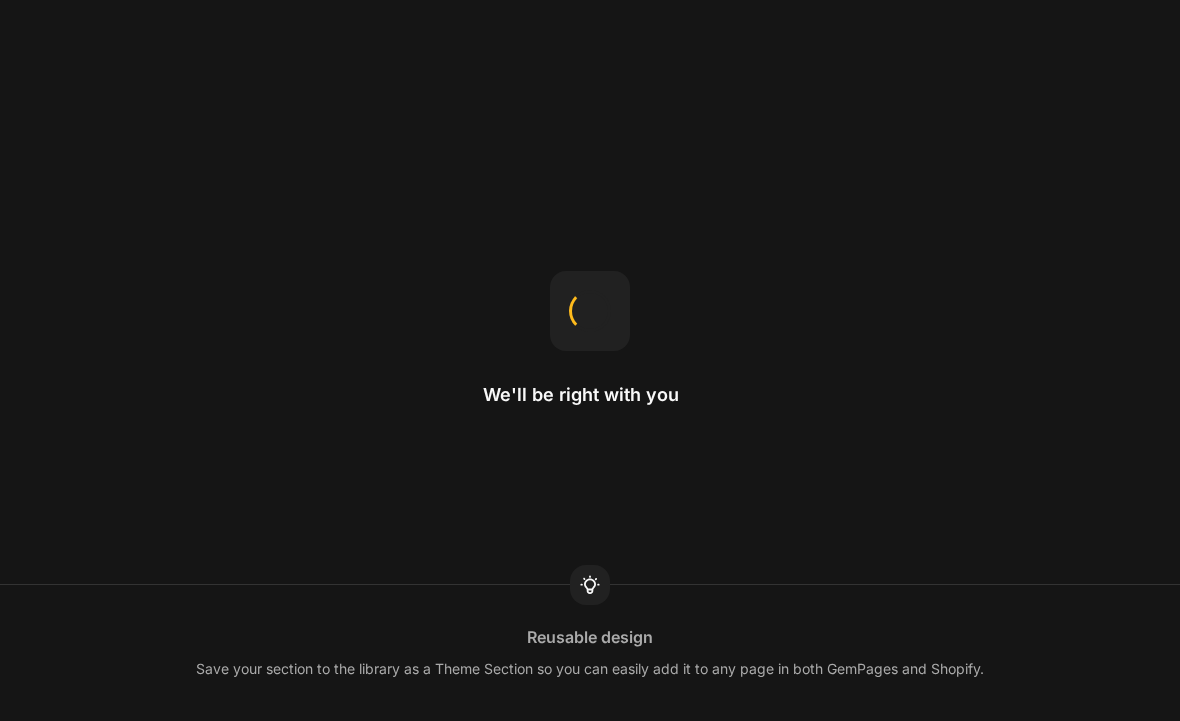 scroll, scrollTop: 0, scrollLeft: 0, axis: both 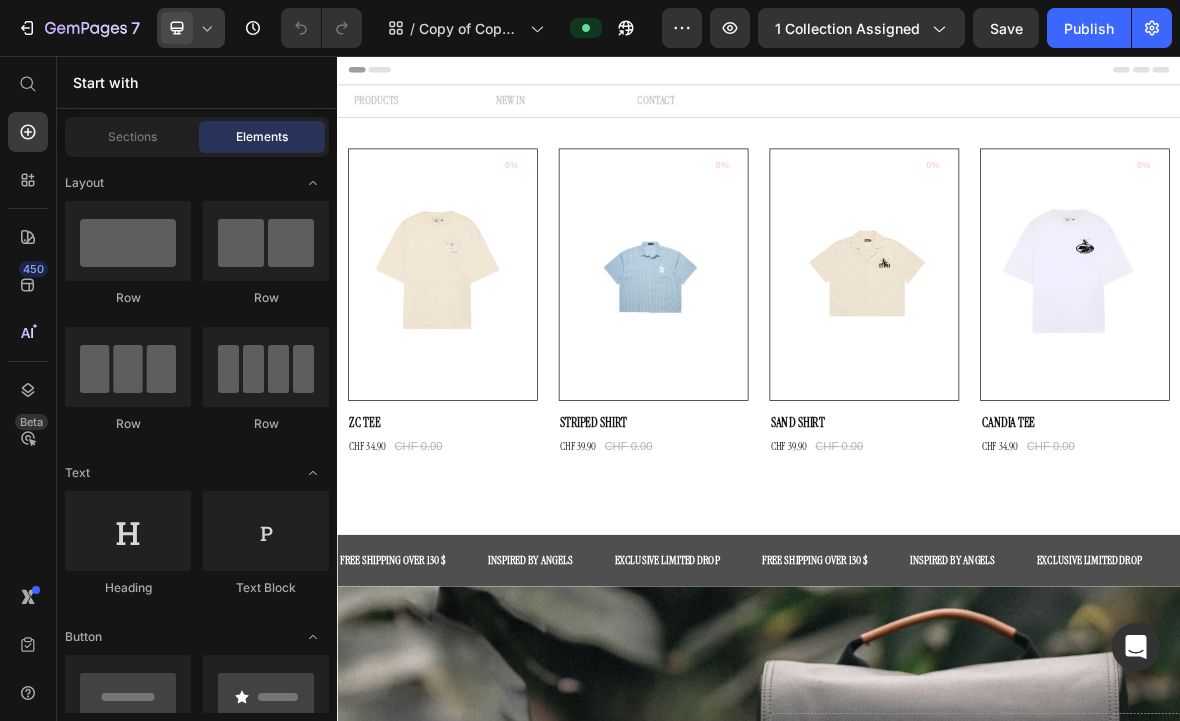 click 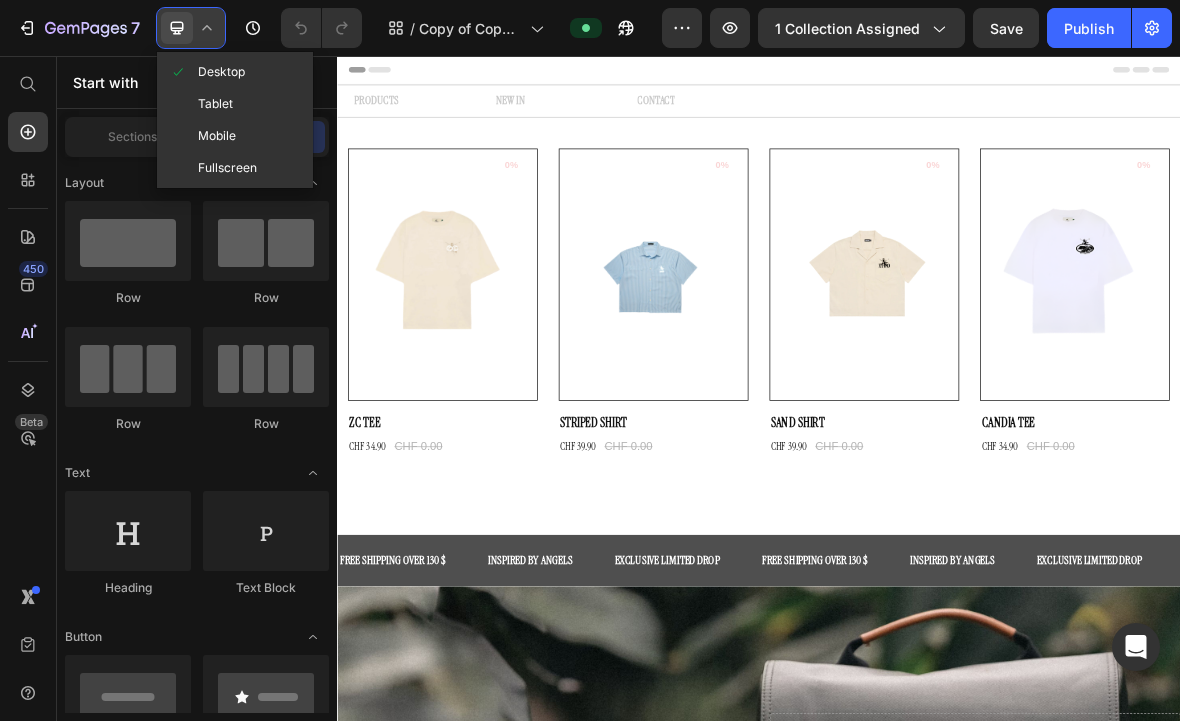 drag, startPoint x: 231, startPoint y: 134, endPoint x: 260, endPoint y: 135, distance: 29.017237 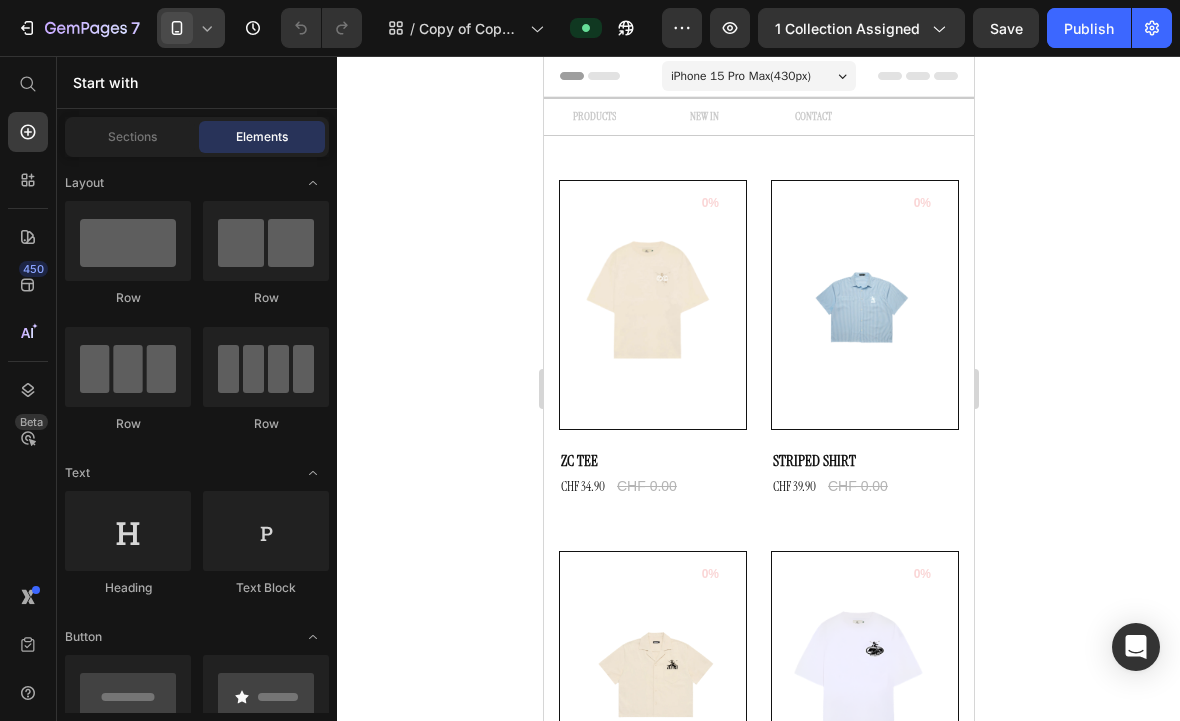 scroll, scrollTop: 0, scrollLeft: 0, axis: both 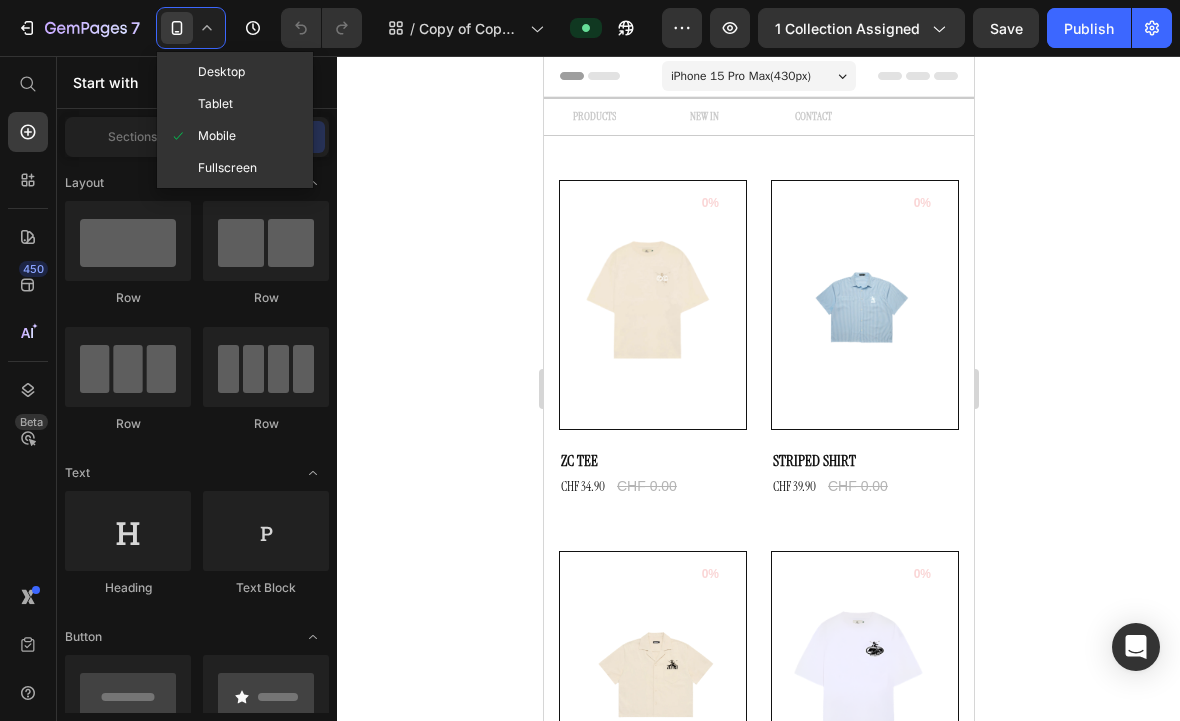 click on "Desktop" at bounding box center [221, 72] 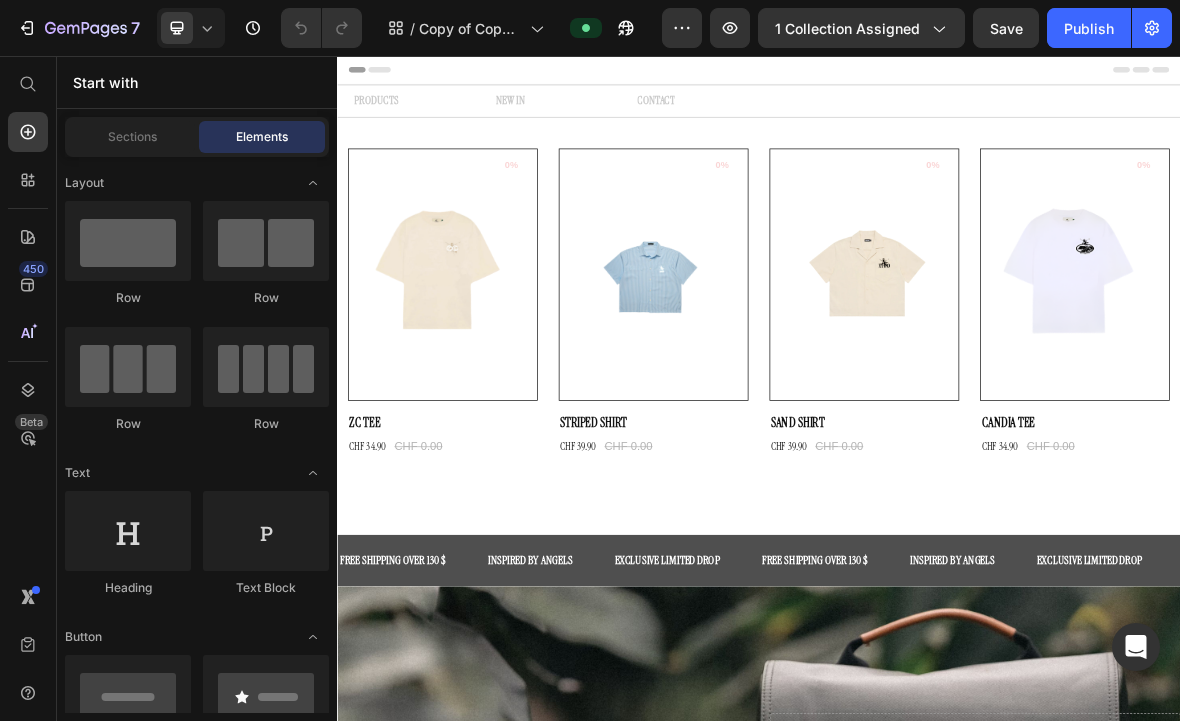 click 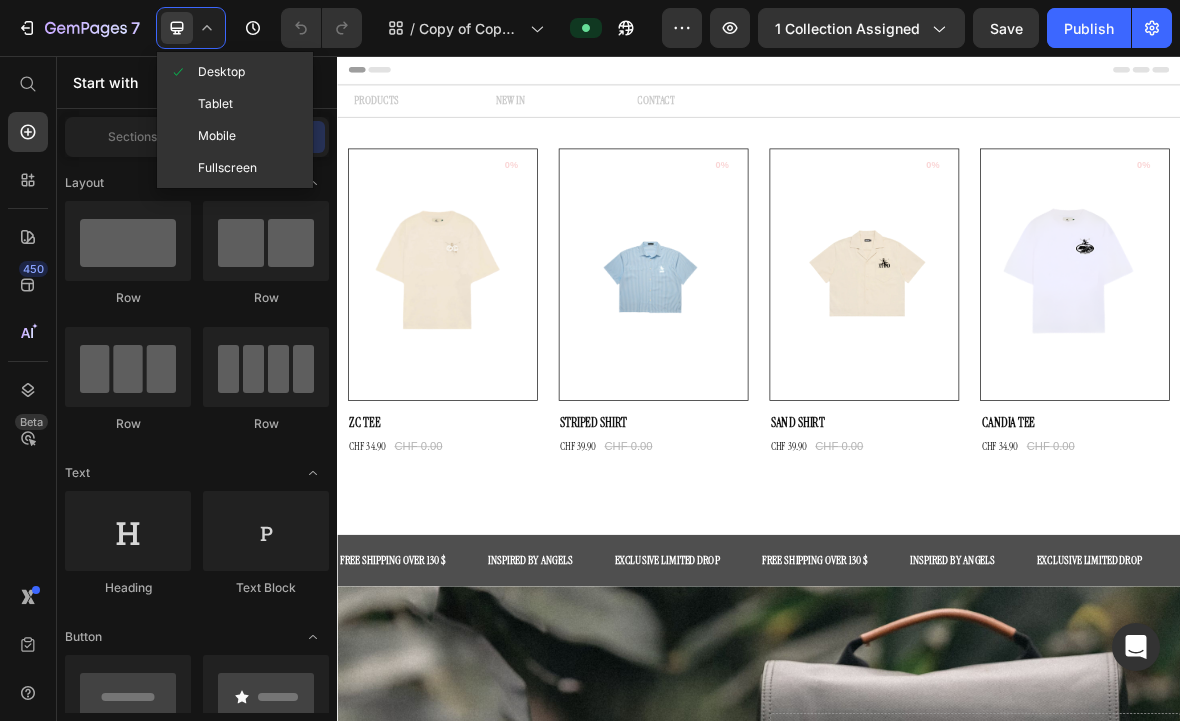 click on "Tablet" at bounding box center [215, 104] 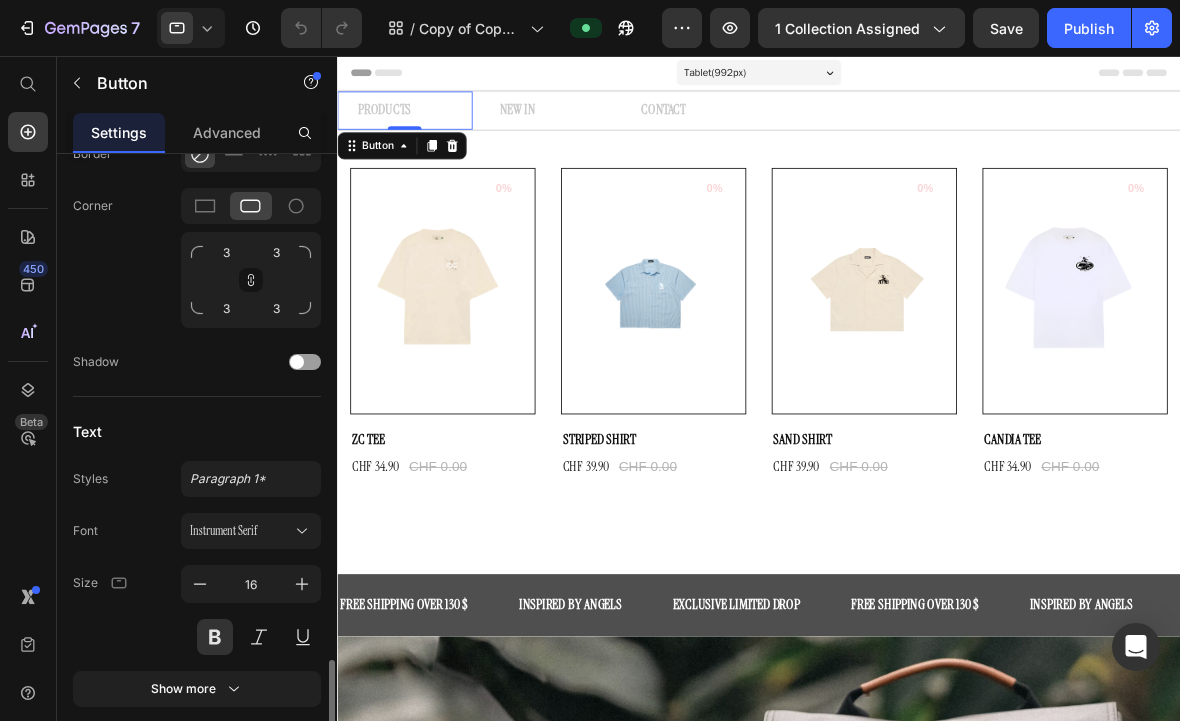 scroll, scrollTop: 873, scrollLeft: 0, axis: vertical 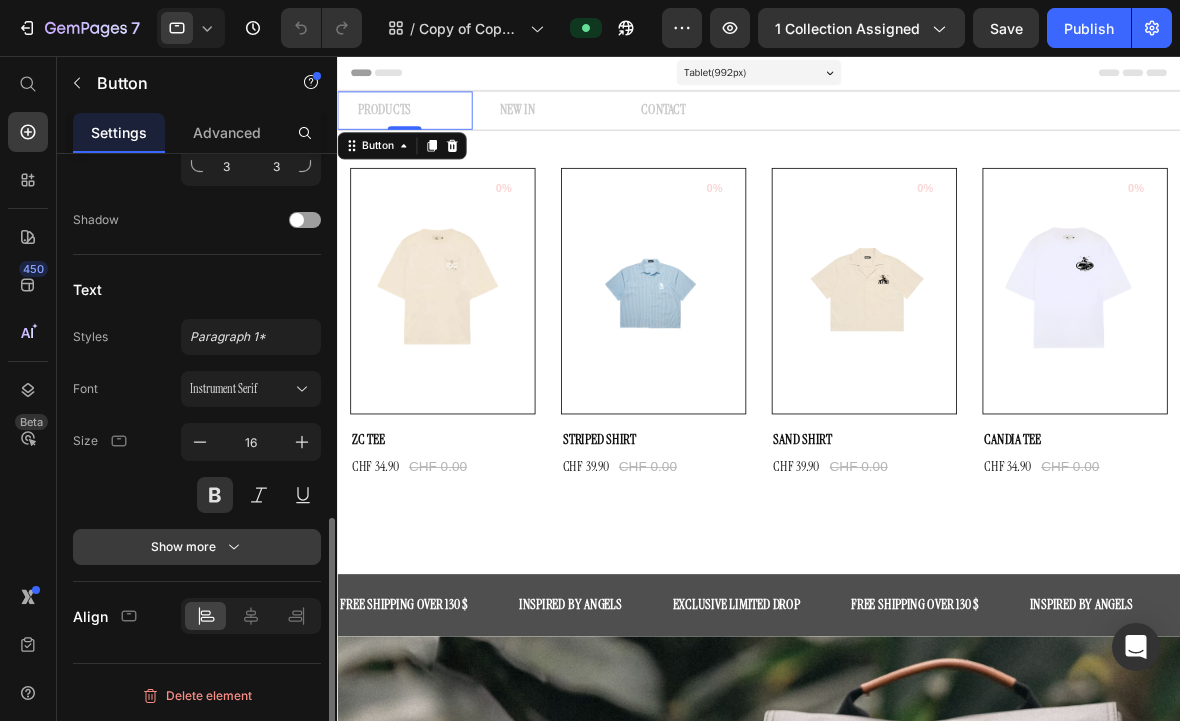 click 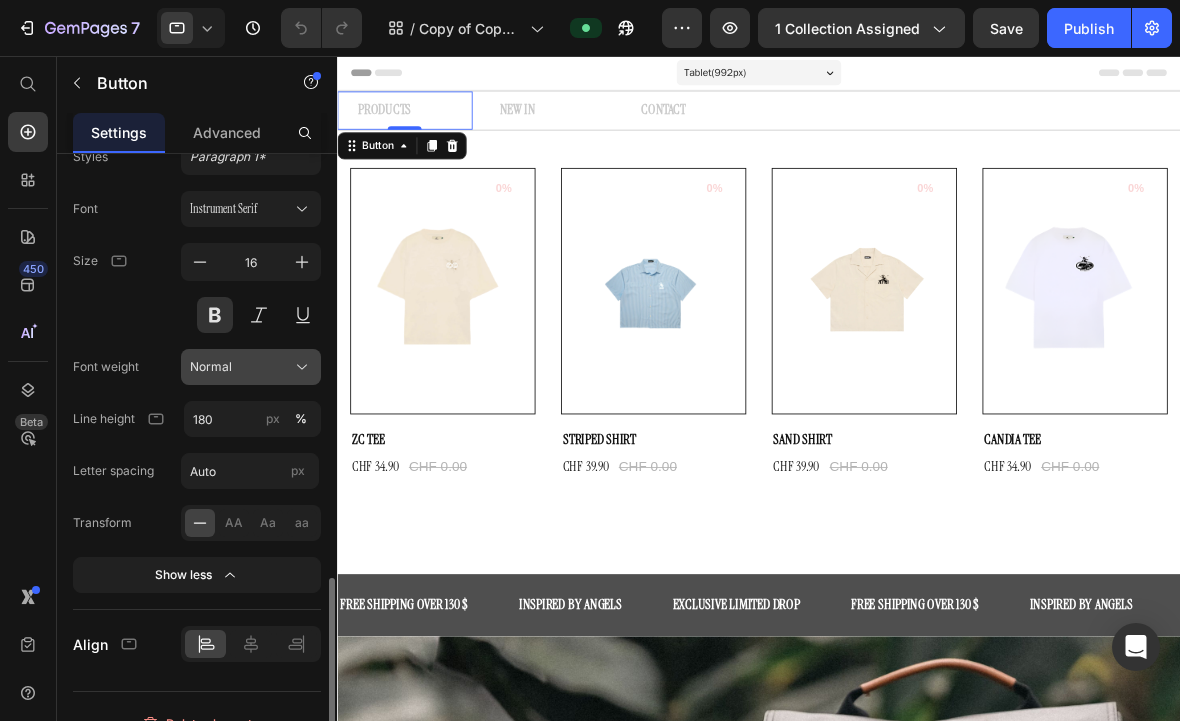 scroll, scrollTop: 1081, scrollLeft: 0, axis: vertical 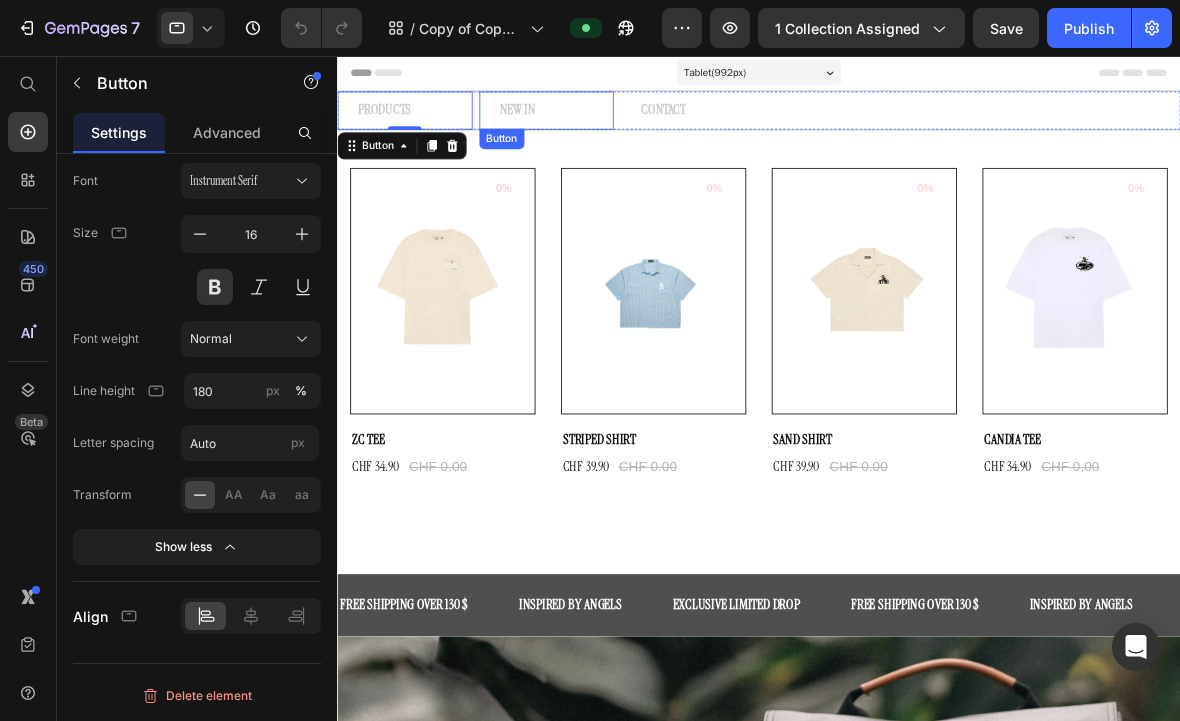 click on "NEW IN Button" at bounding box center [583, 120] 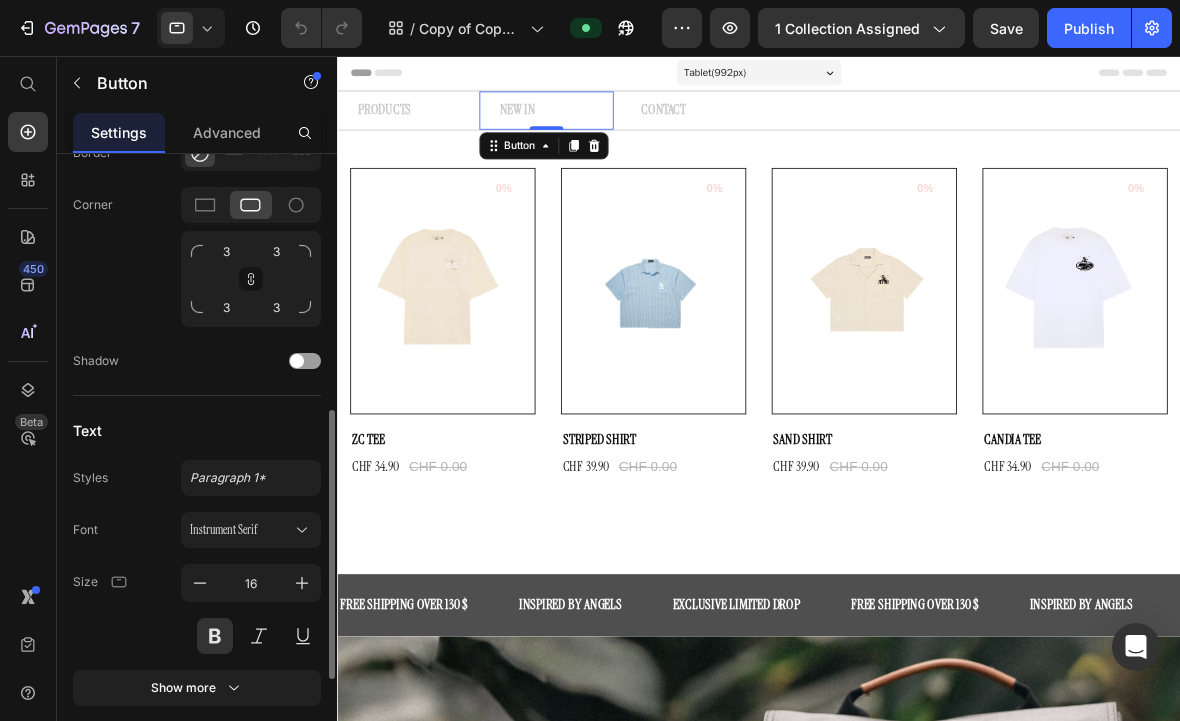 scroll, scrollTop: 705, scrollLeft: 0, axis: vertical 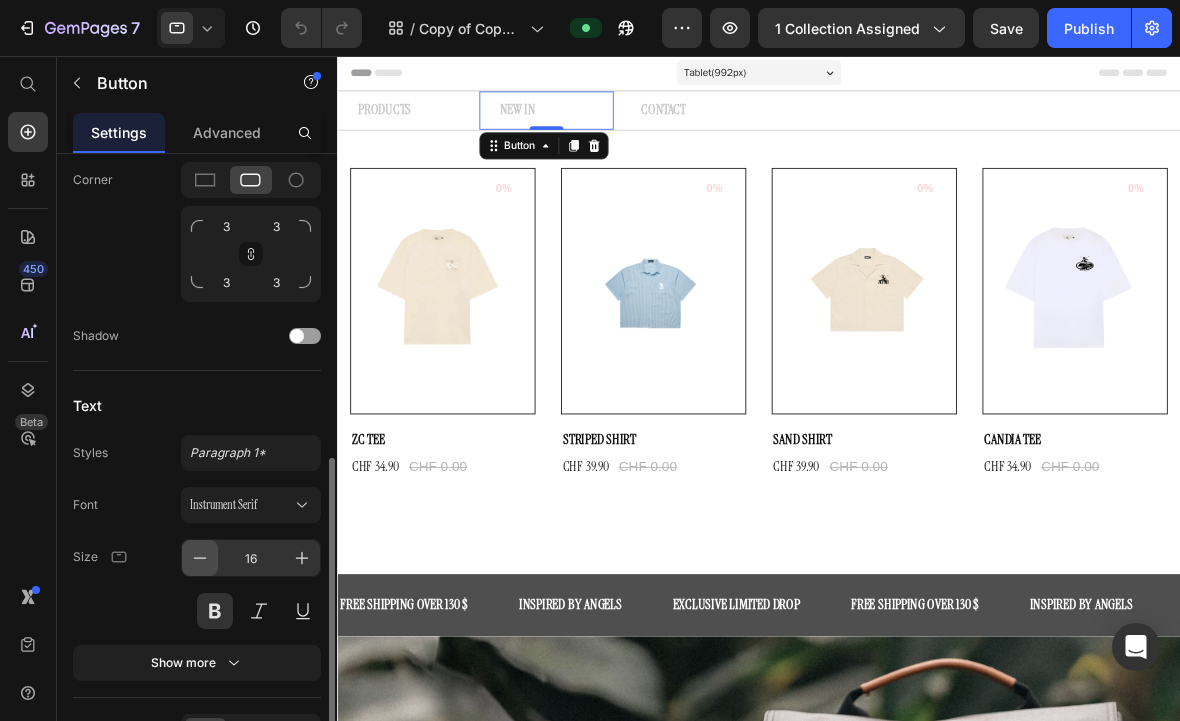 click 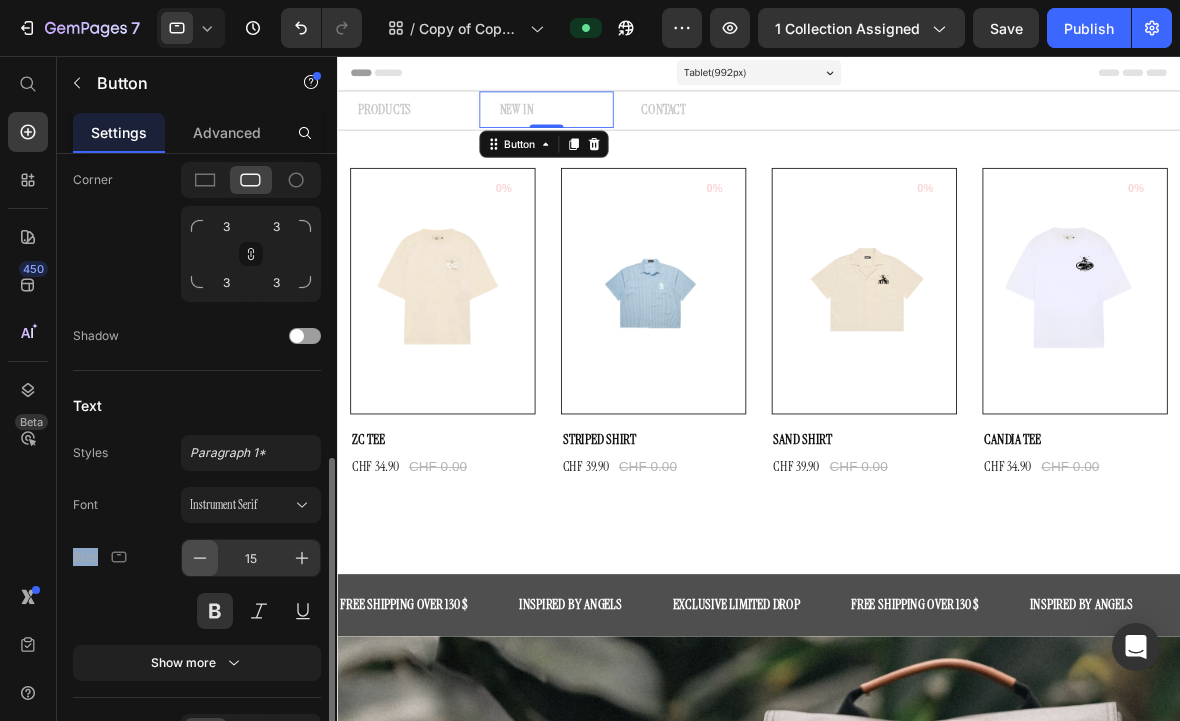 click 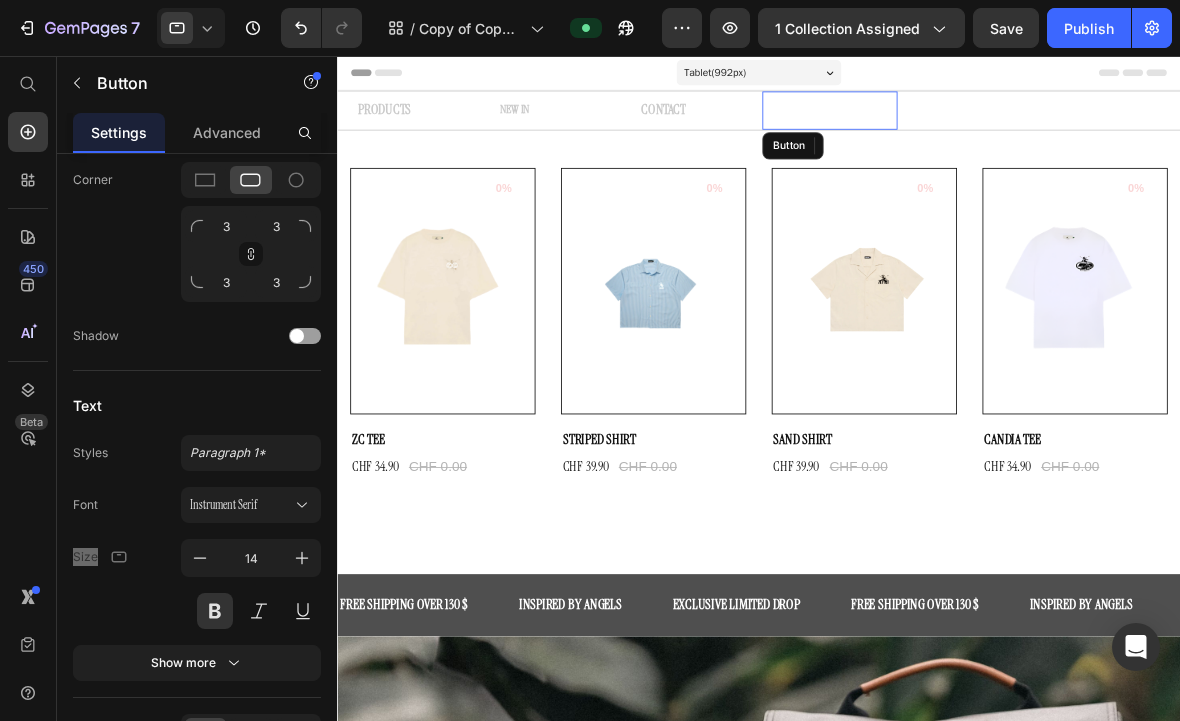 click on "CONTACT" at bounding box center (887, 120) 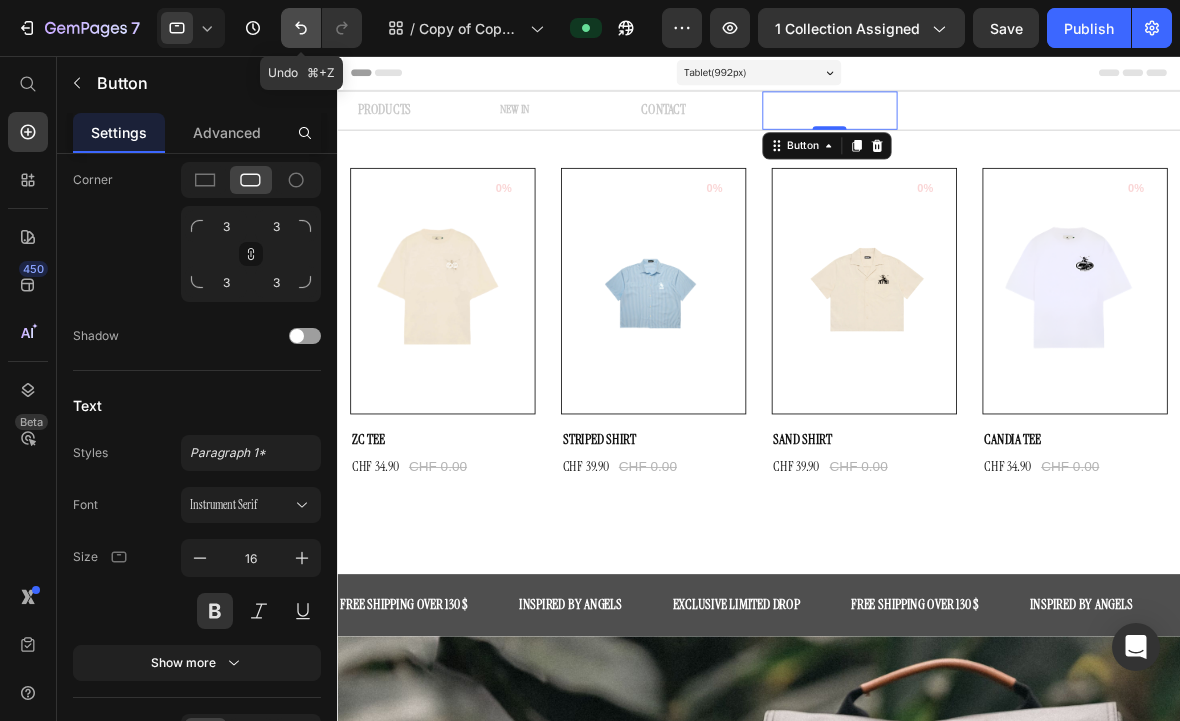 click 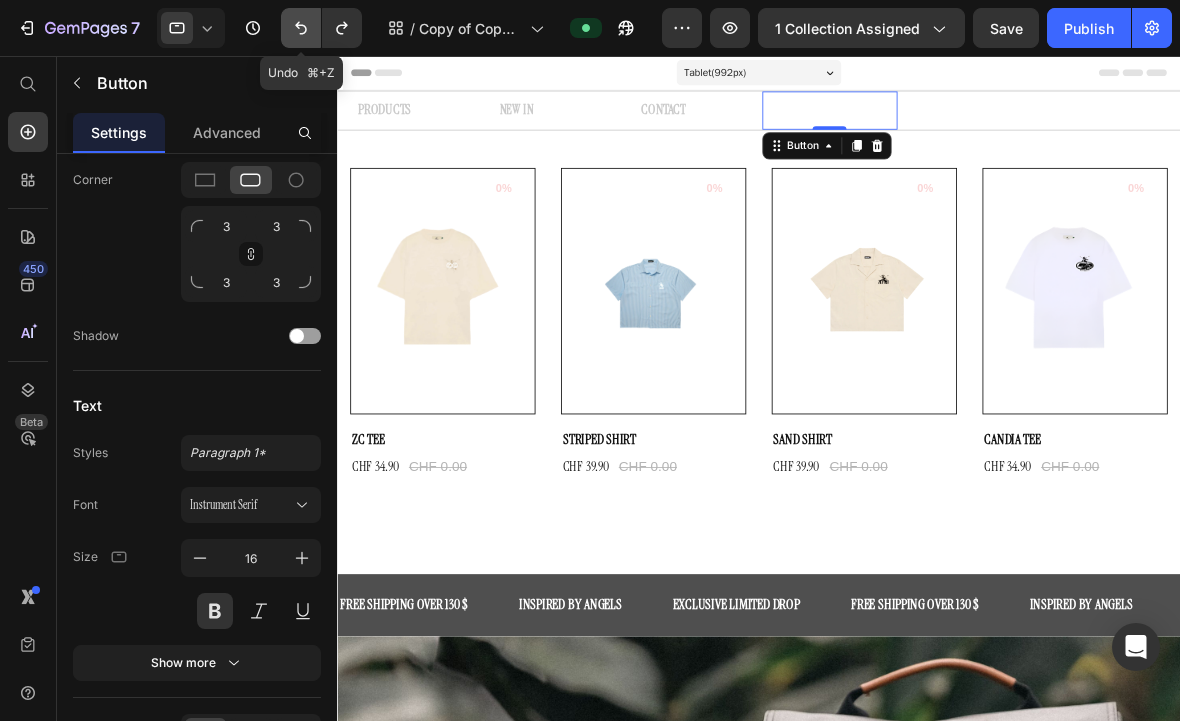 click 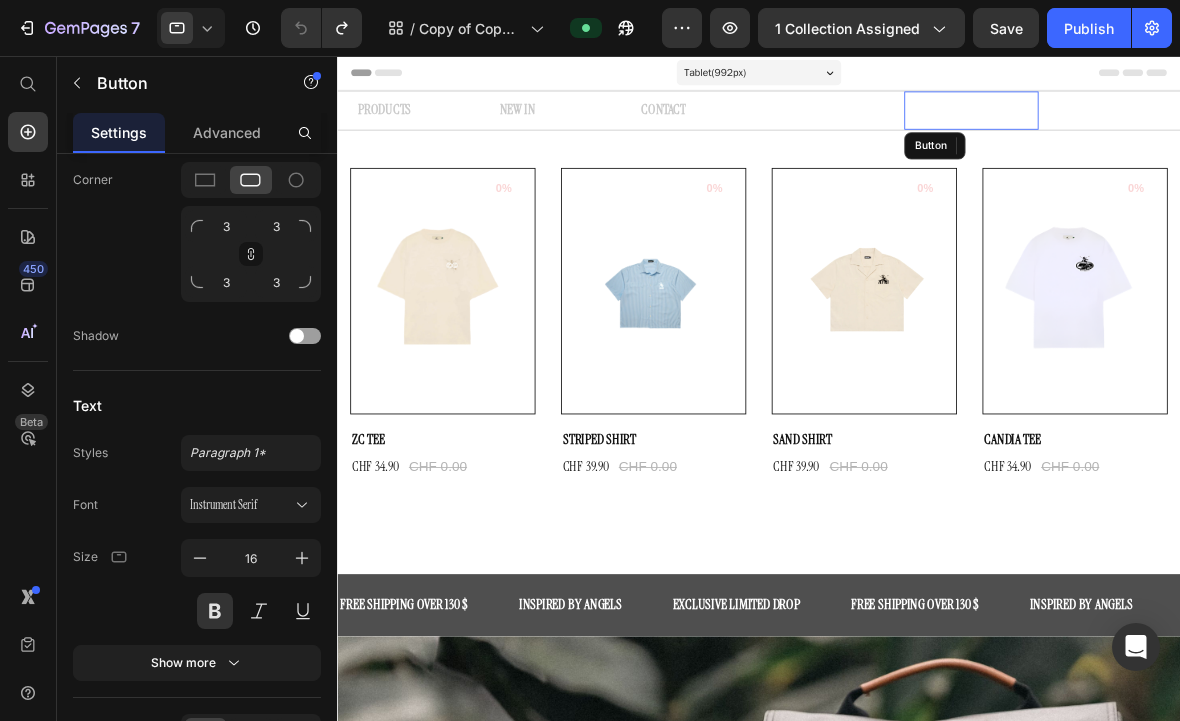 click on "CONTACT Button" at bounding box center [1083, 120] 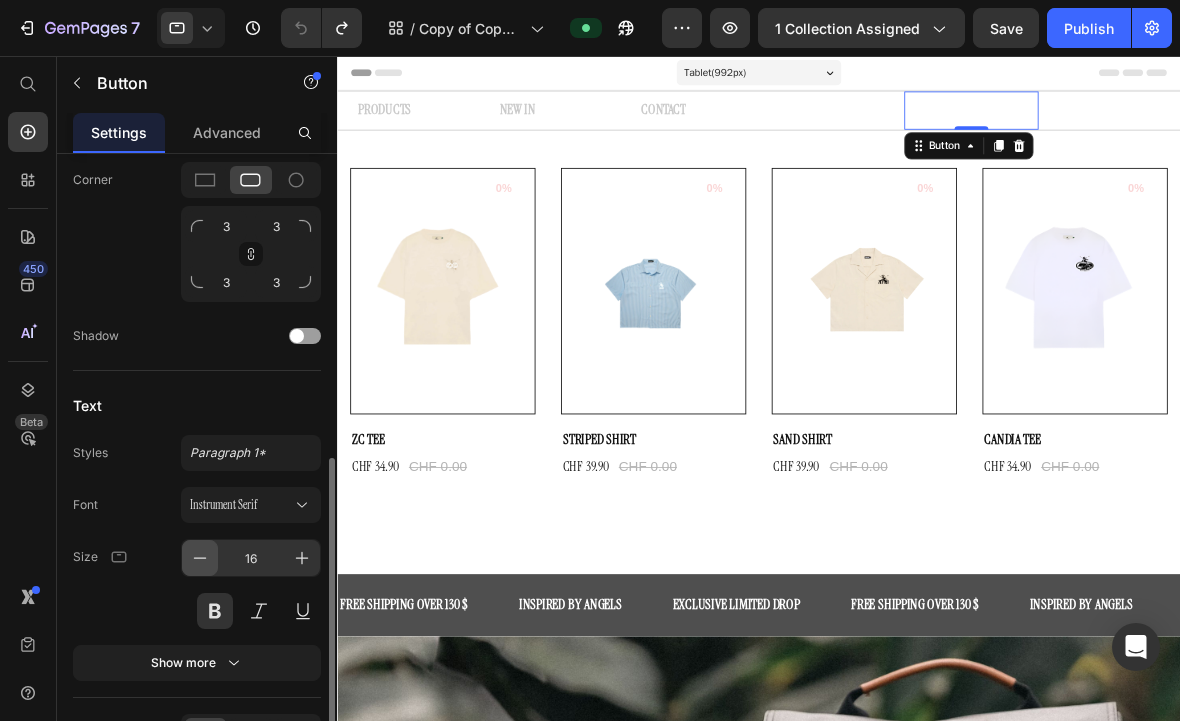 click 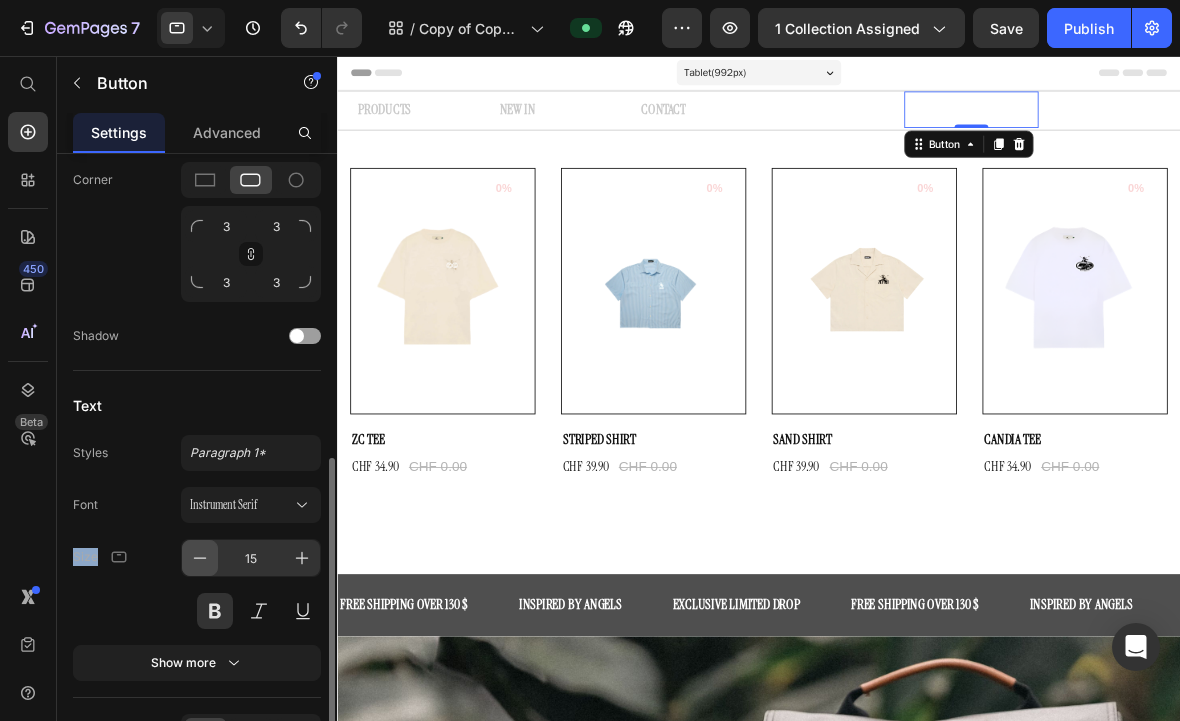 click 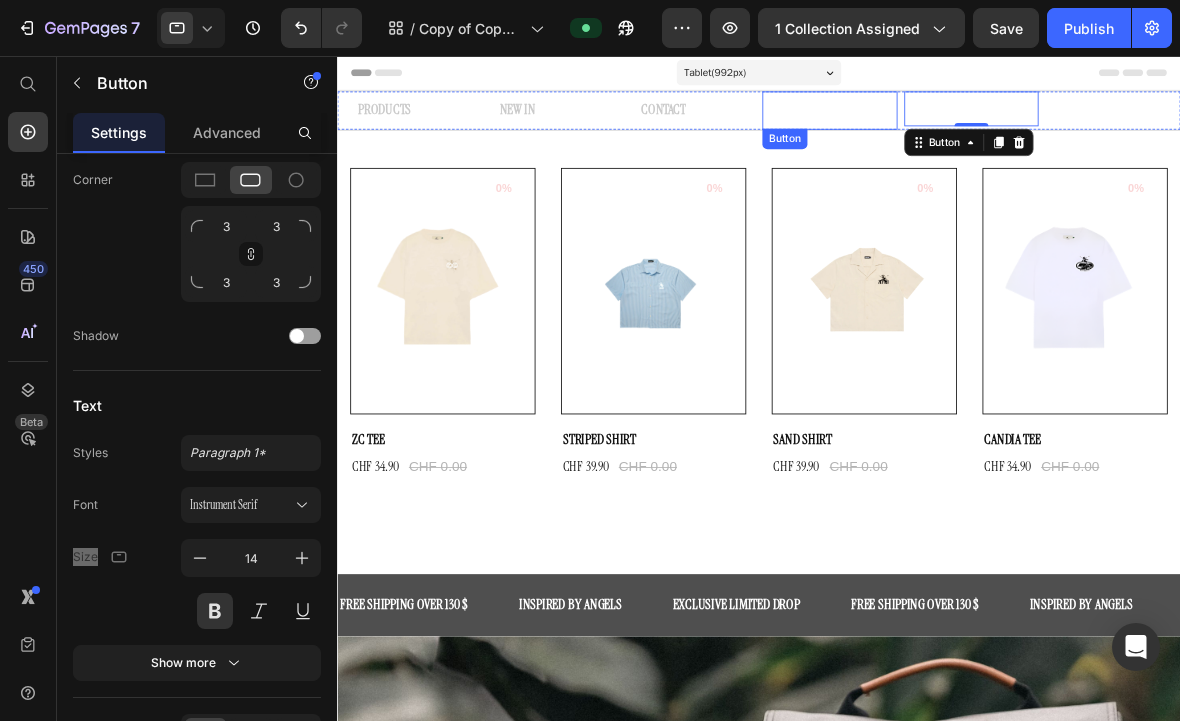 drag, startPoint x: 916, startPoint y: 128, endPoint x: 902, endPoint y: 171, distance: 45.221676 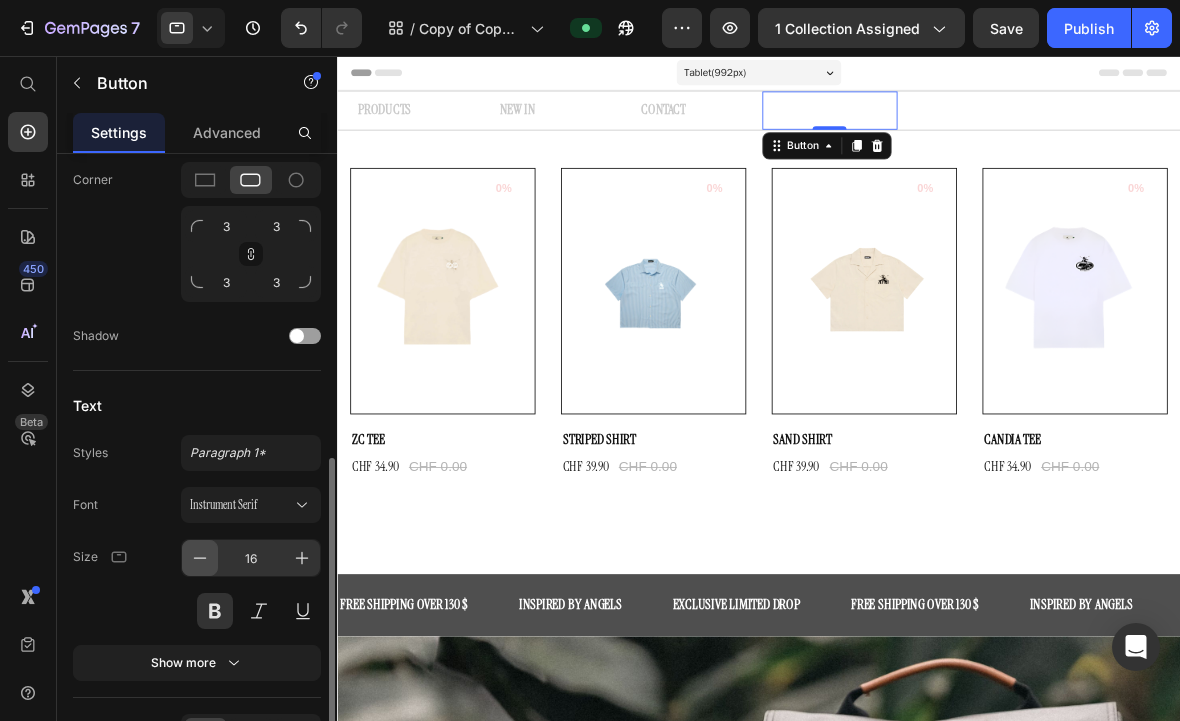 click at bounding box center (200, 558) 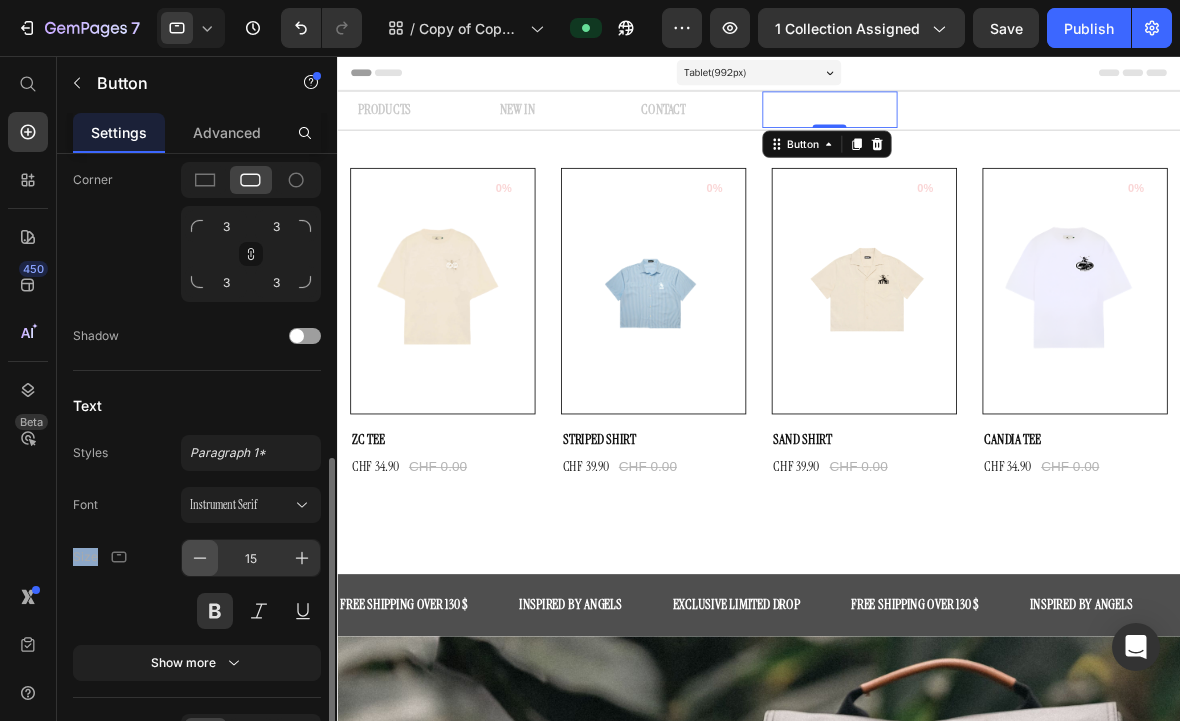 click at bounding box center (200, 558) 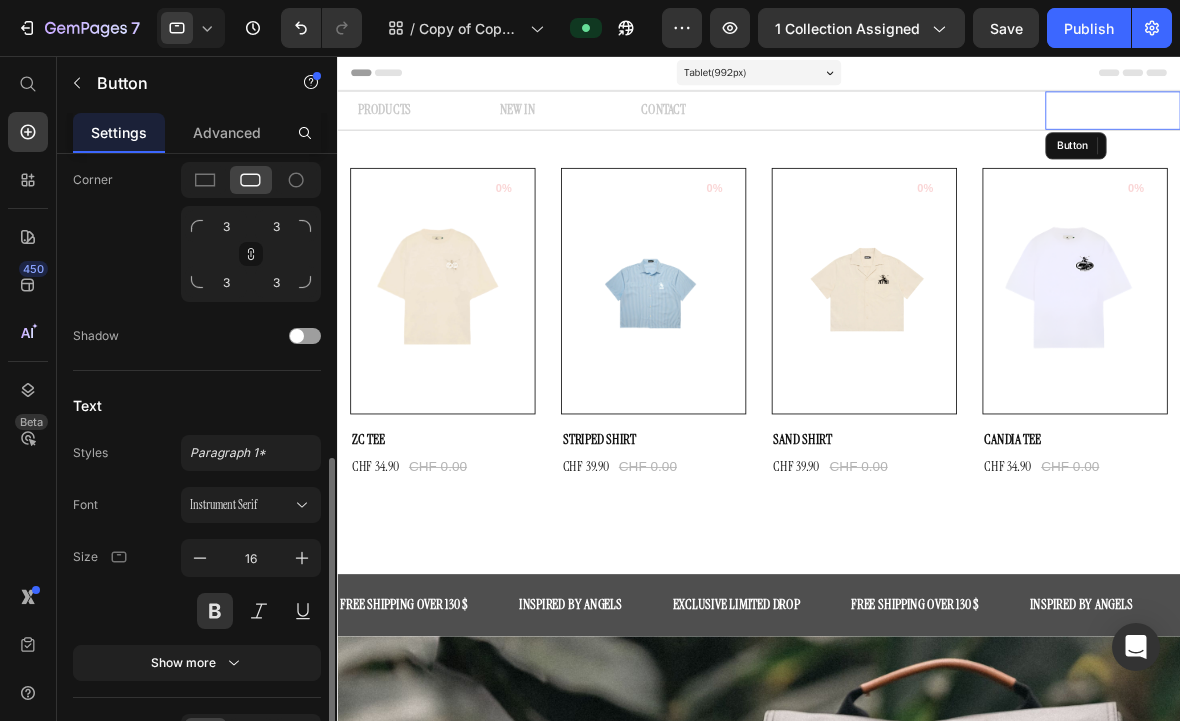 drag, startPoint x: 1261, startPoint y: 121, endPoint x: 831, endPoint y: 225, distance: 442.398 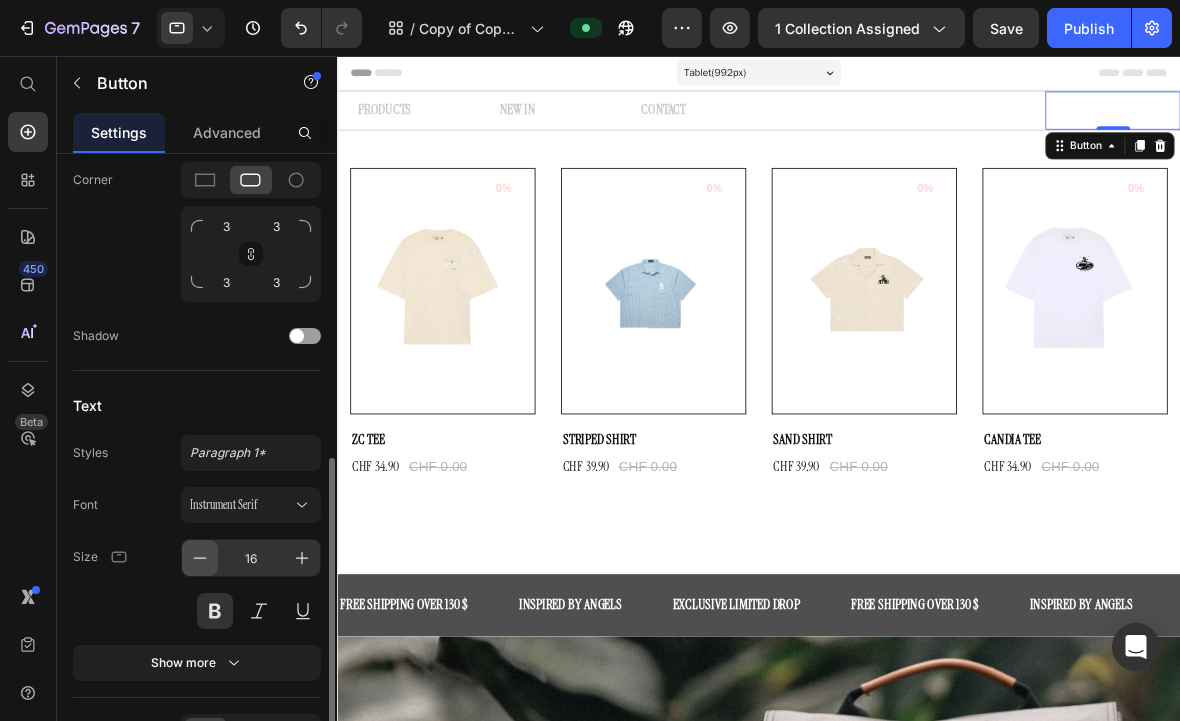 click 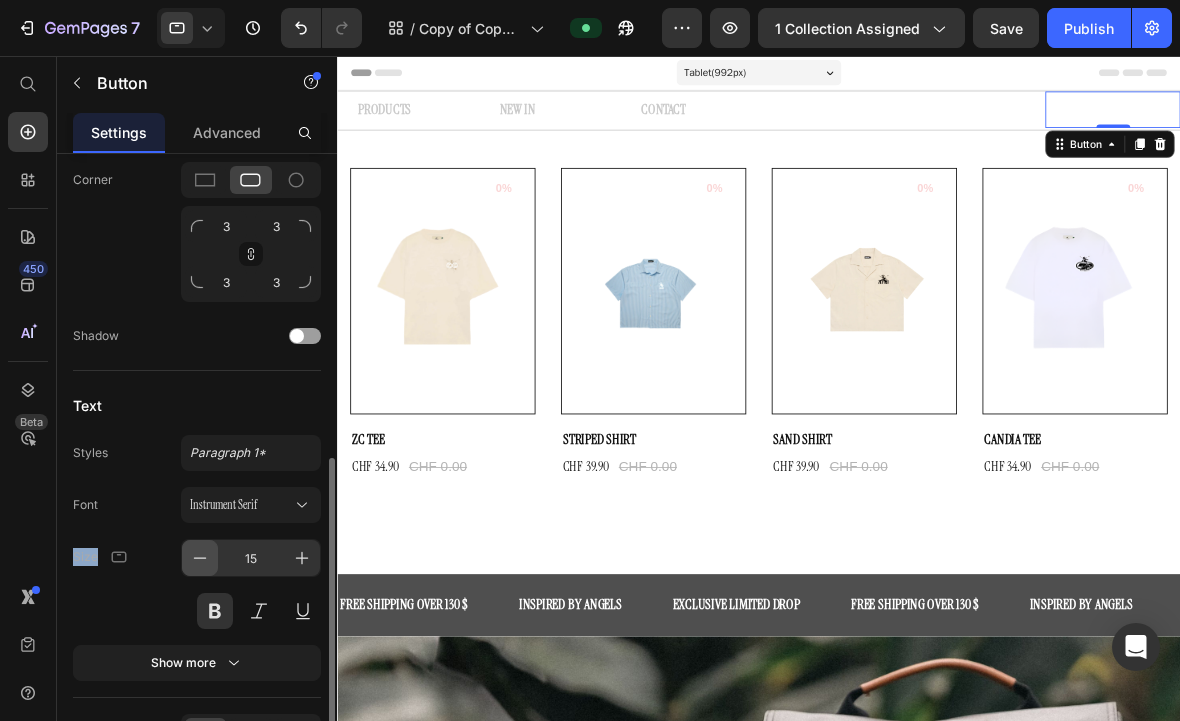 click 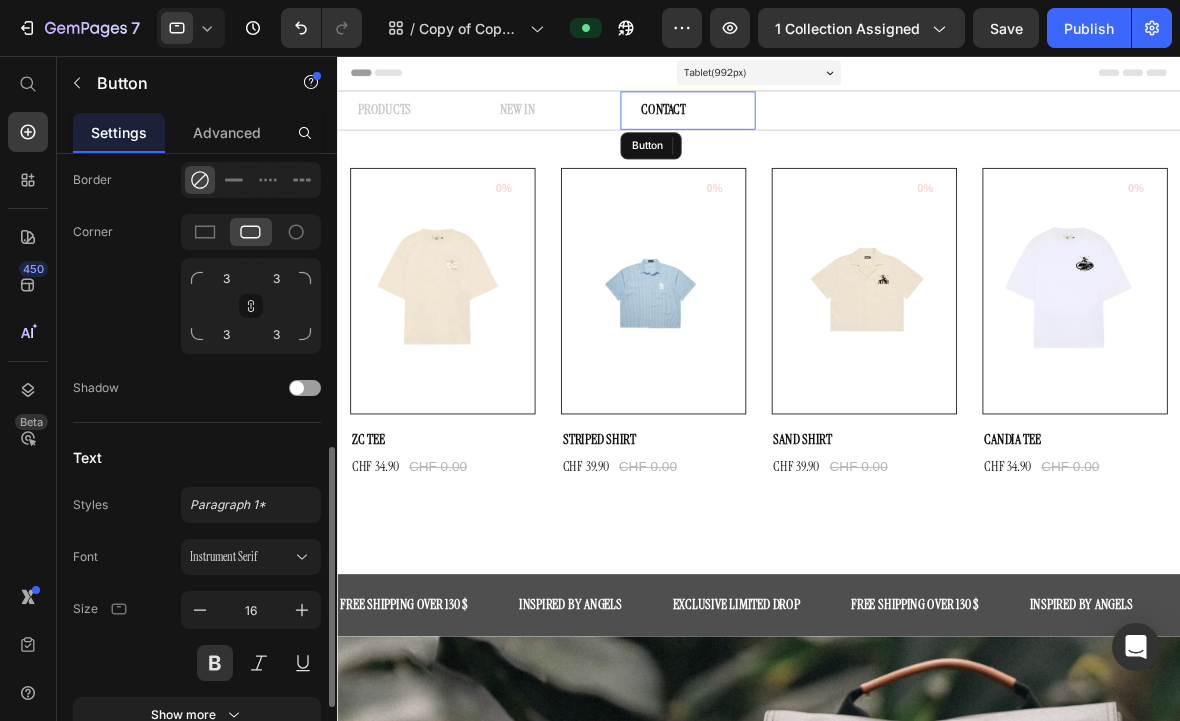 click on "CONTACT" at bounding box center (720, 120) 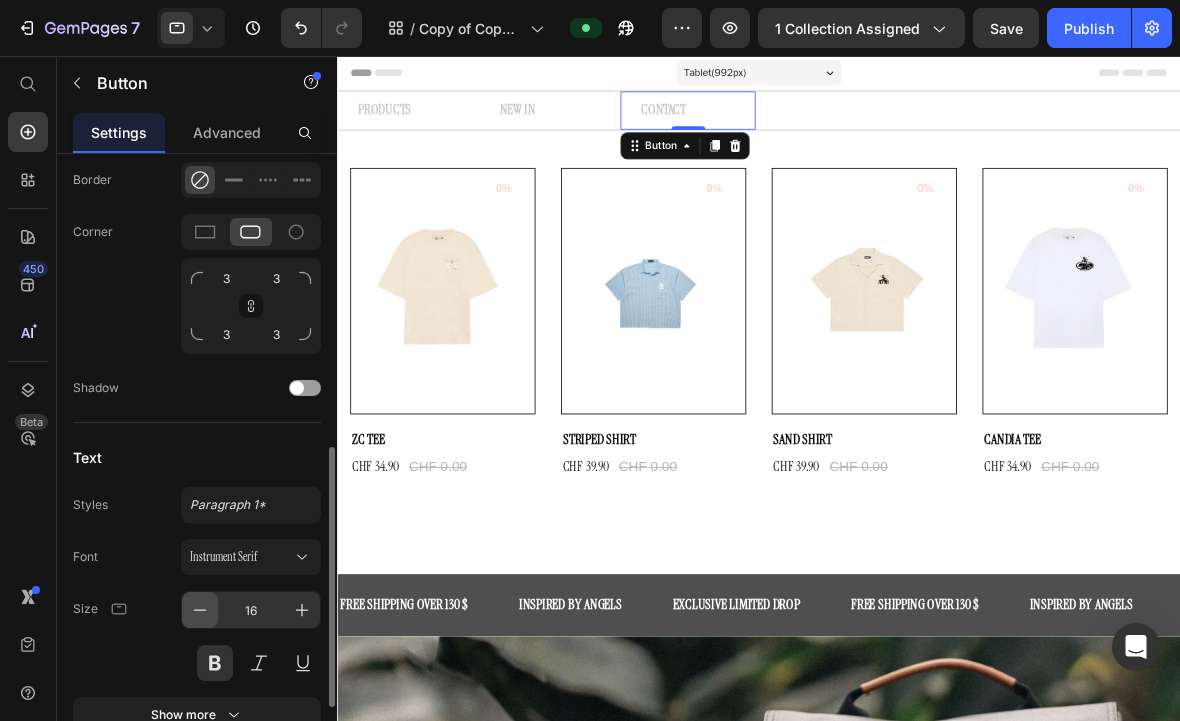 click 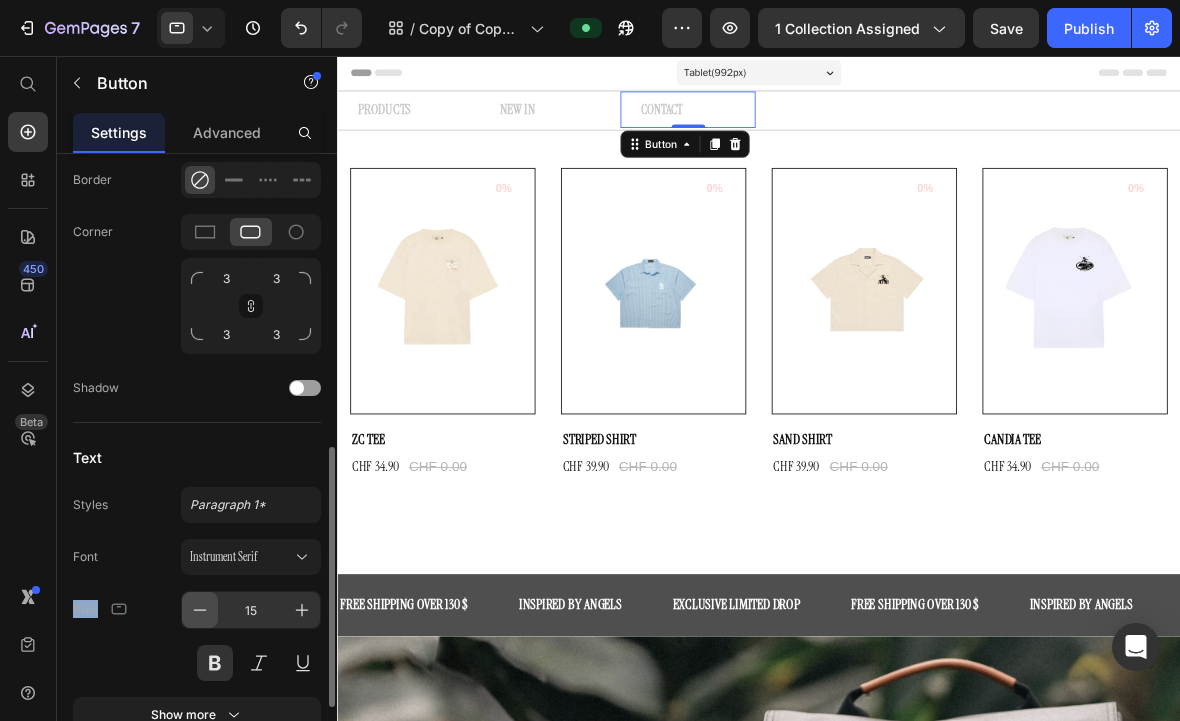click 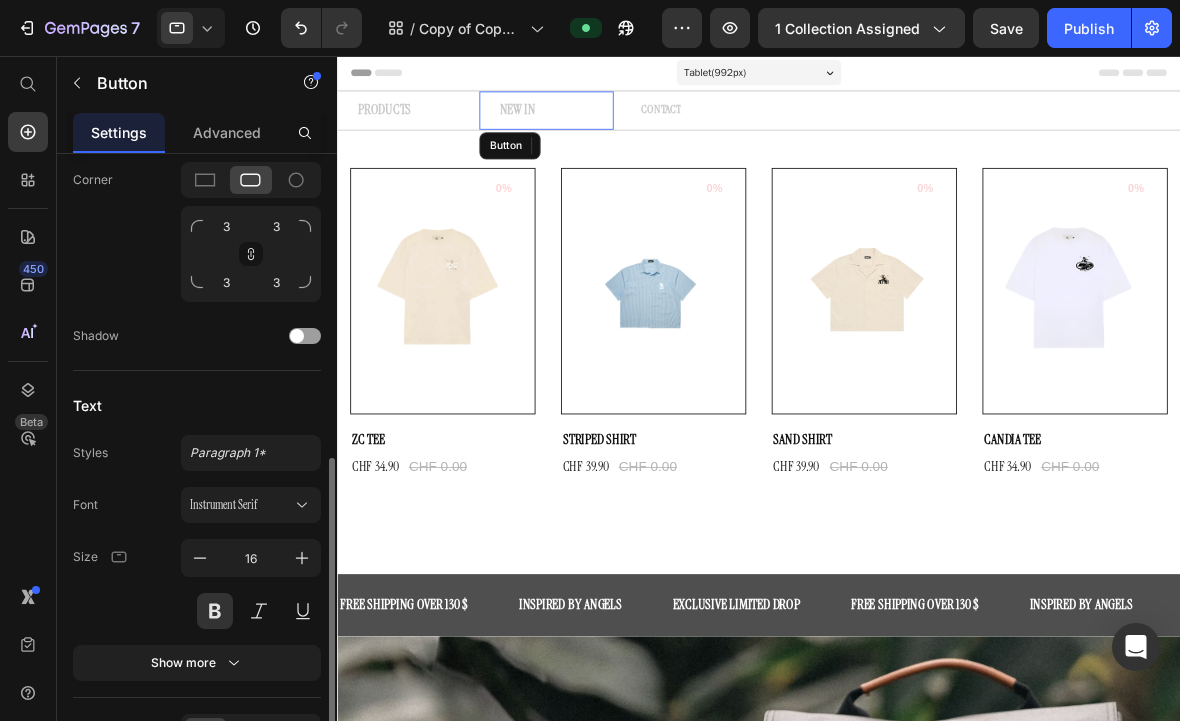 drag, startPoint x: 612, startPoint y: 122, endPoint x: 563, endPoint y: 258, distance: 144.55795 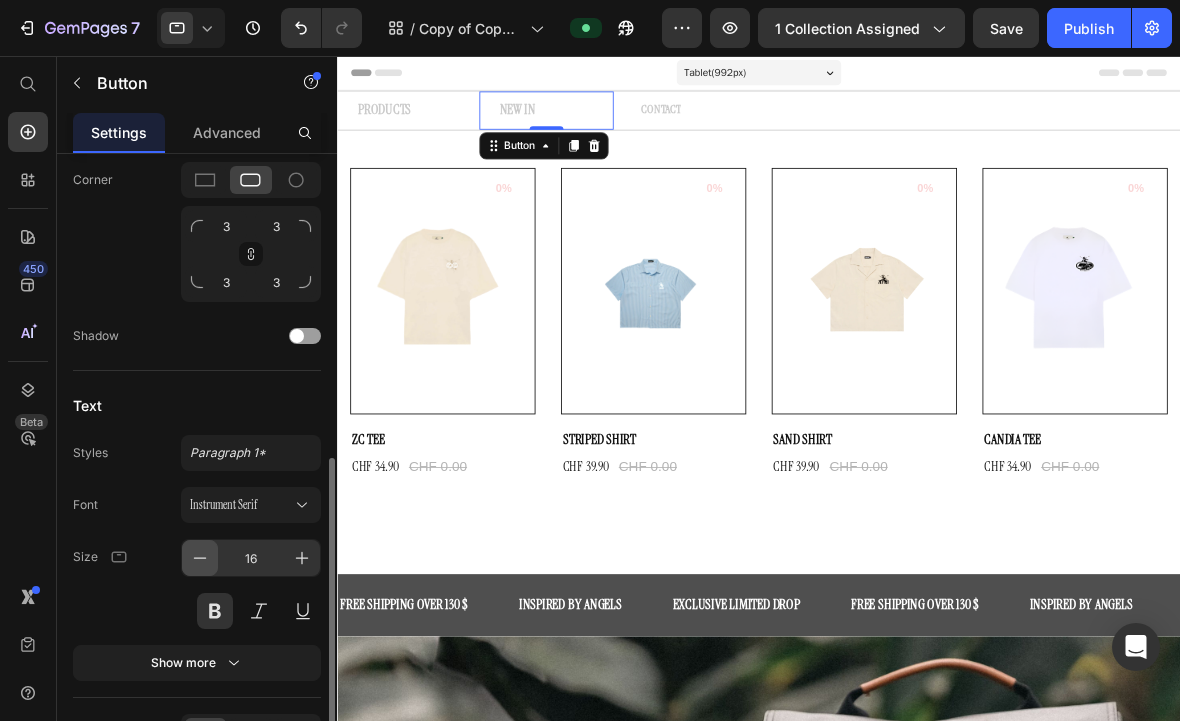 click 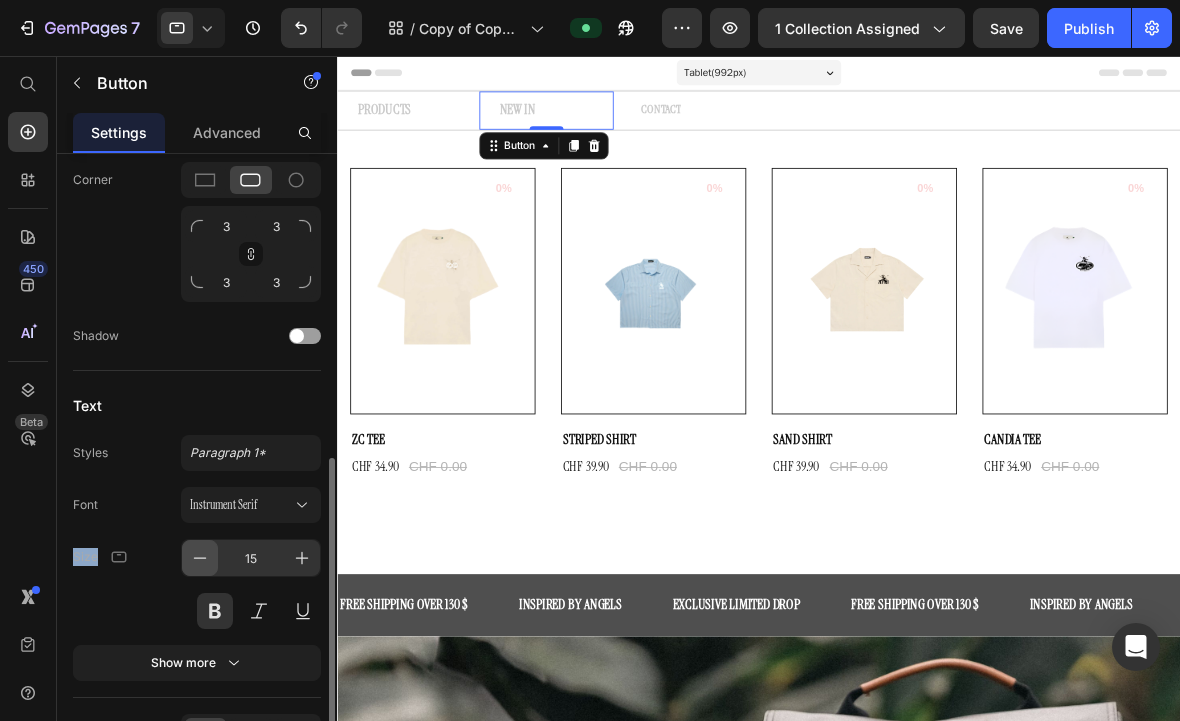 click 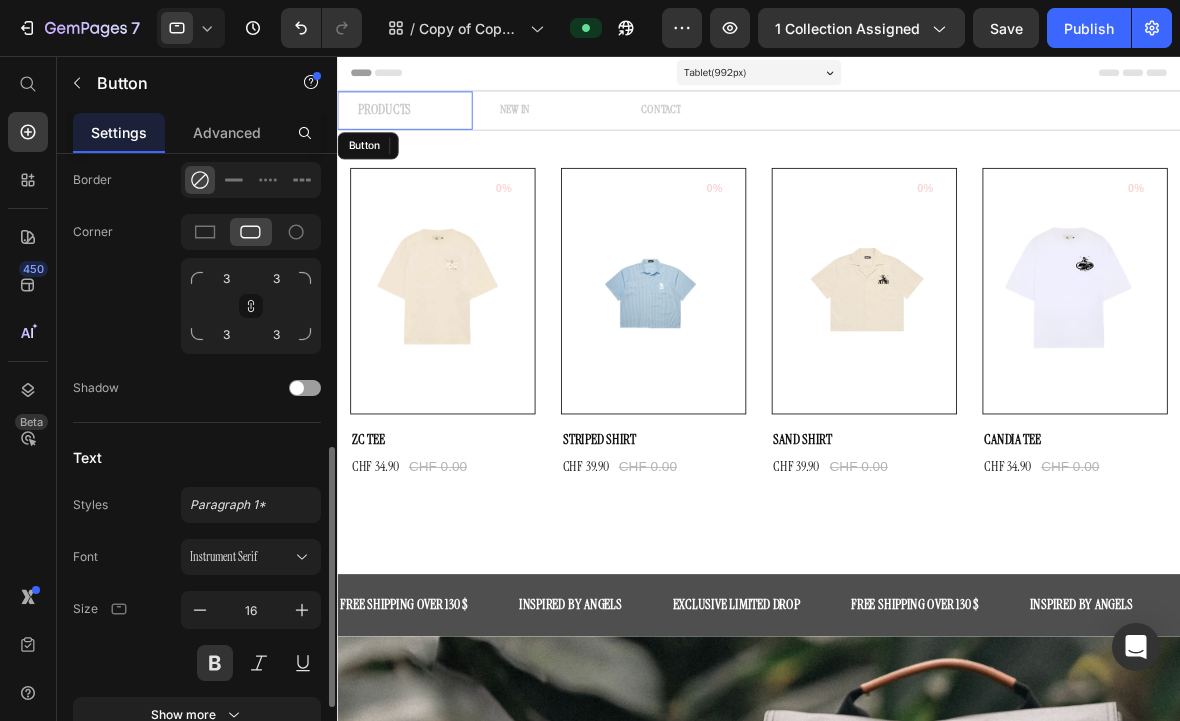 click on "PRODUCTS Button" at bounding box center (416, 120) 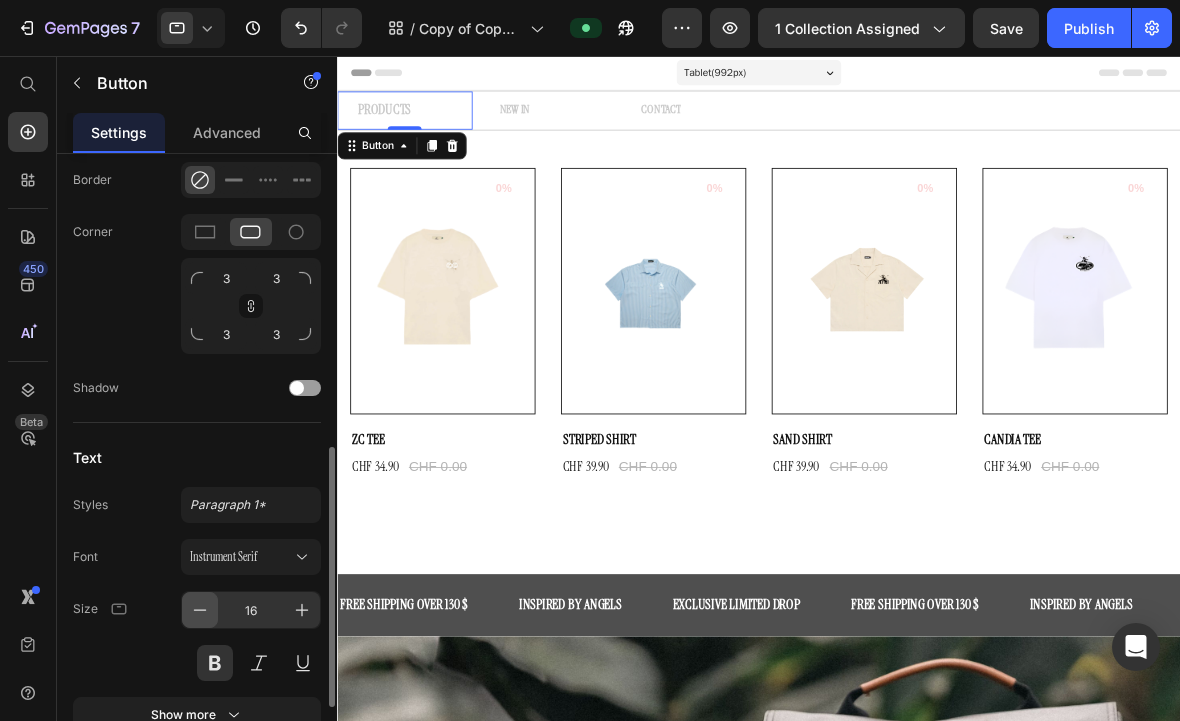 click 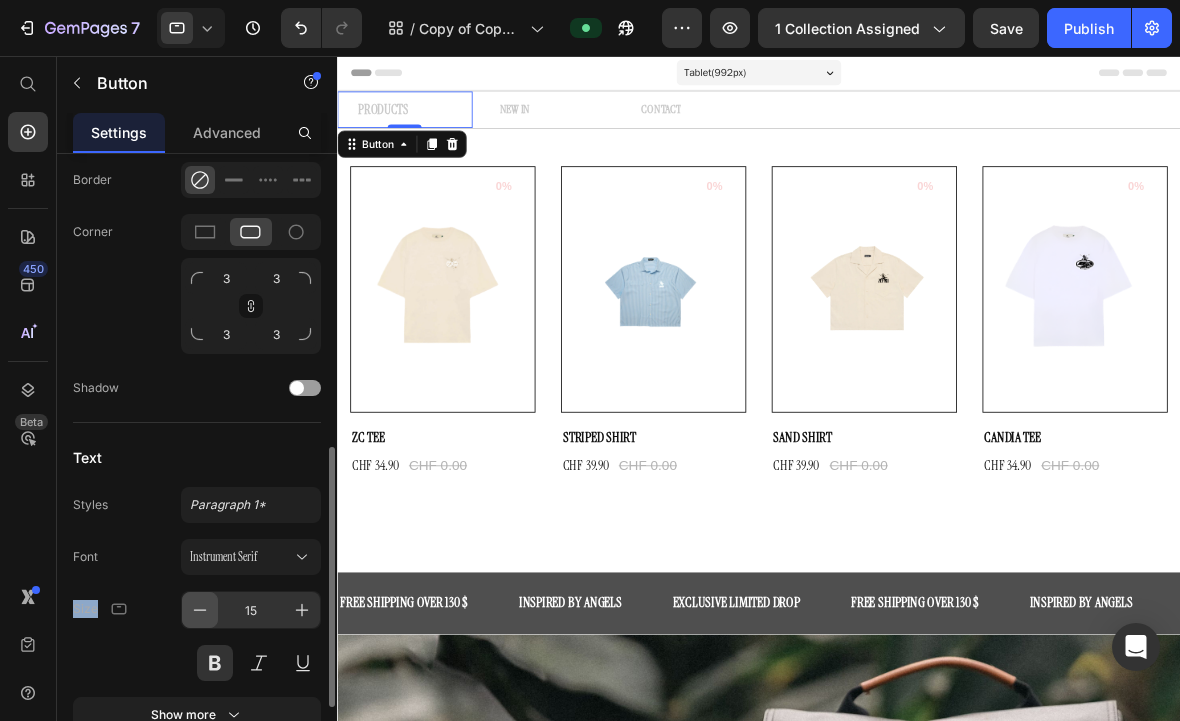 click 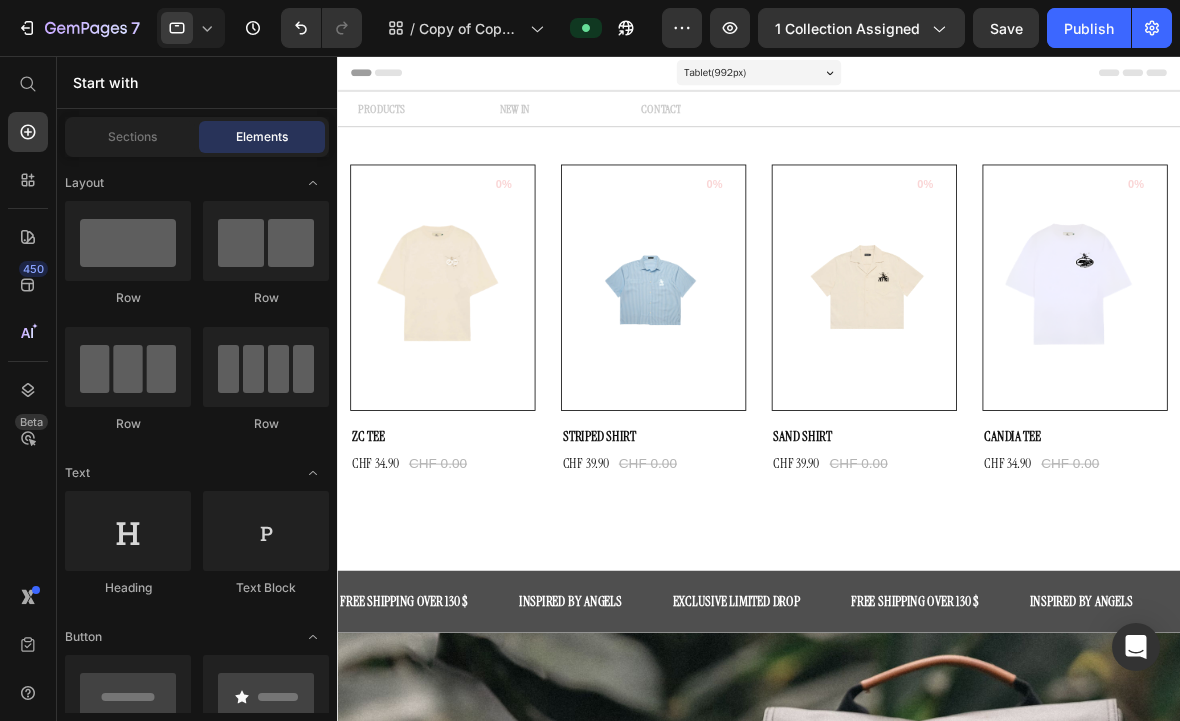 click on "Header" at bounding box center (833, 76) 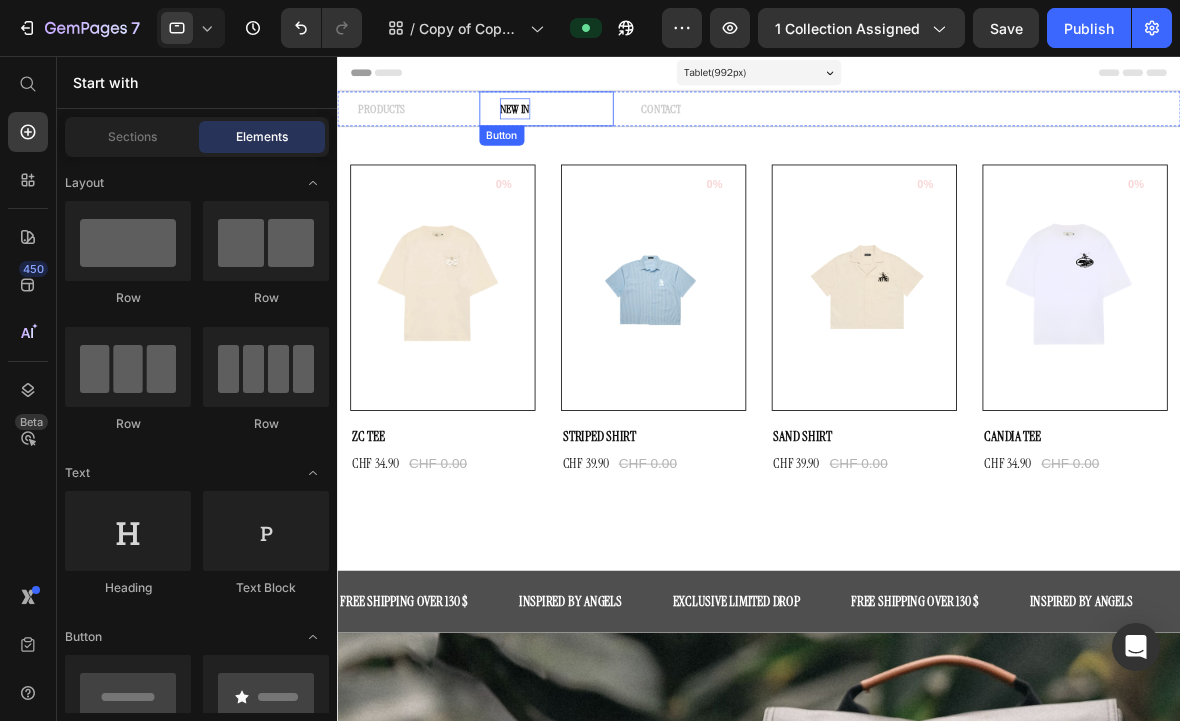 scroll, scrollTop: 0, scrollLeft: 0, axis: both 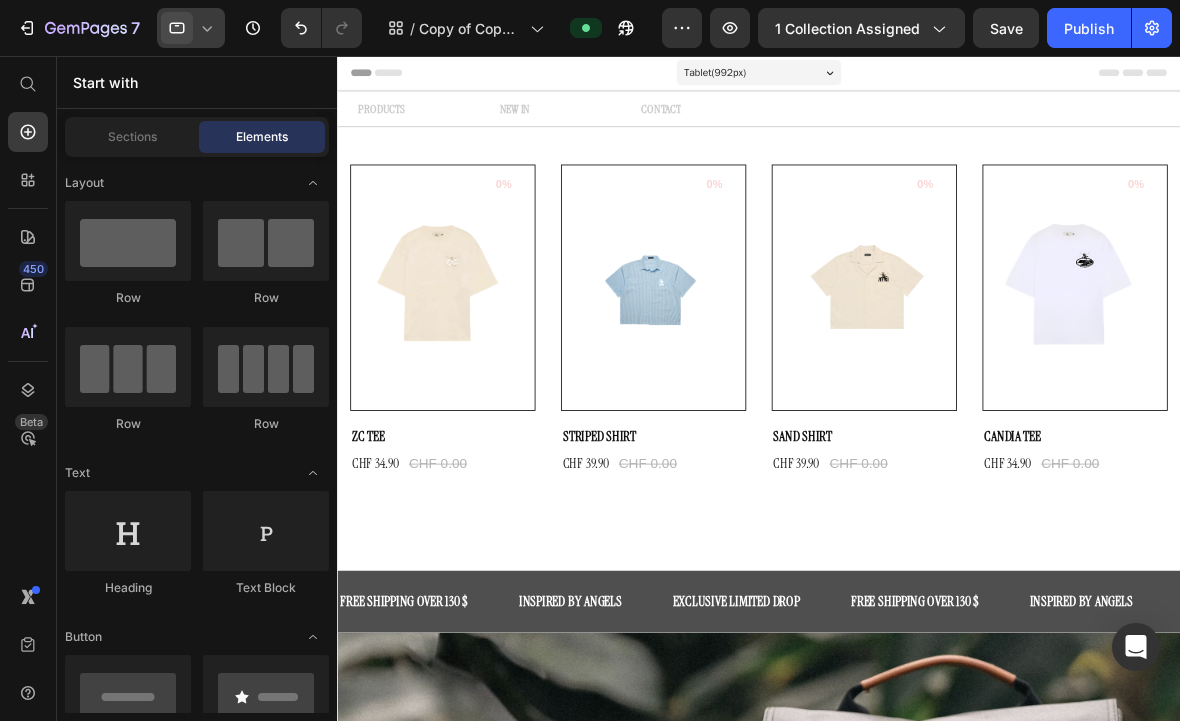 click 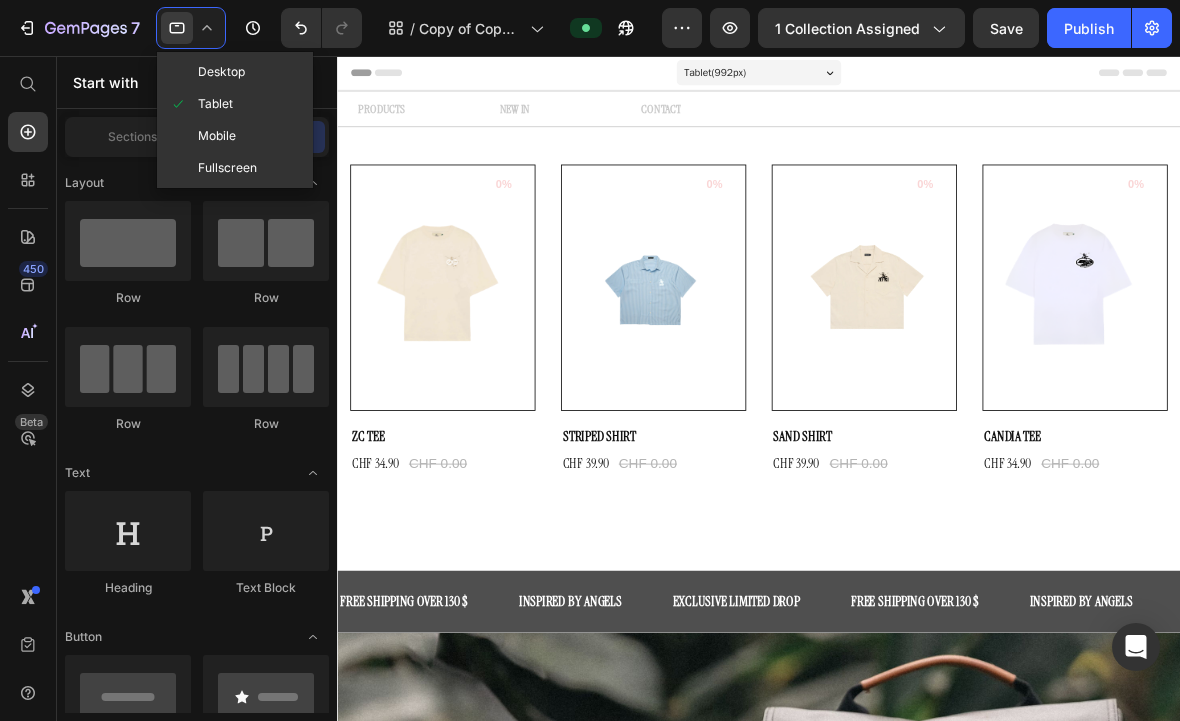 click on "Mobile" at bounding box center [217, 136] 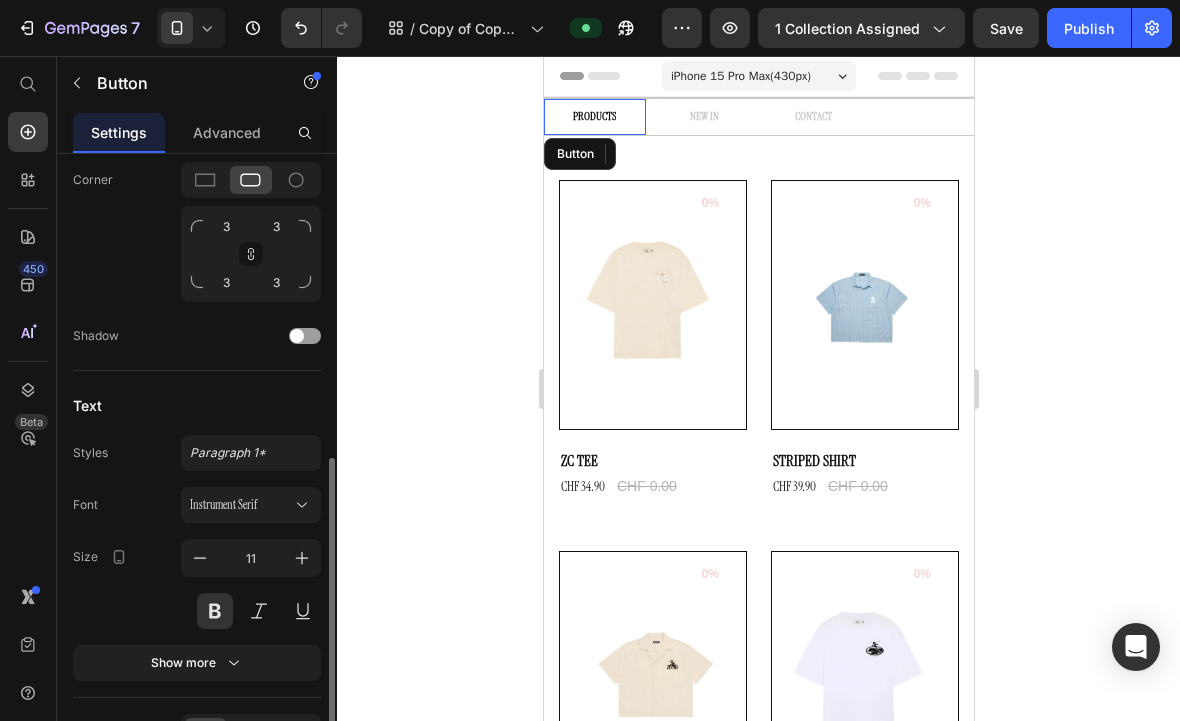 click on "PRODUCTS" at bounding box center (594, 117) 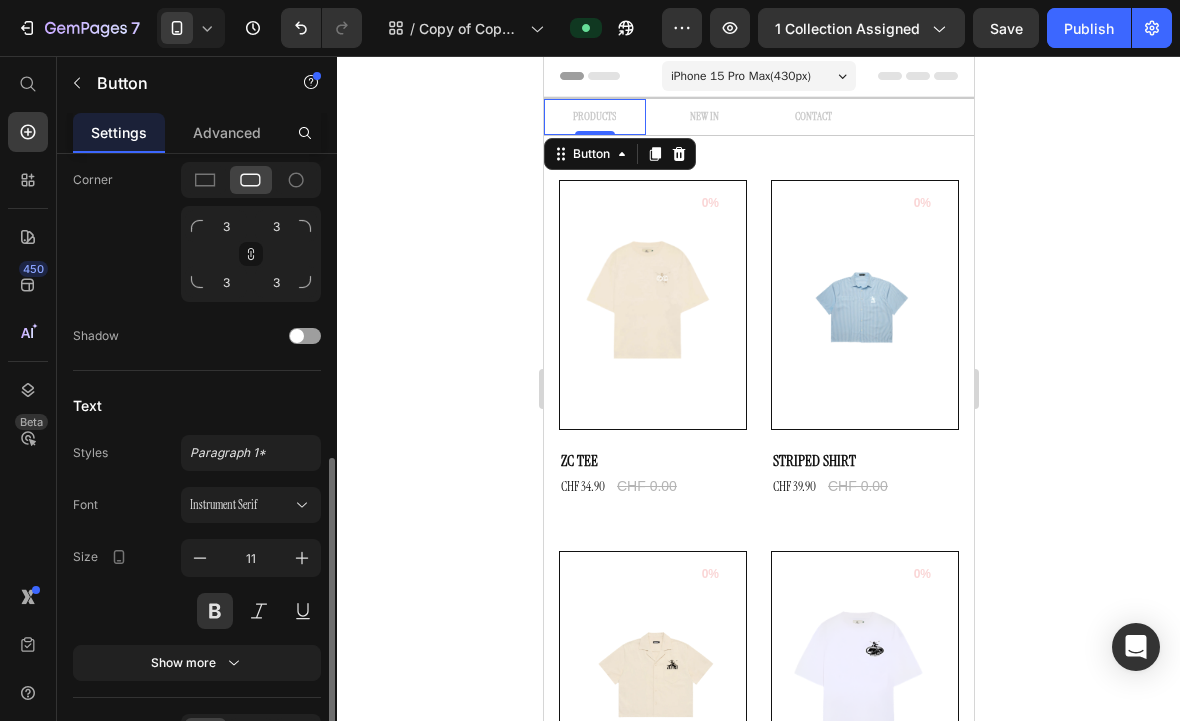 click 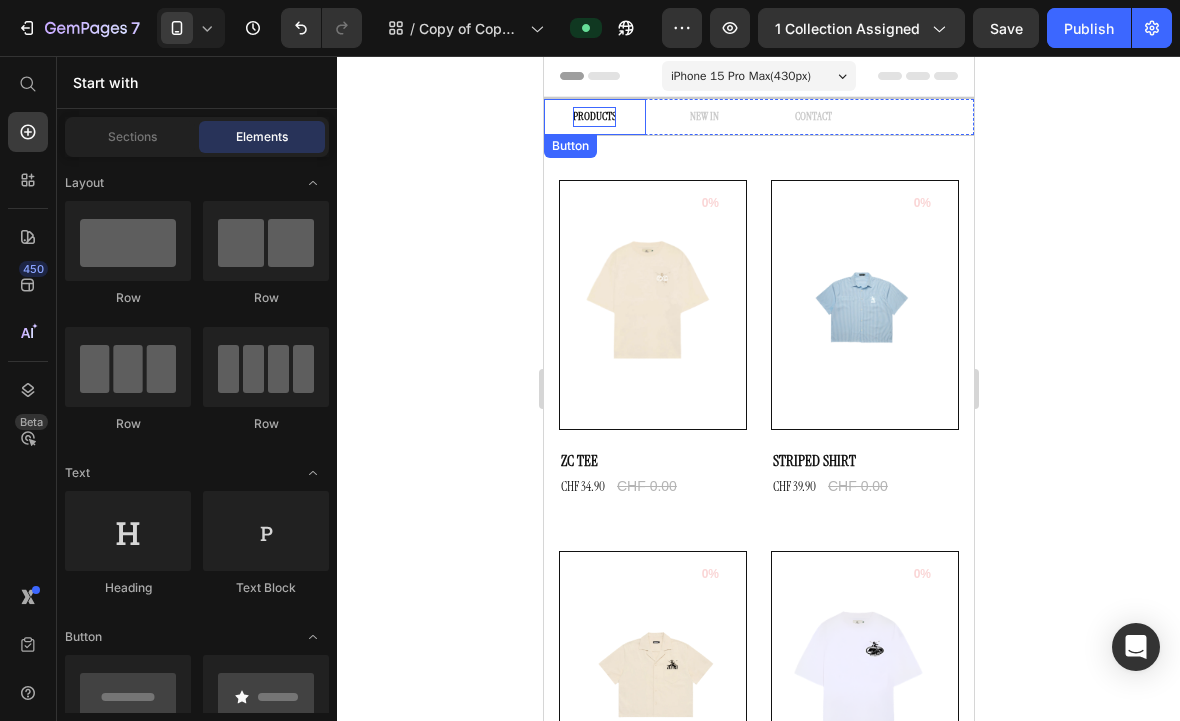 click on "PRODUCTS" at bounding box center [593, 117] 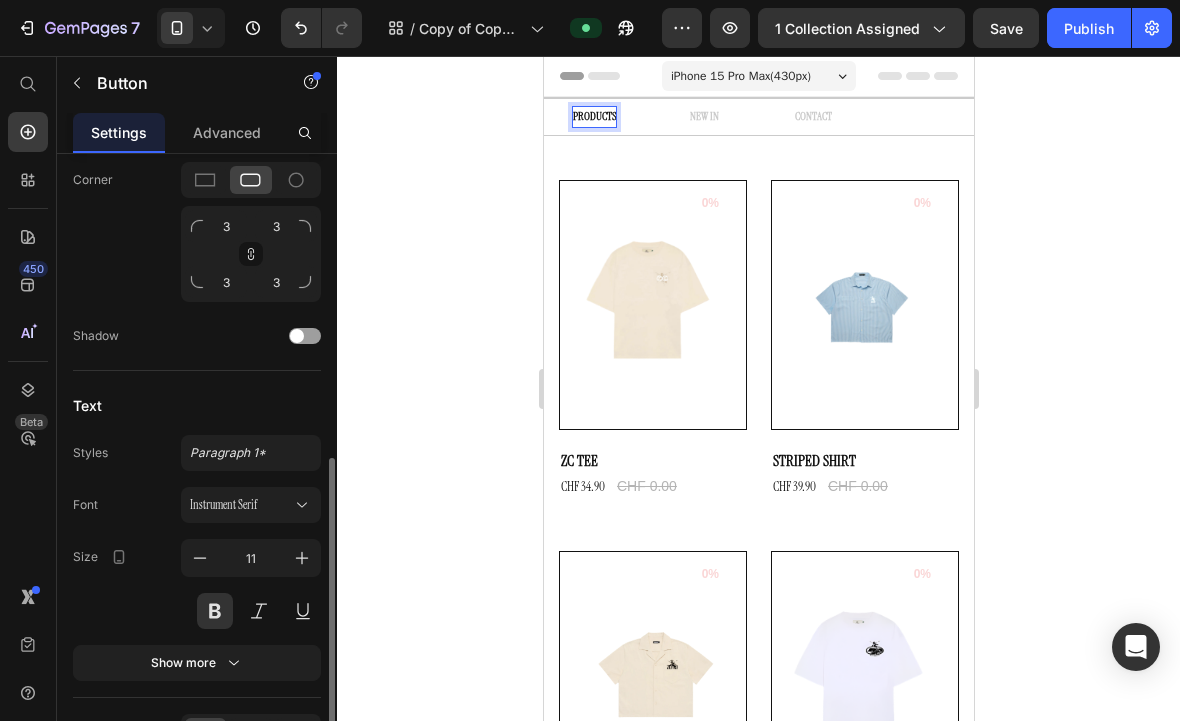 click on "PRODUCTS" at bounding box center [593, 117] 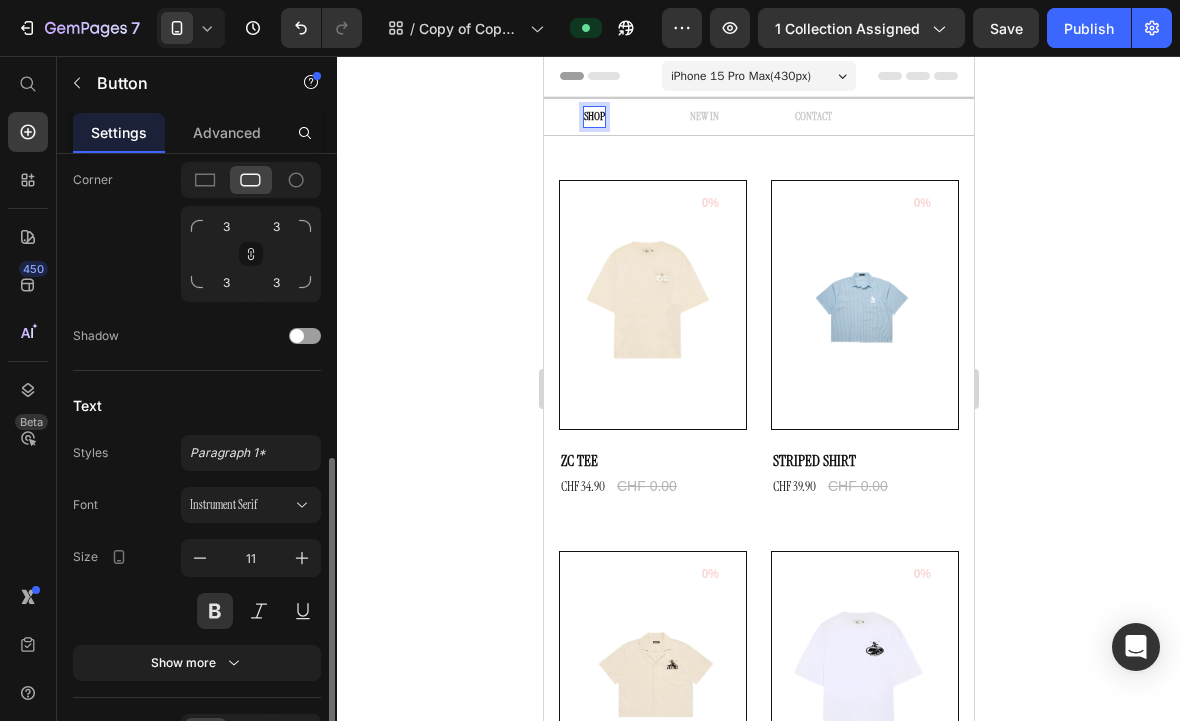 click on "SHOP" at bounding box center [594, 117] 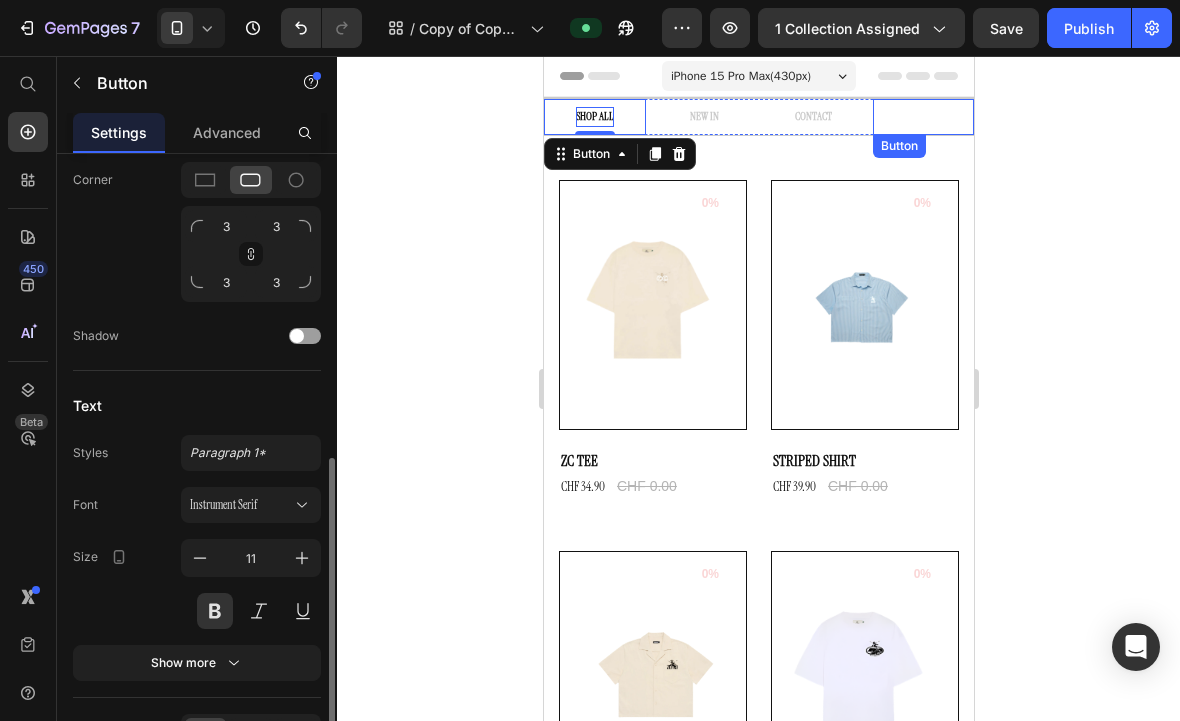 click 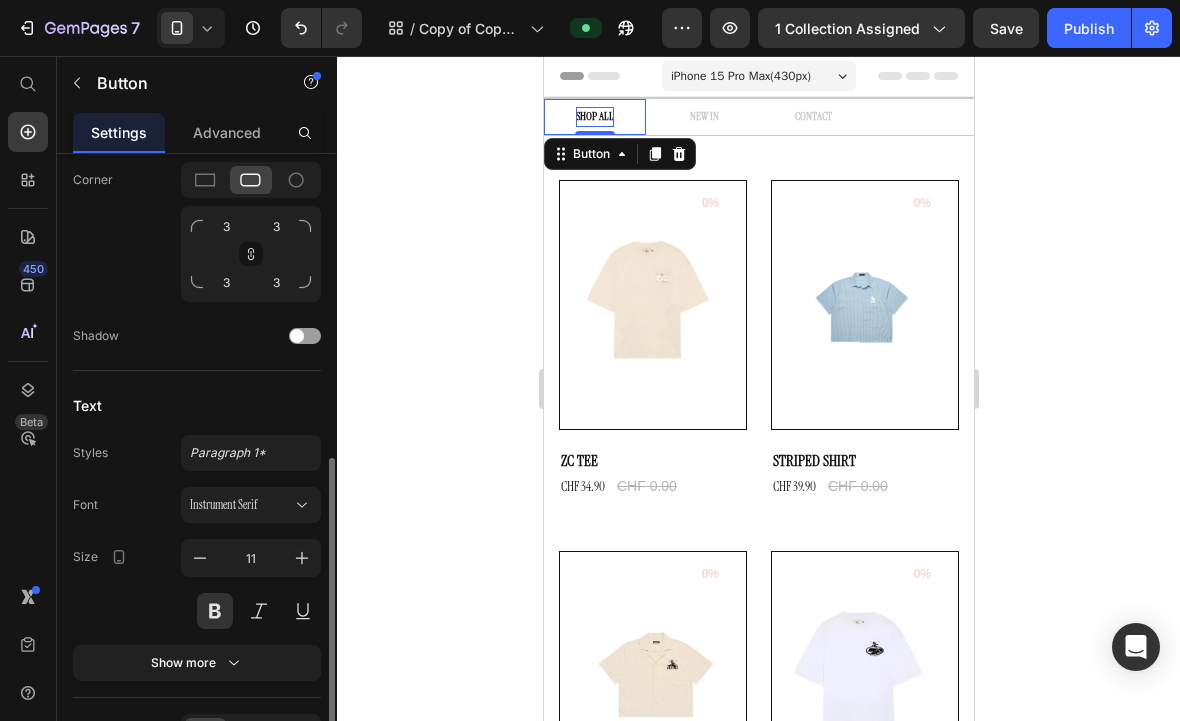click 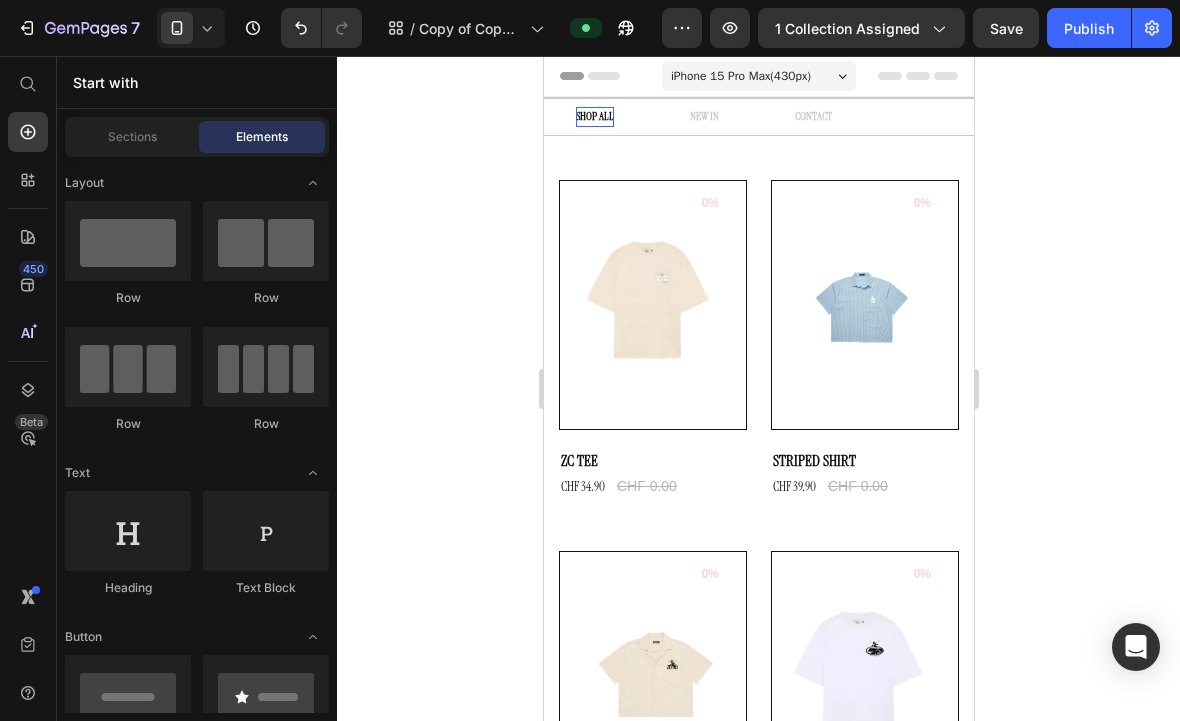 click 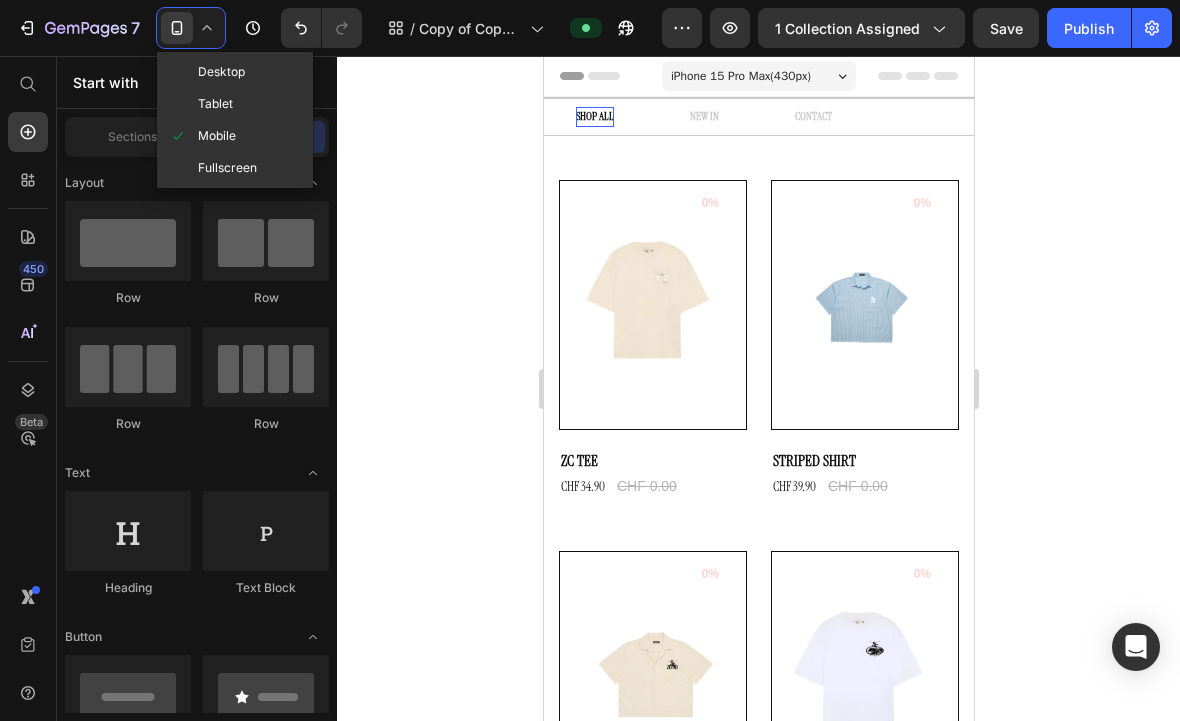 click on "Tablet" at bounding box center (215, 104) 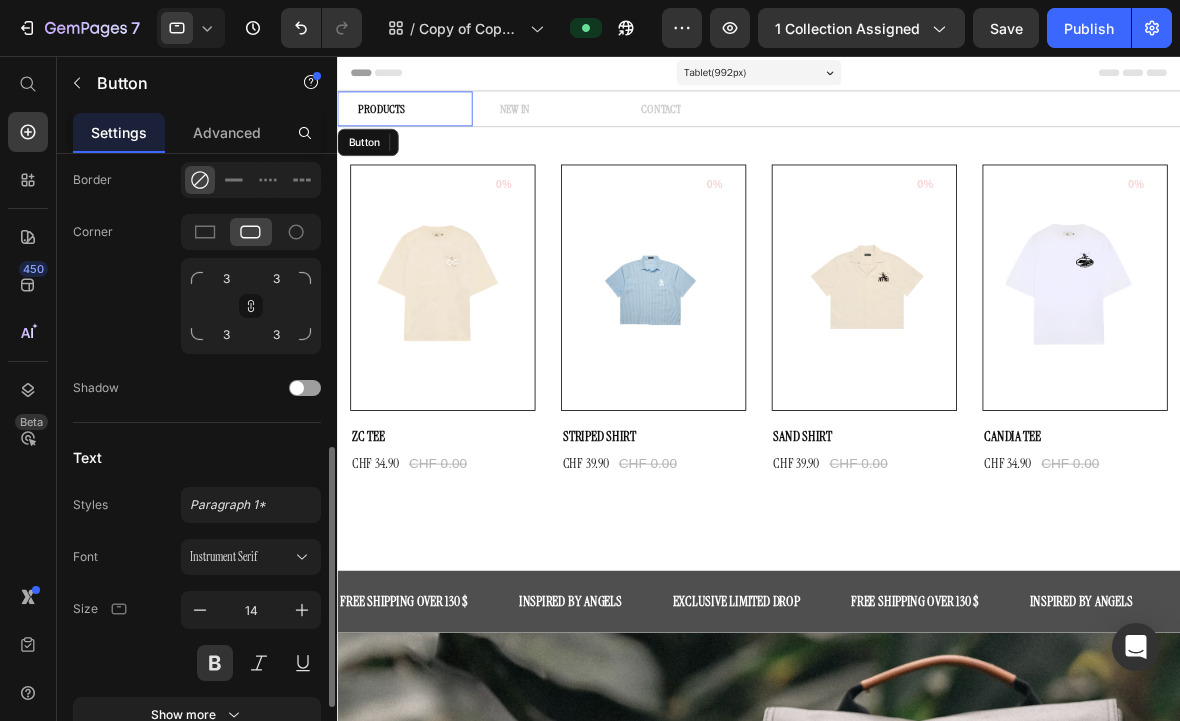 click on "PRODUCTS" at bounding box center (389, 118) 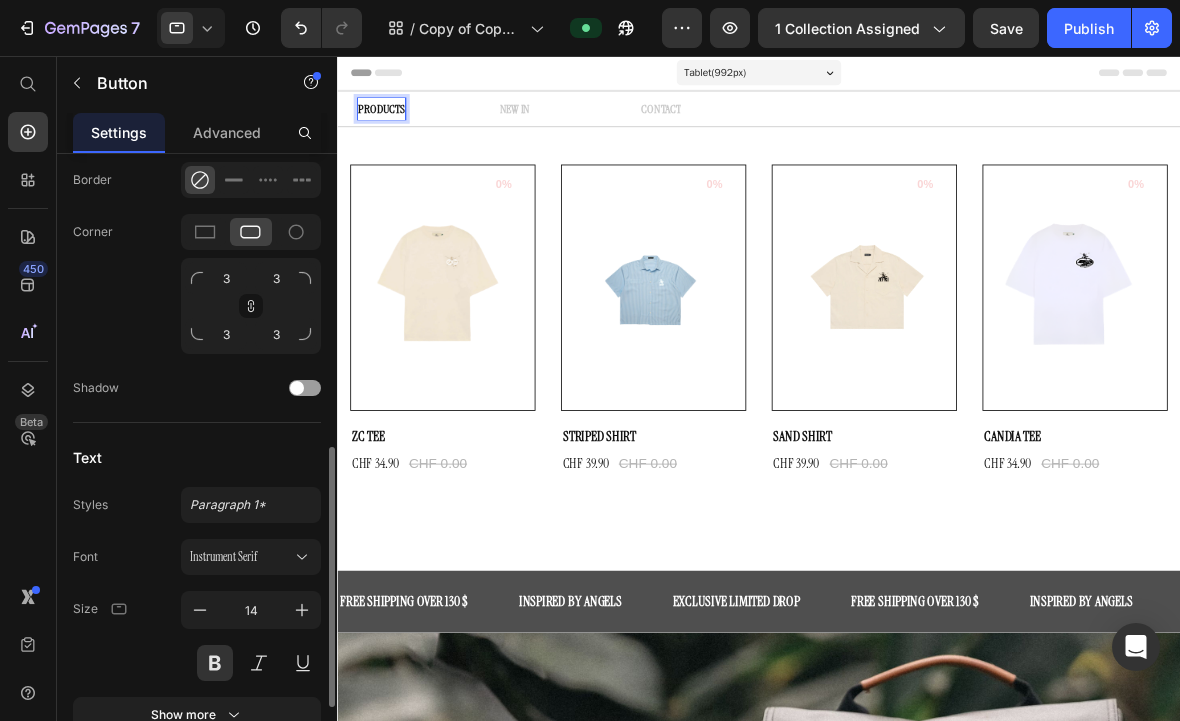 click on "PRODUCTS" at bounding box center (389, 118) 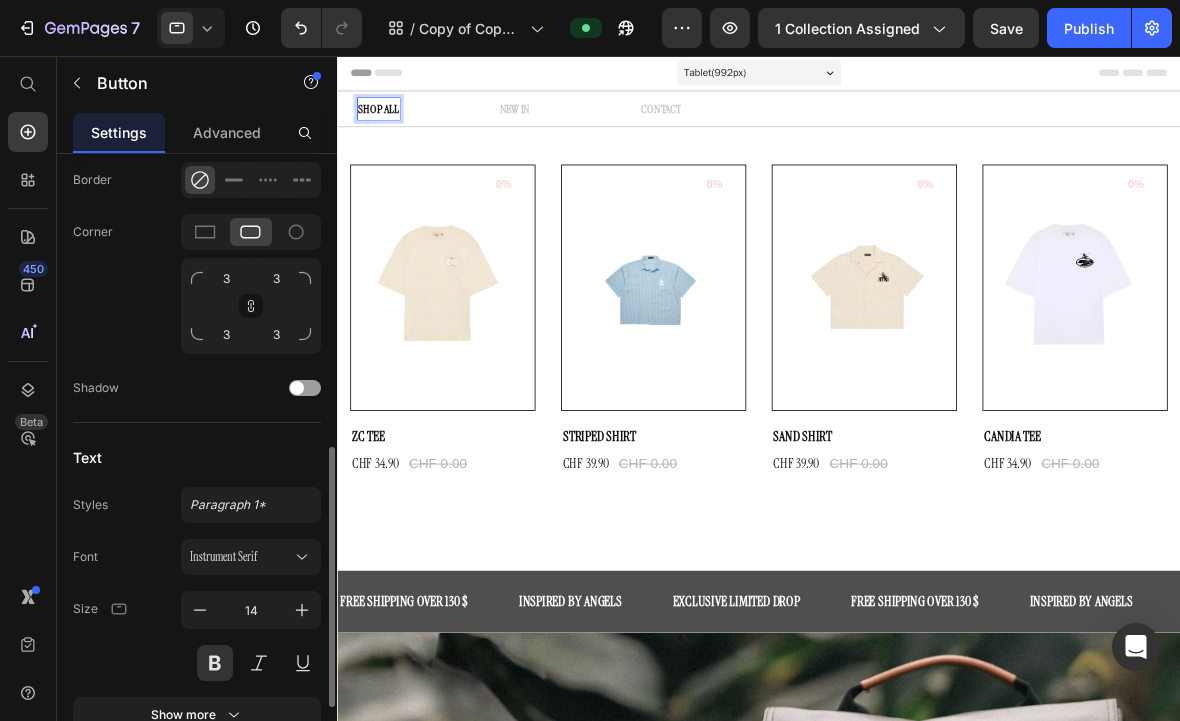 click 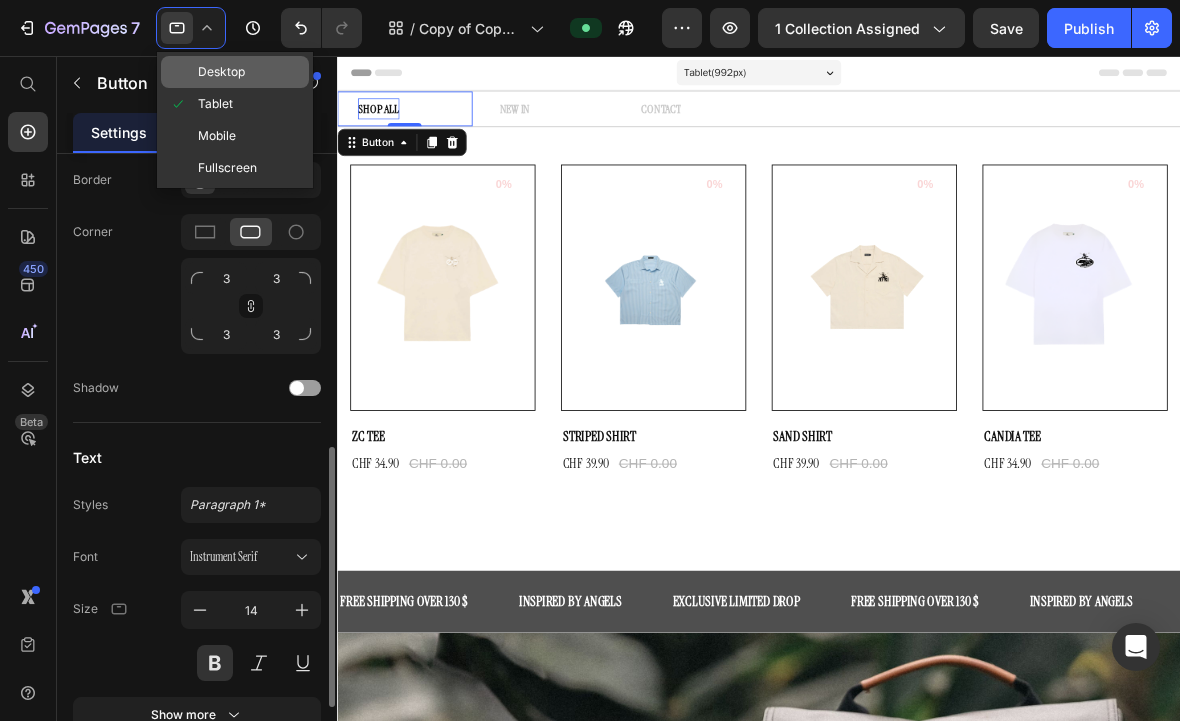 click on "Desktop" at bounding box center (221, 72) 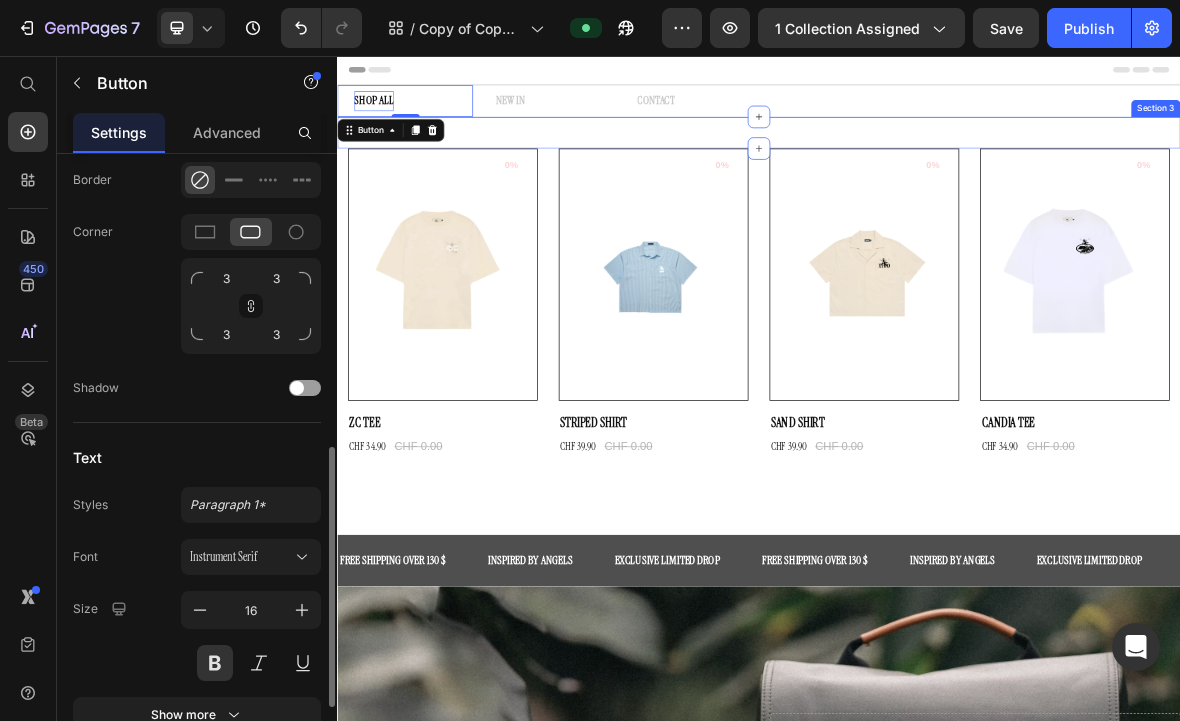 scroll, scrollTop: -28, scrollLeft: 0, axis: vertical 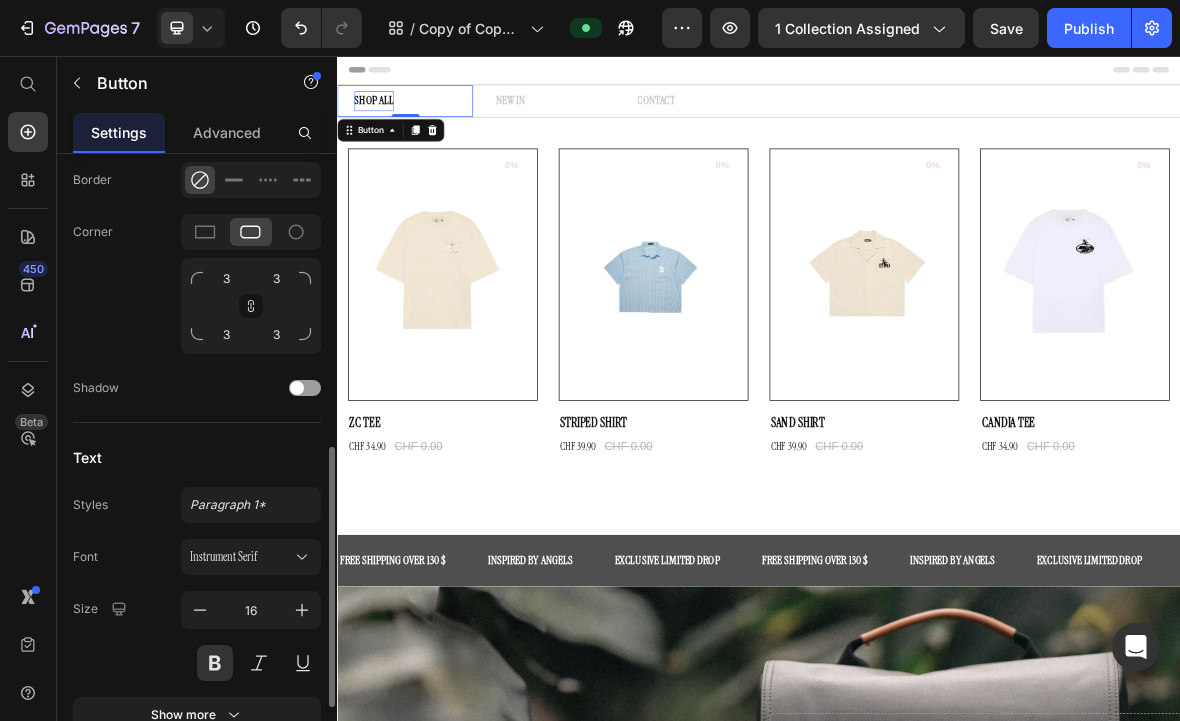 click on "Header" at bounding box center (937, 76) 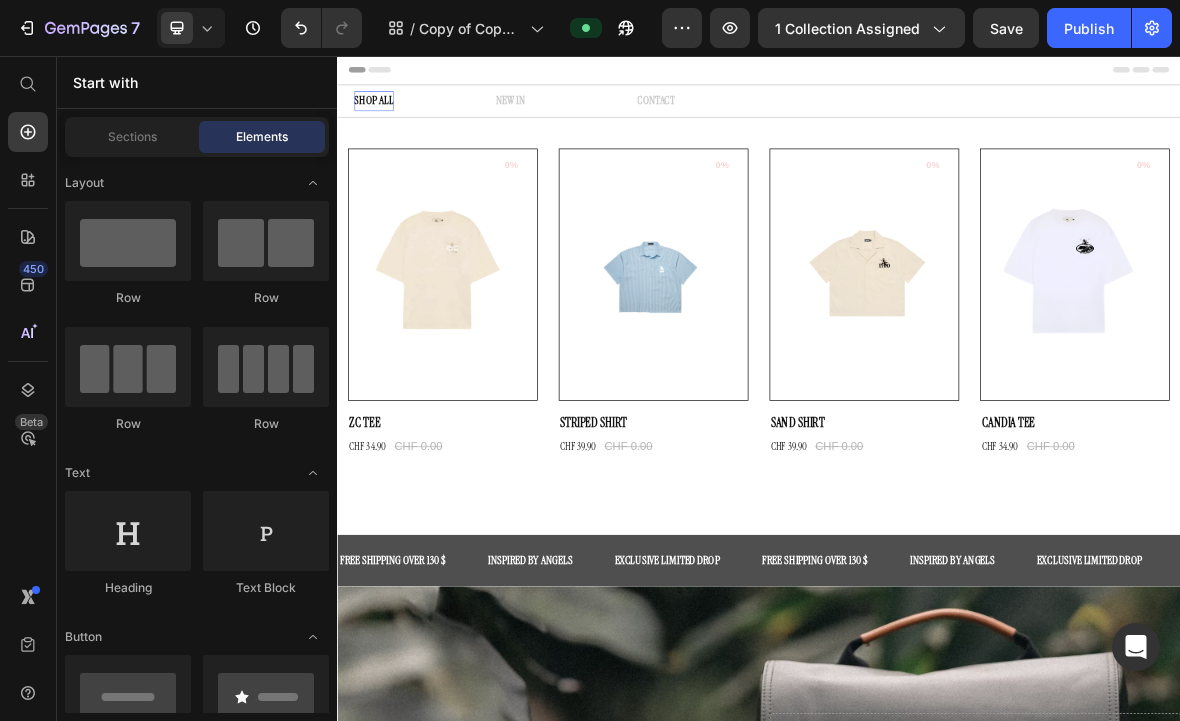 click 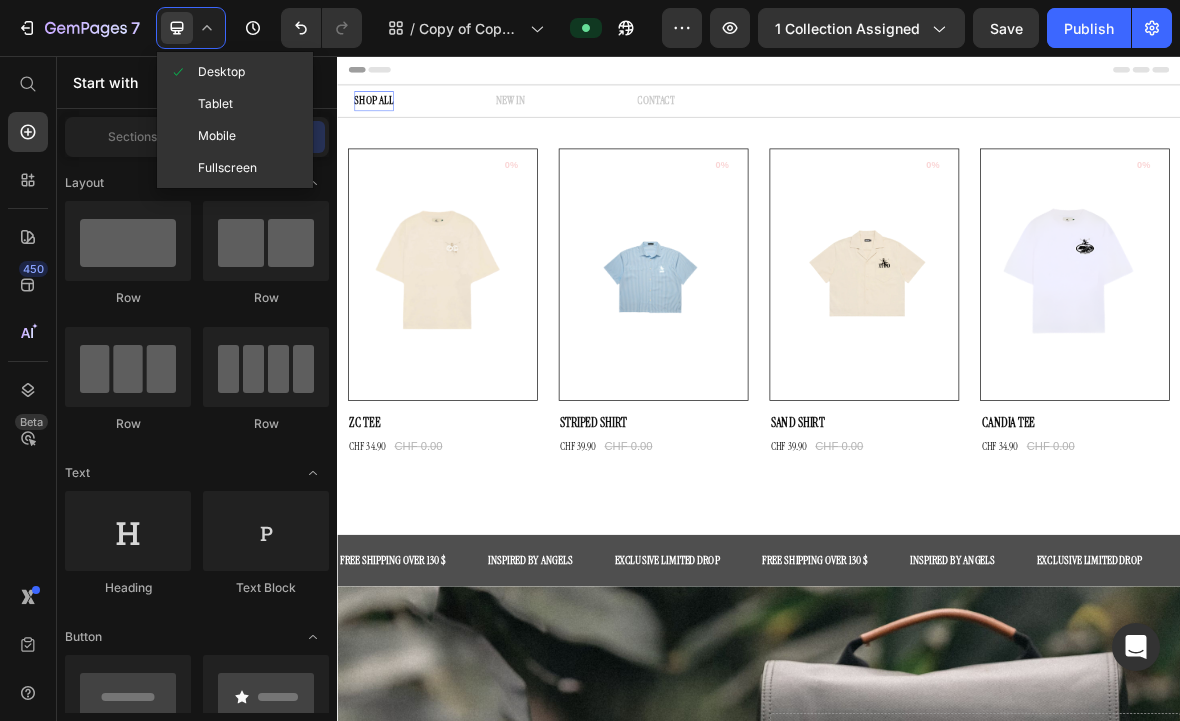 click on "Mobile" at bounding box center [217, 136] 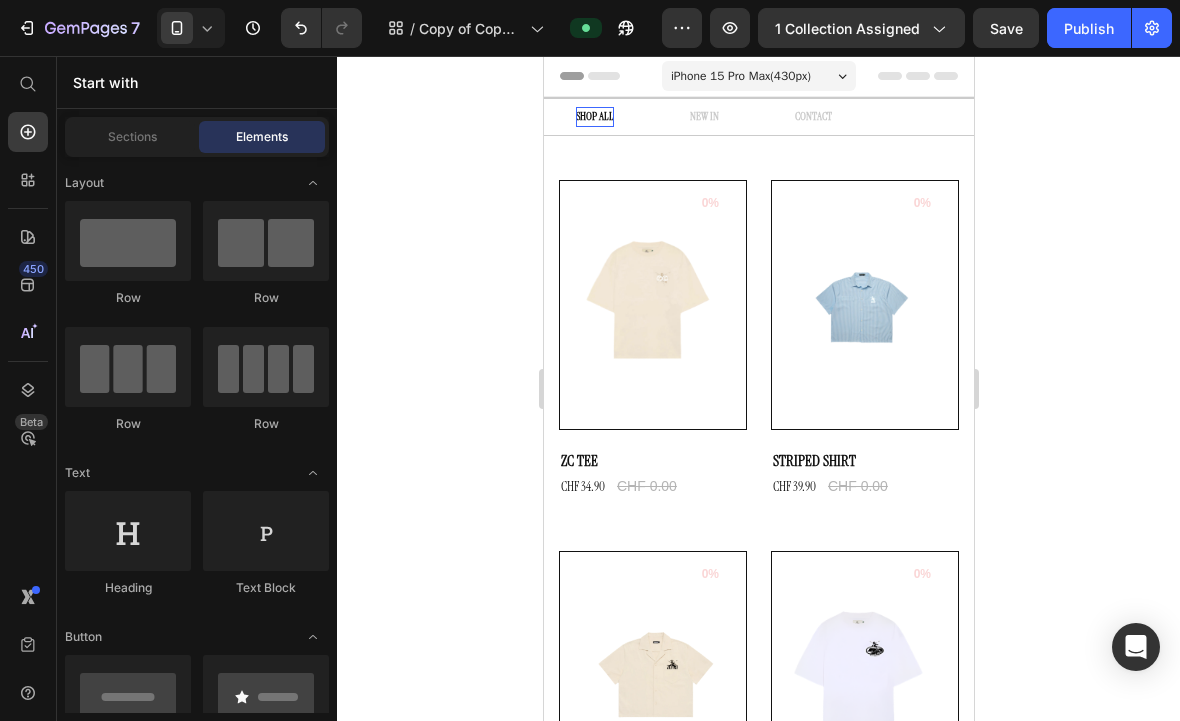 scroll, scrollTop: -2, scrollLeft: 0, axis: vertical 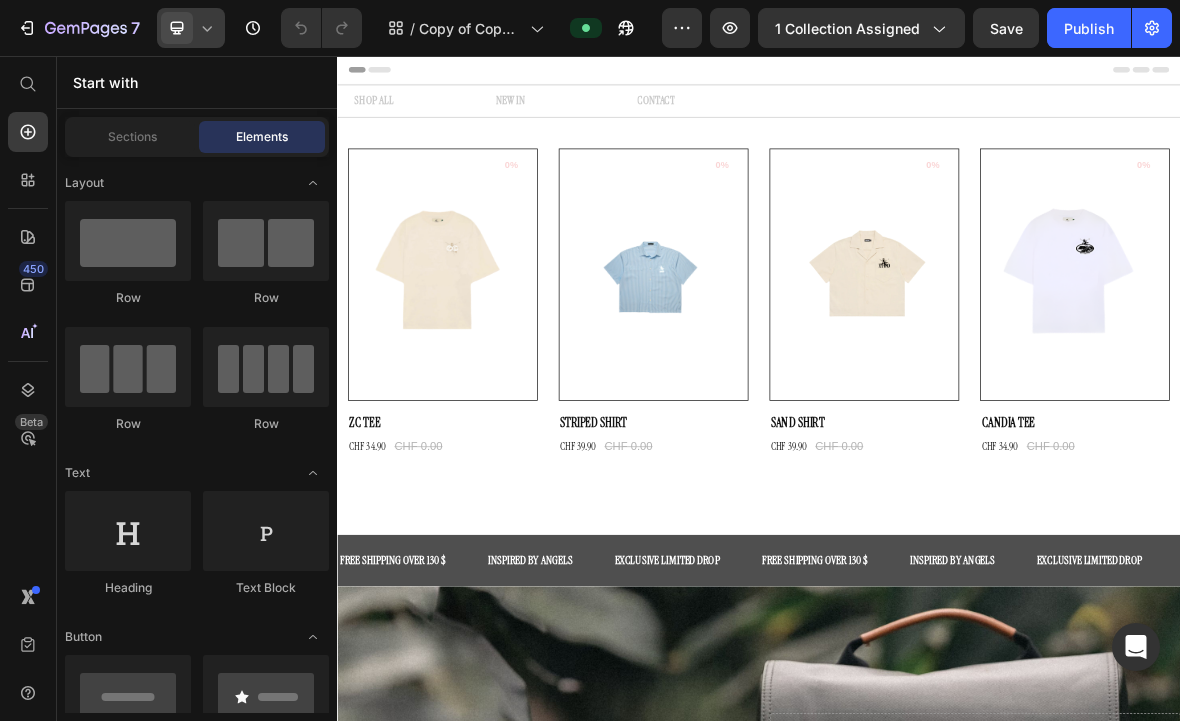 click 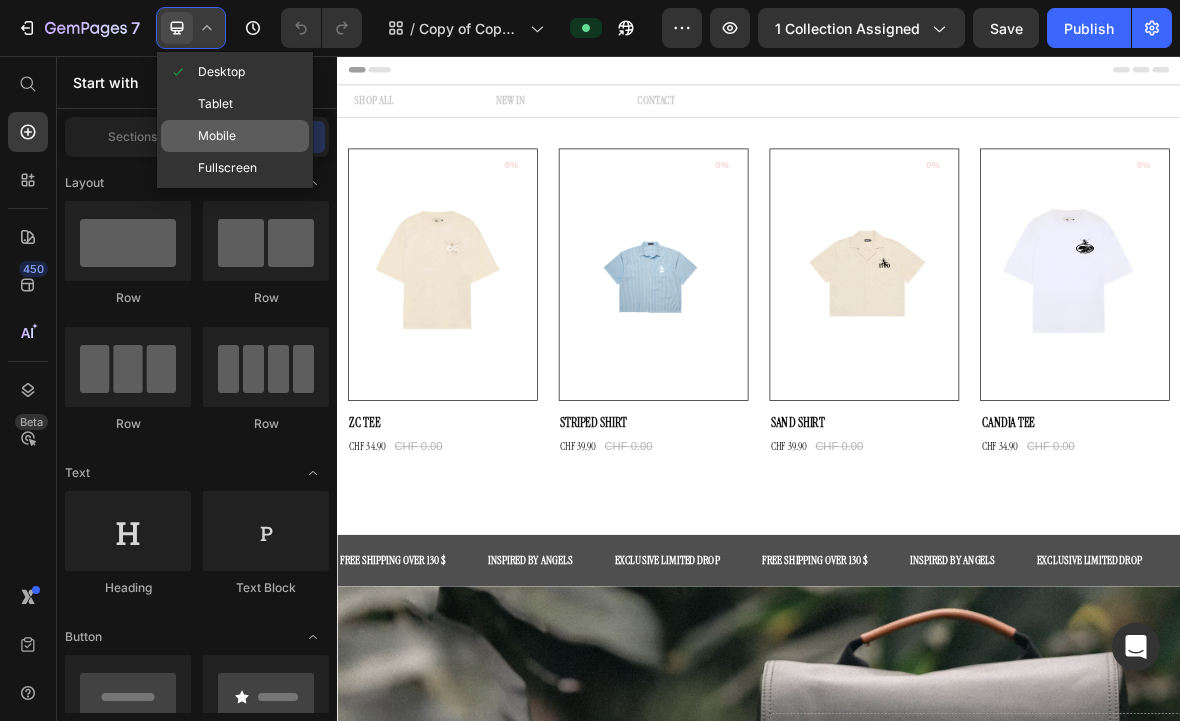 click on "Mobile" 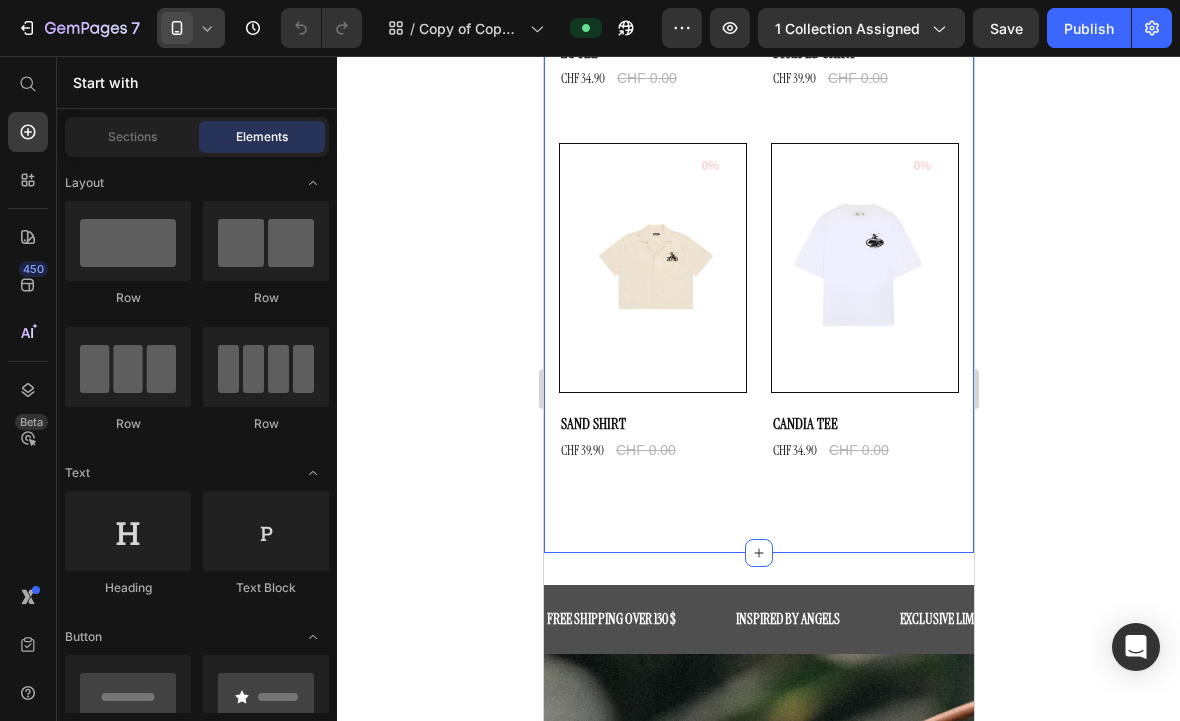 scroll, scrollTop: 132, scrollLeft: 0, axis: vertical 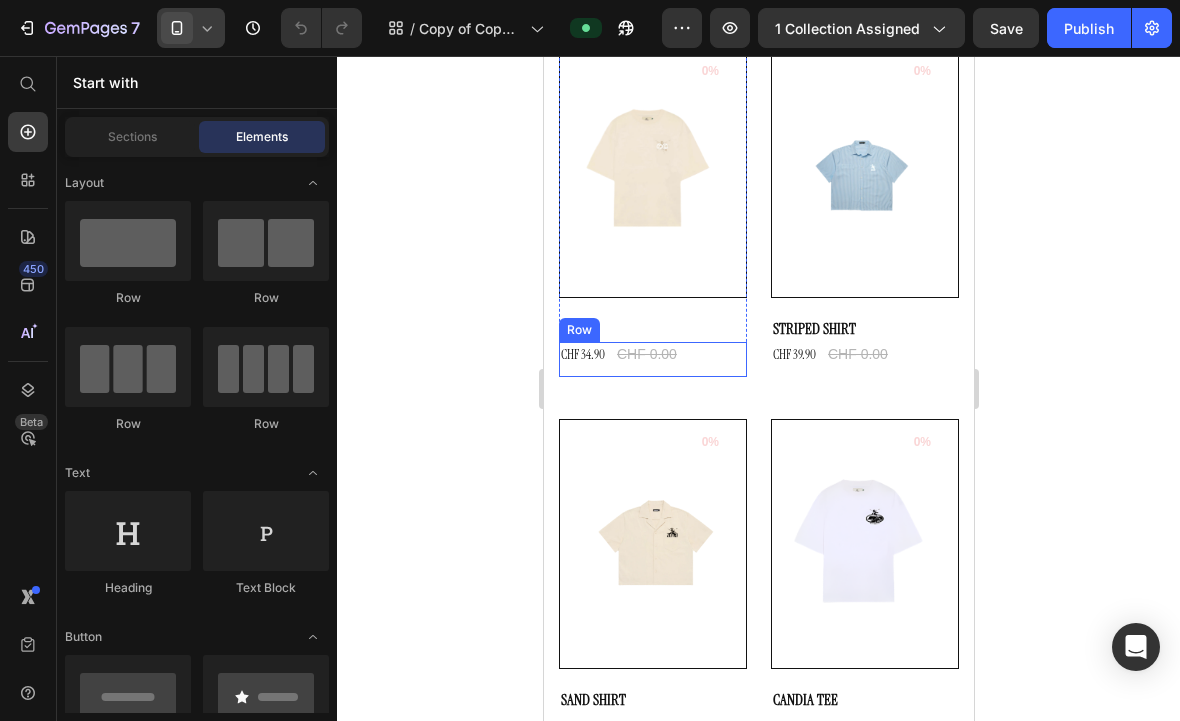 click on "CHF 34.90 (P) Price CHF 0.00 (P) Price Row" at bounding box center [652, 359] 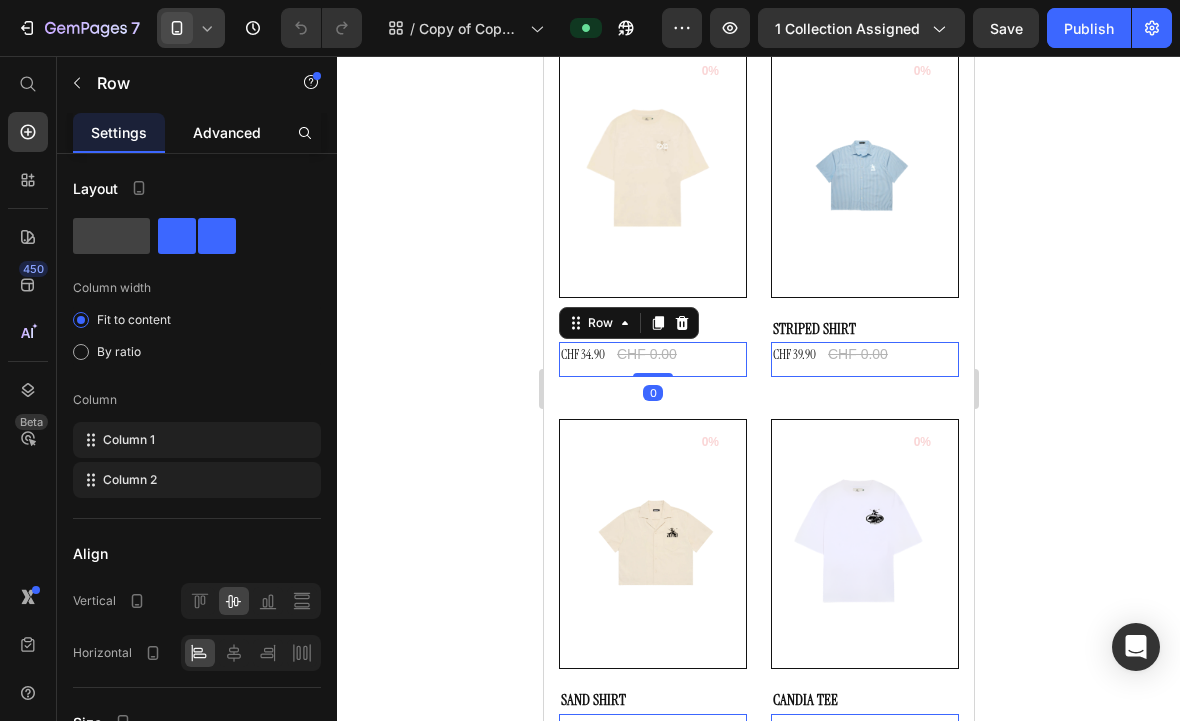 click on "Advanced" at bounding box center [227, 132] 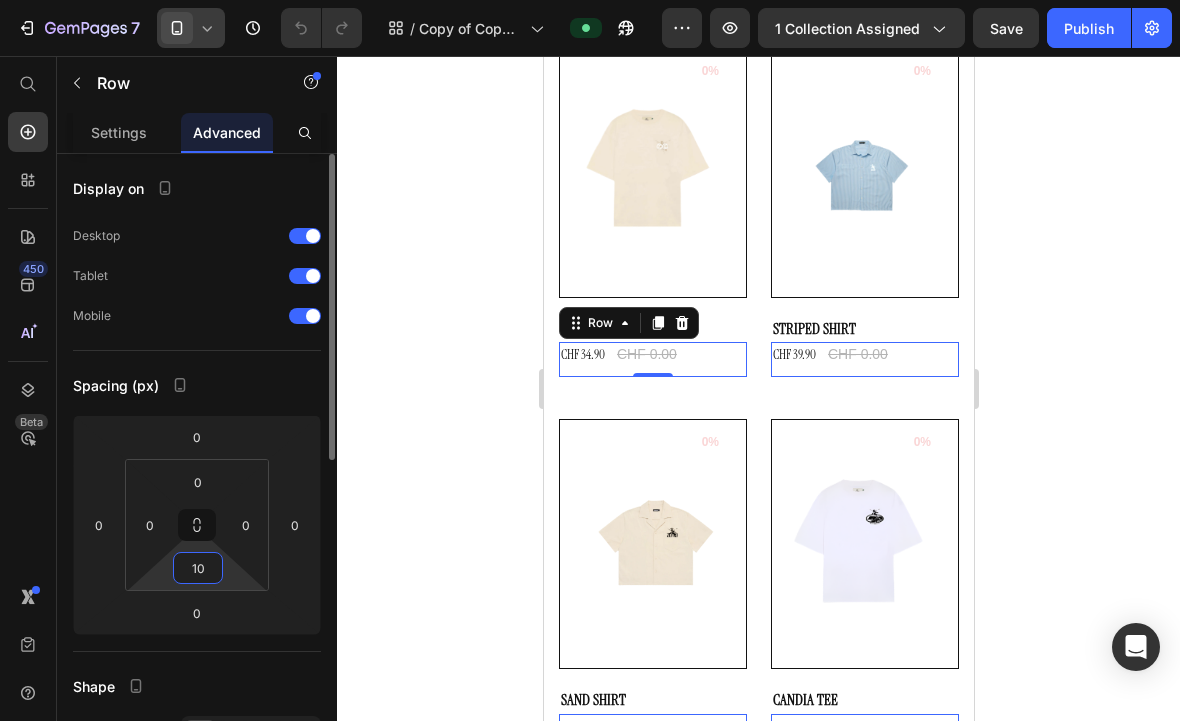 click on "10" at bounding box center (198, 568) 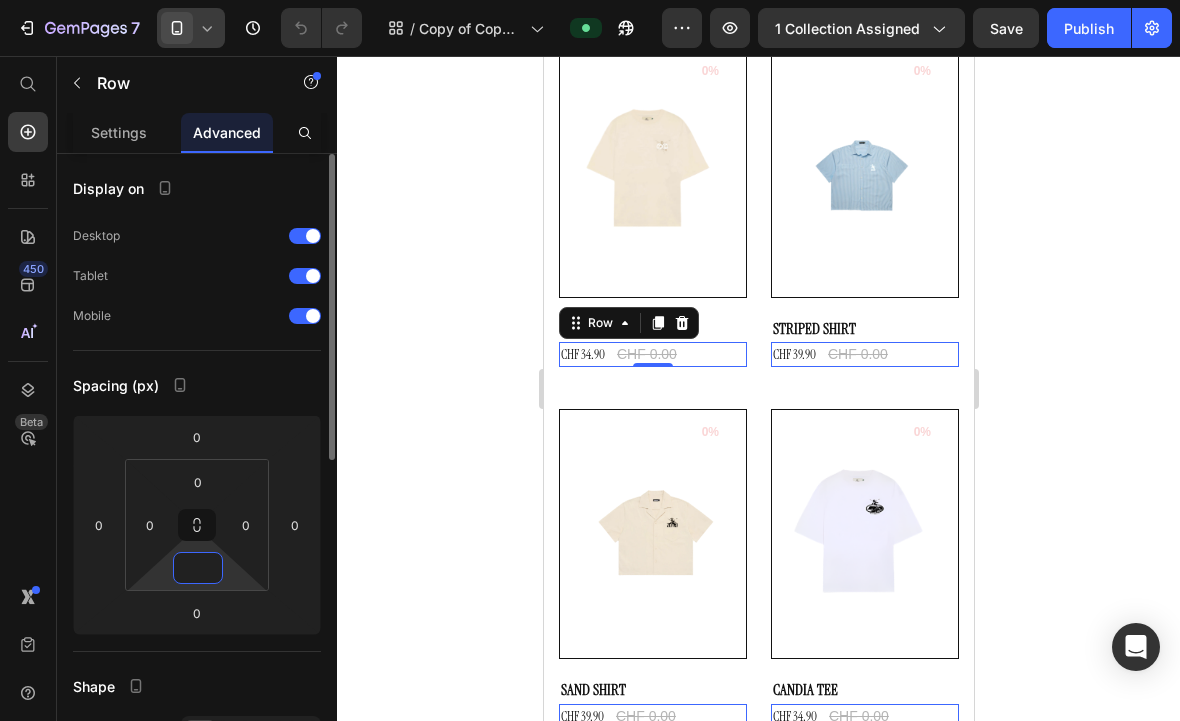 type on "5" 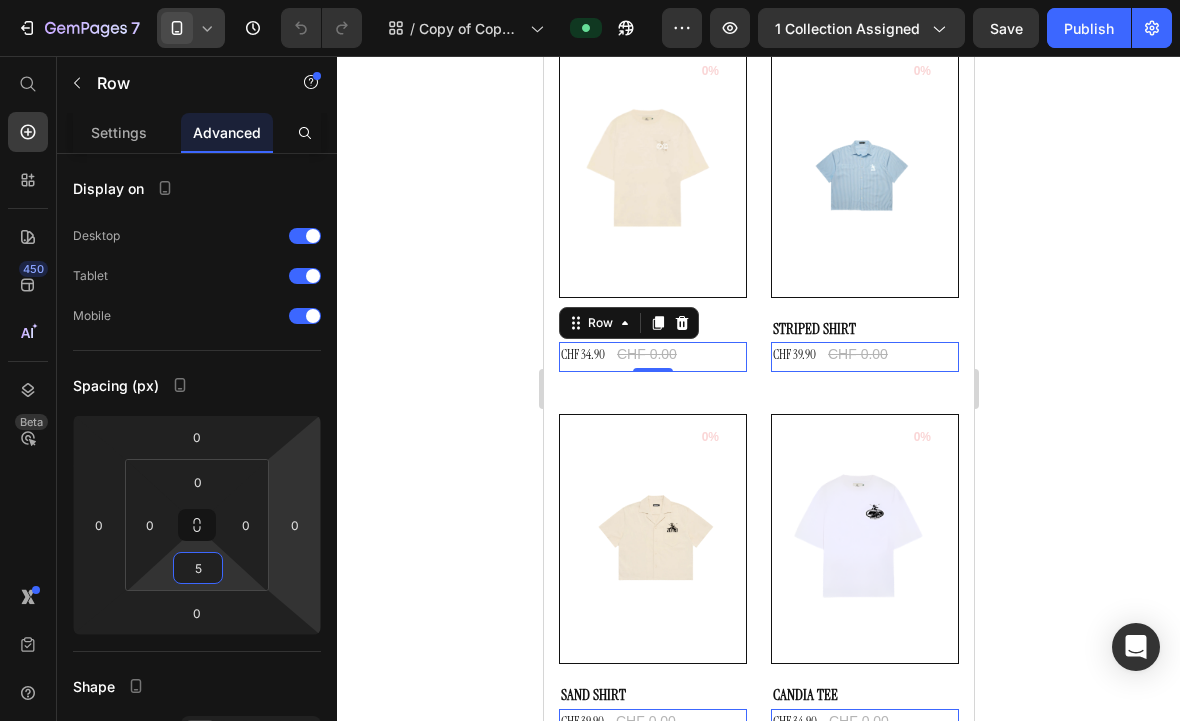 click 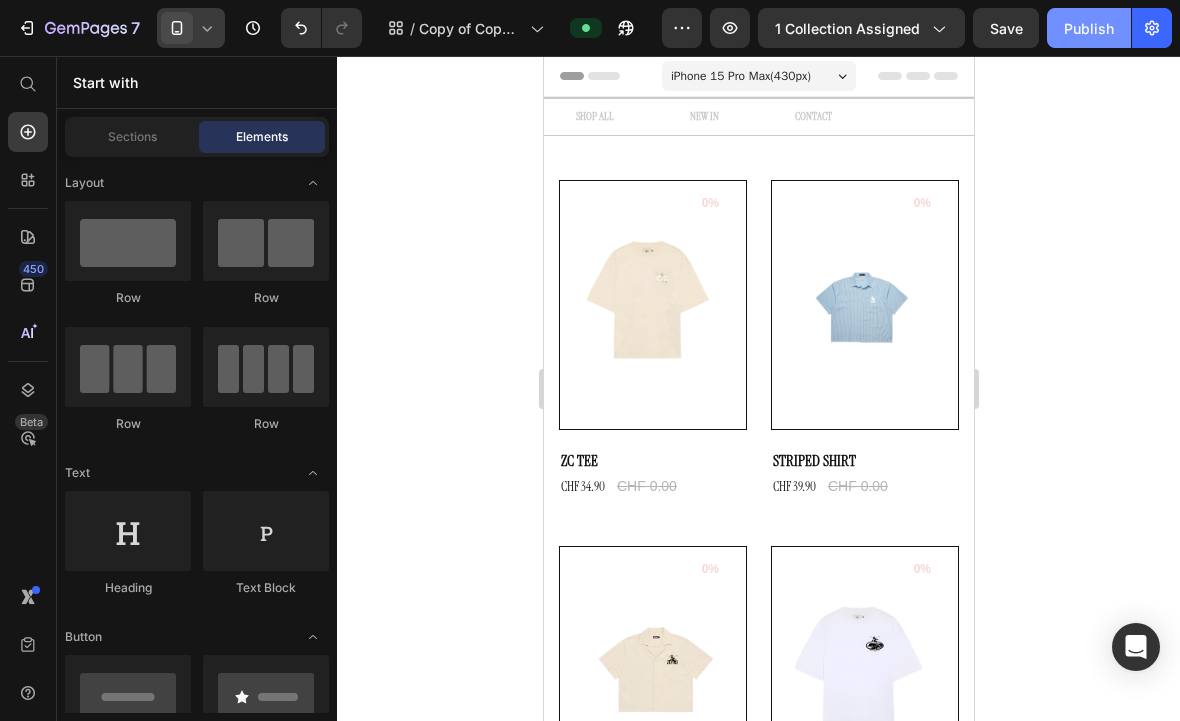 scroll, scrollTop: 0, scrollLeft: 0, axis: both 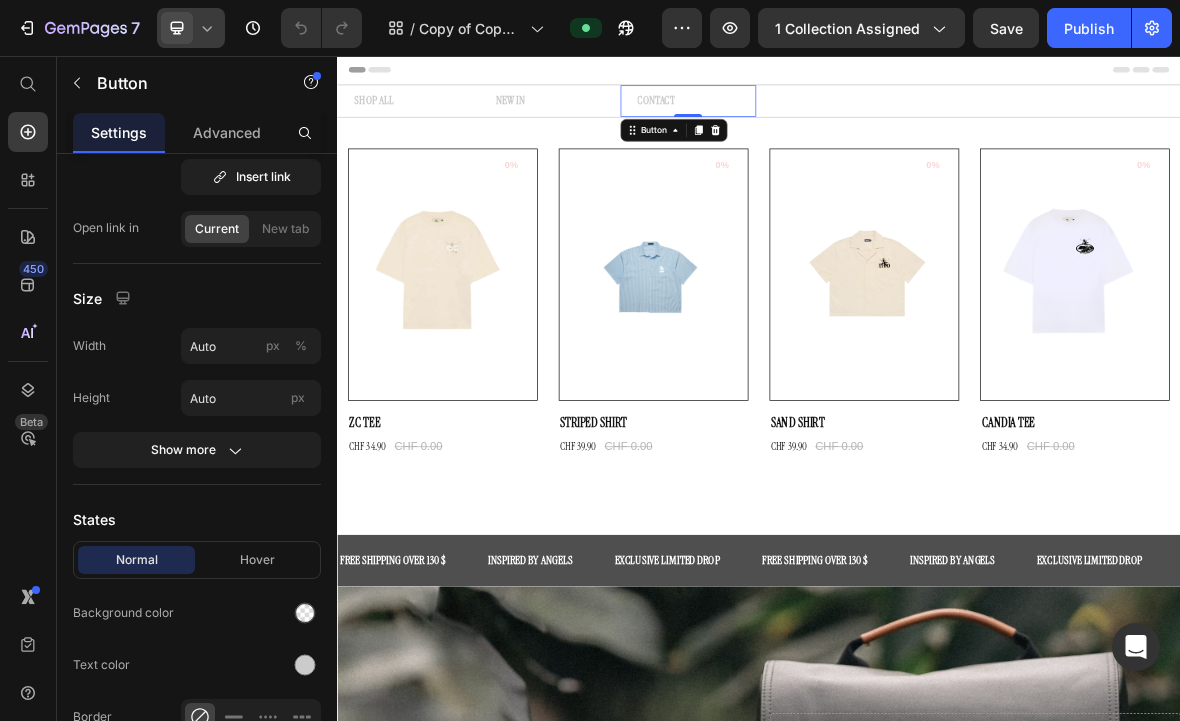 click 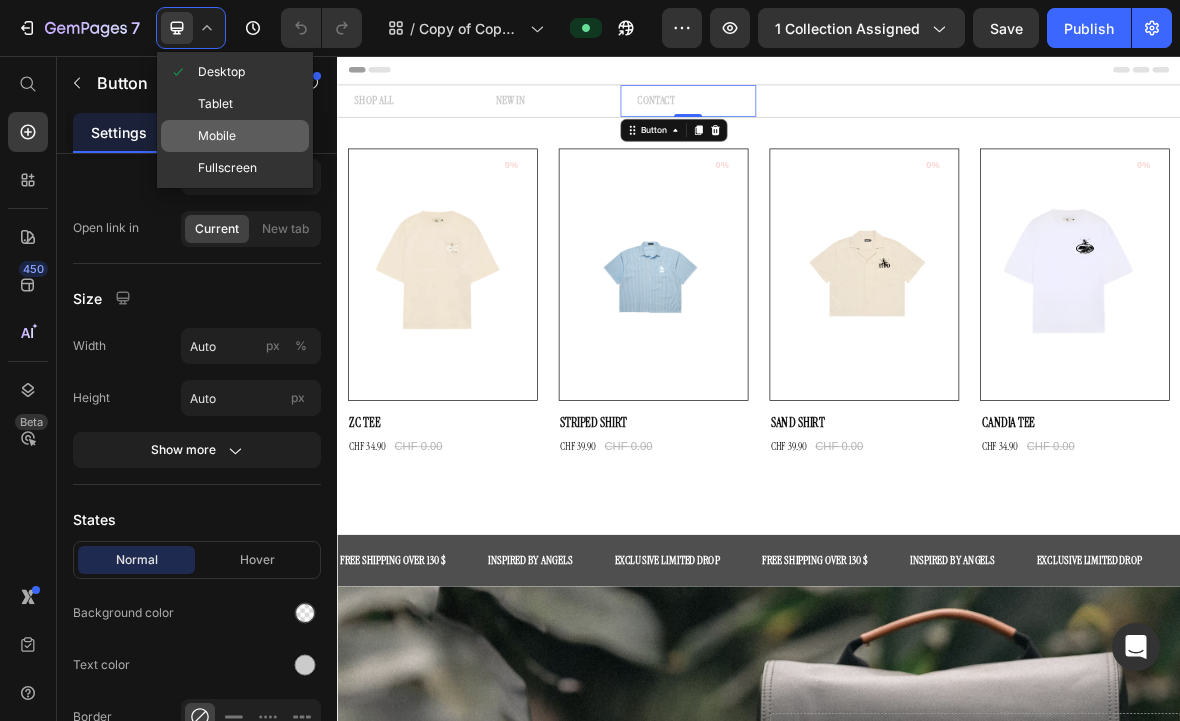 click on "Mobile" at bounding box center (217, 136) 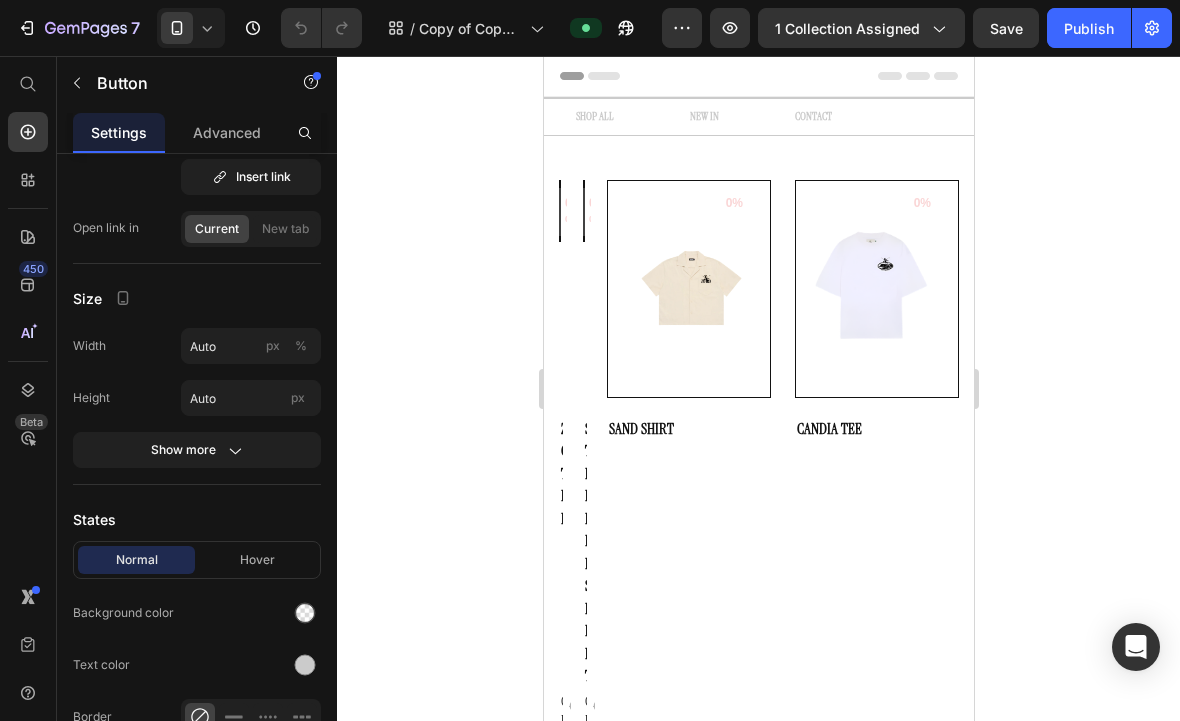 type on "14" 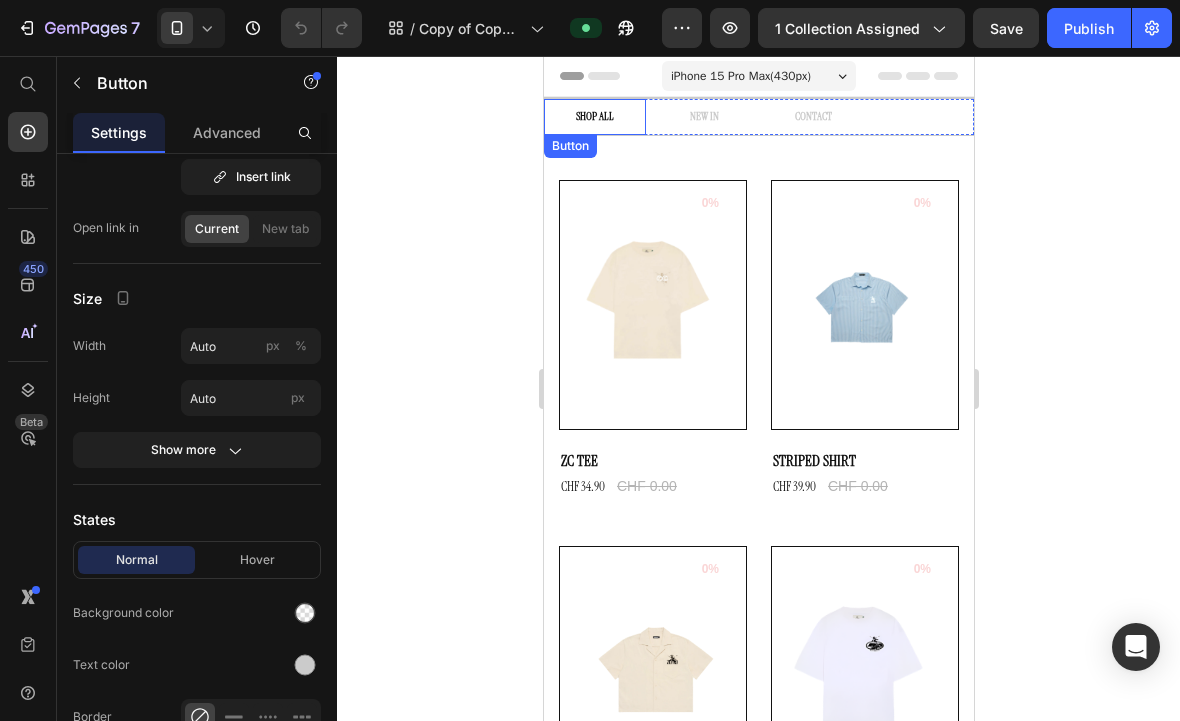 click on "SHOP ALL" at bounding box center (594, 117) 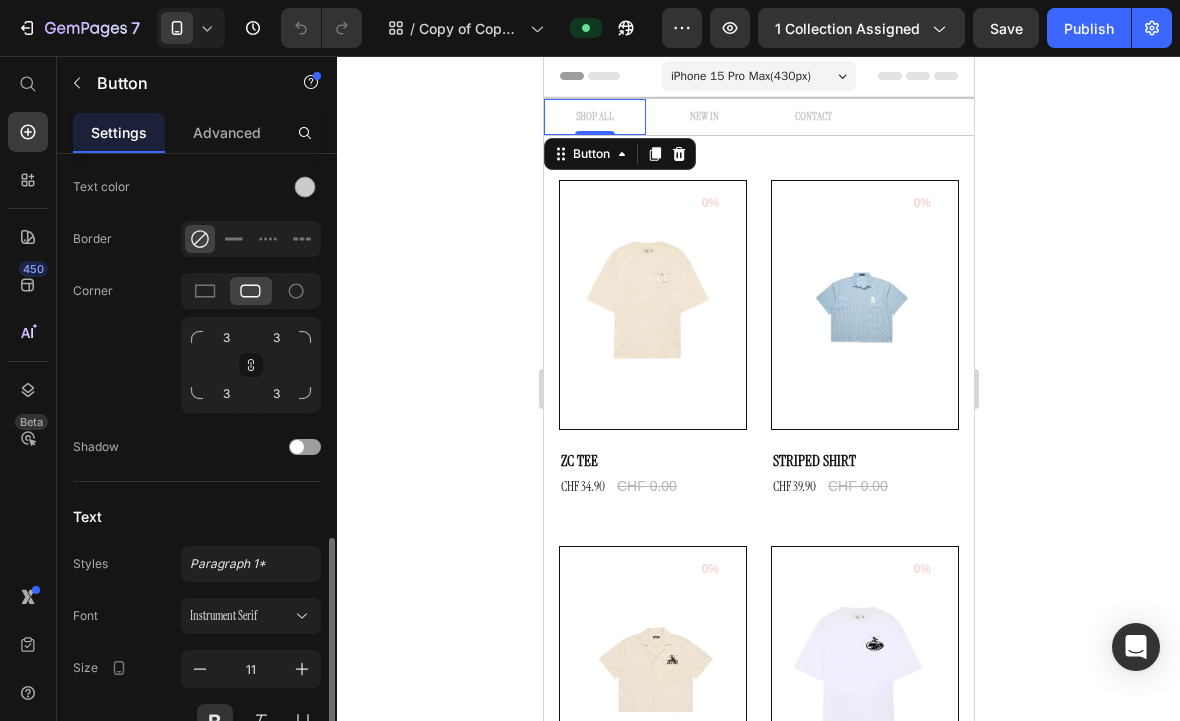 scroll, scrollTop: 776, scrollLeft: 0, axis: vertical 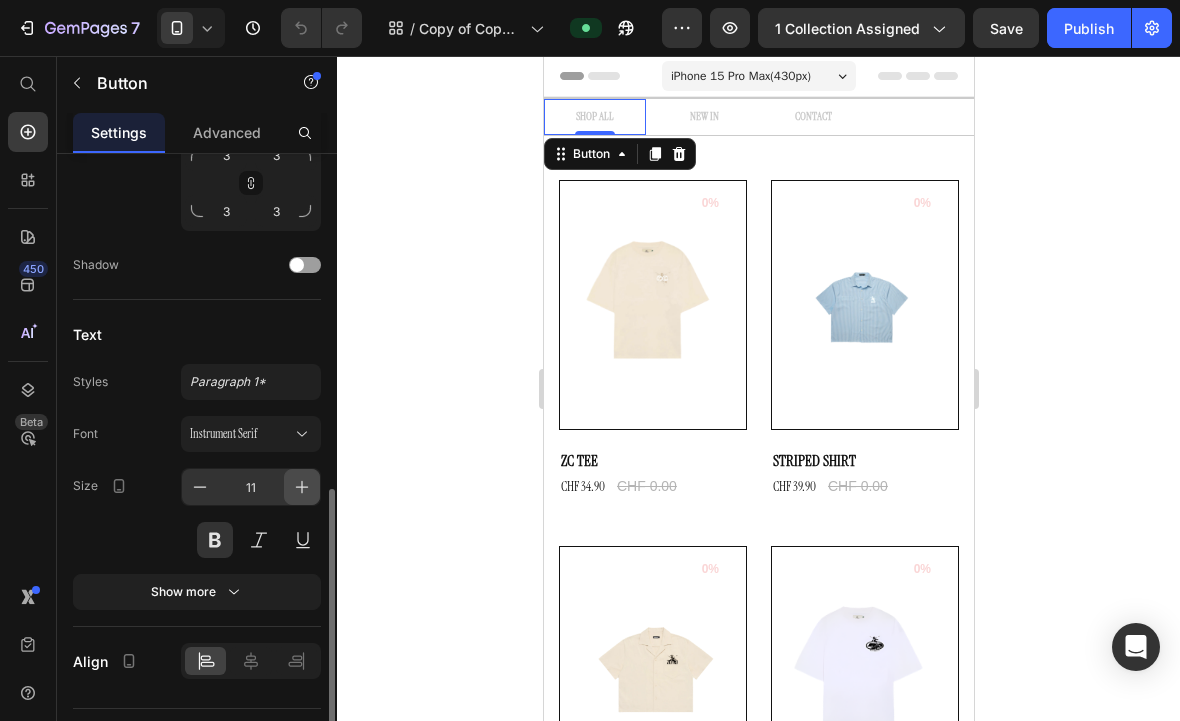 click 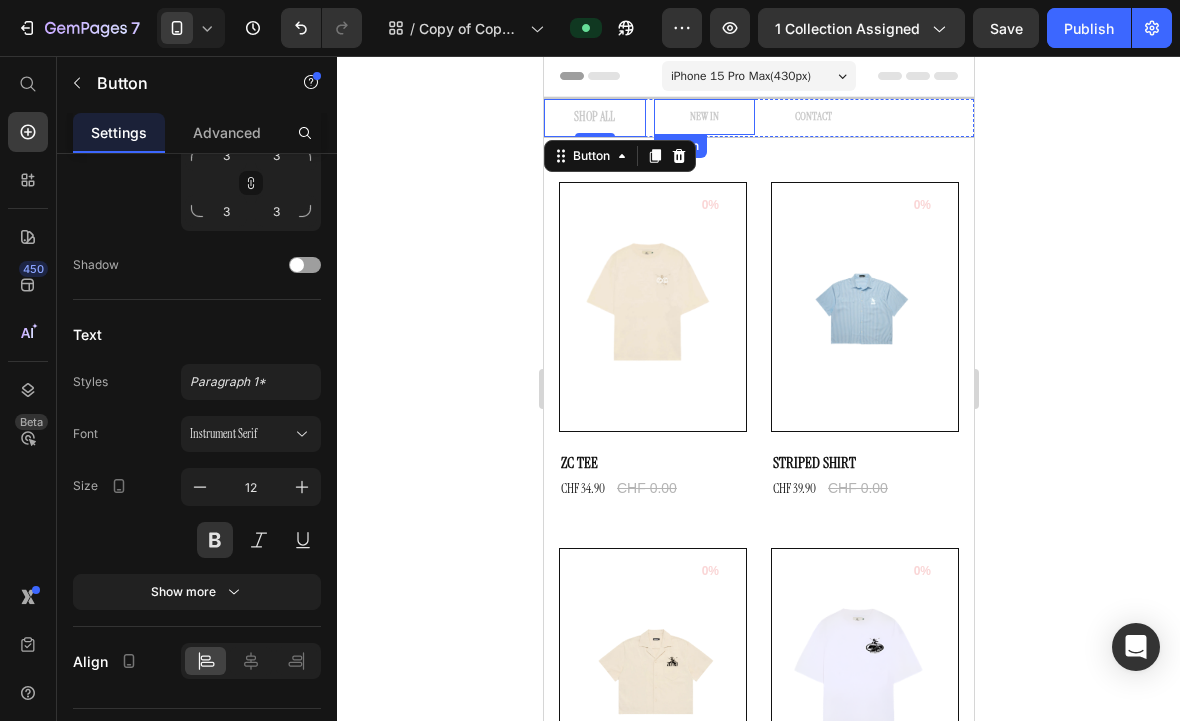 drag, startPoint x: 707, startPoint y: 123, endPoint x: 702, endPoint y: 163, distance: 40.311287 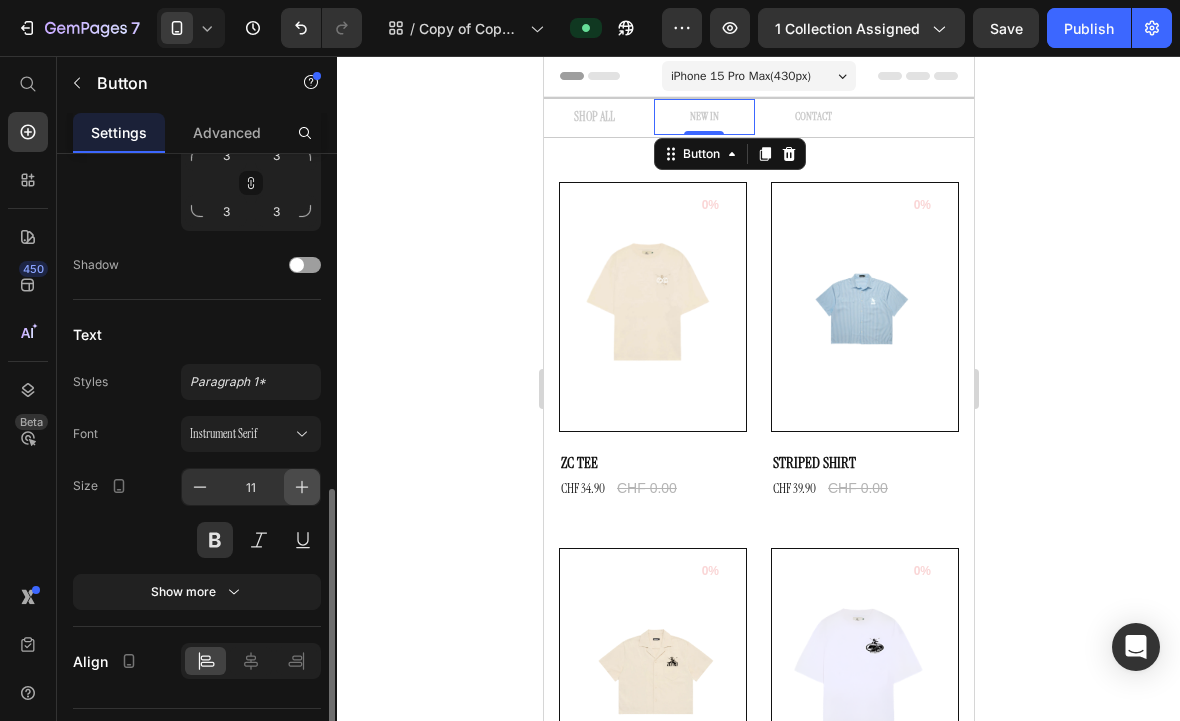 click at bounding box center (302, 487) 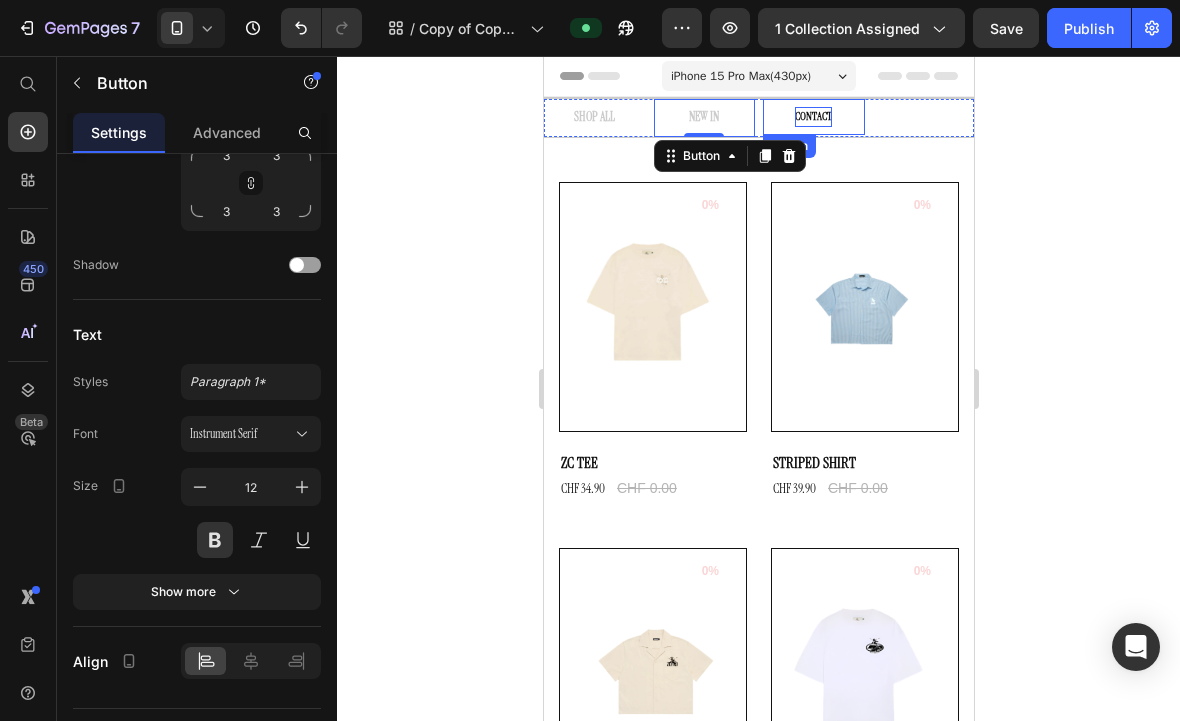 click on "CONTACT" at bounding box center (812, 117) 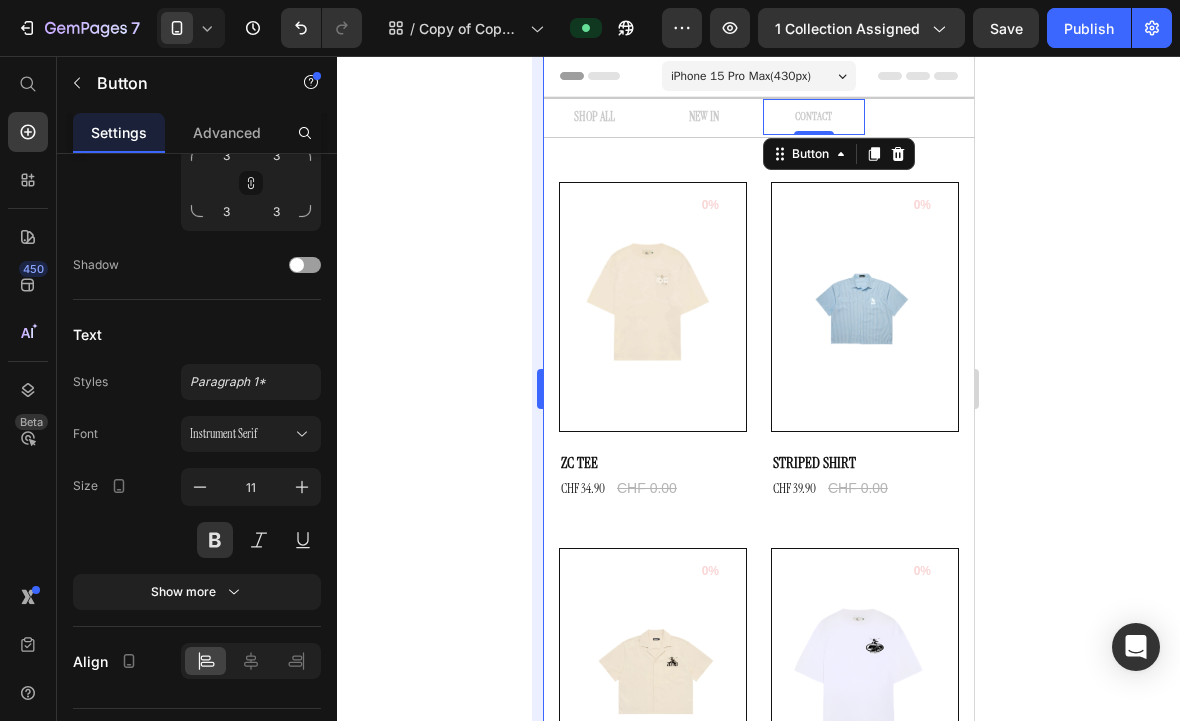 drag, startPoint x: 304, startPoint y: 485, endPoint x: 535, endPoint y: 485, distance: 231 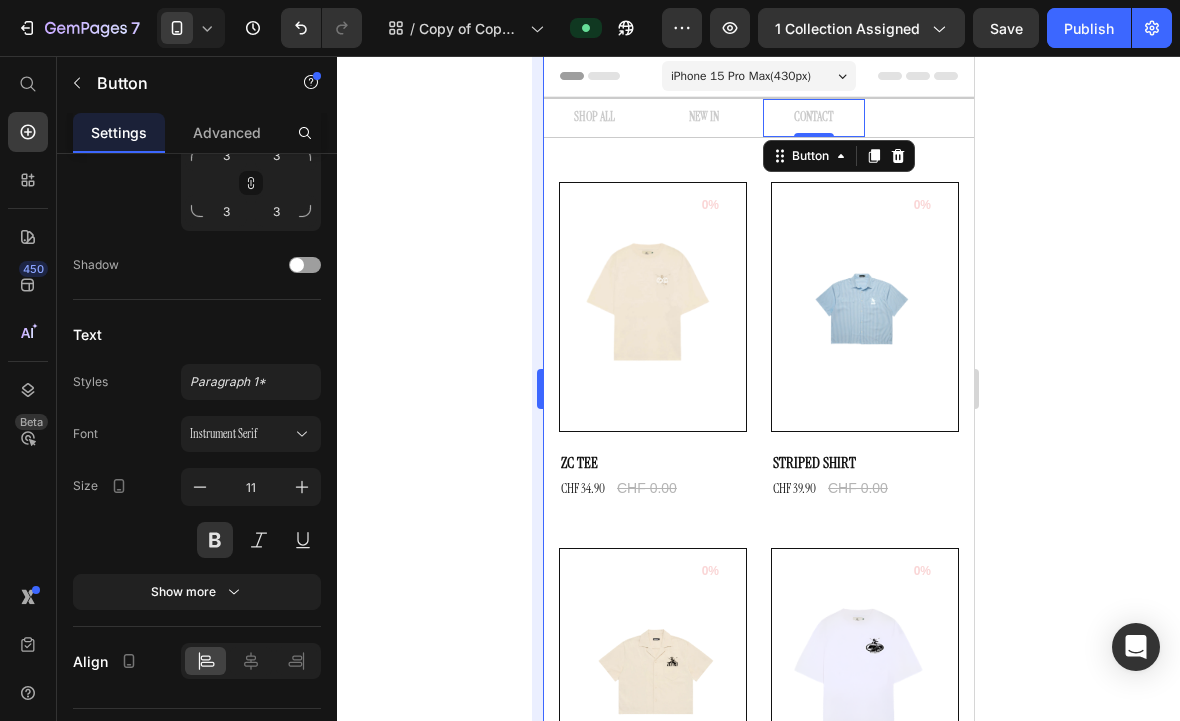 type on "12" 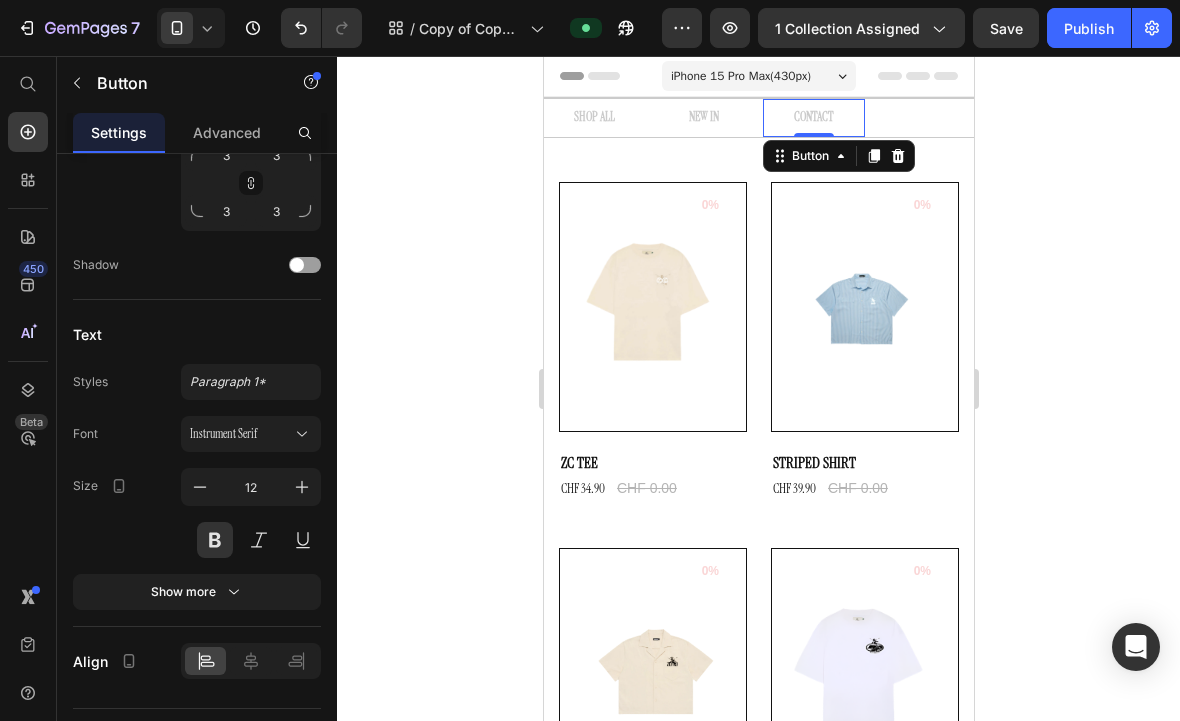 click 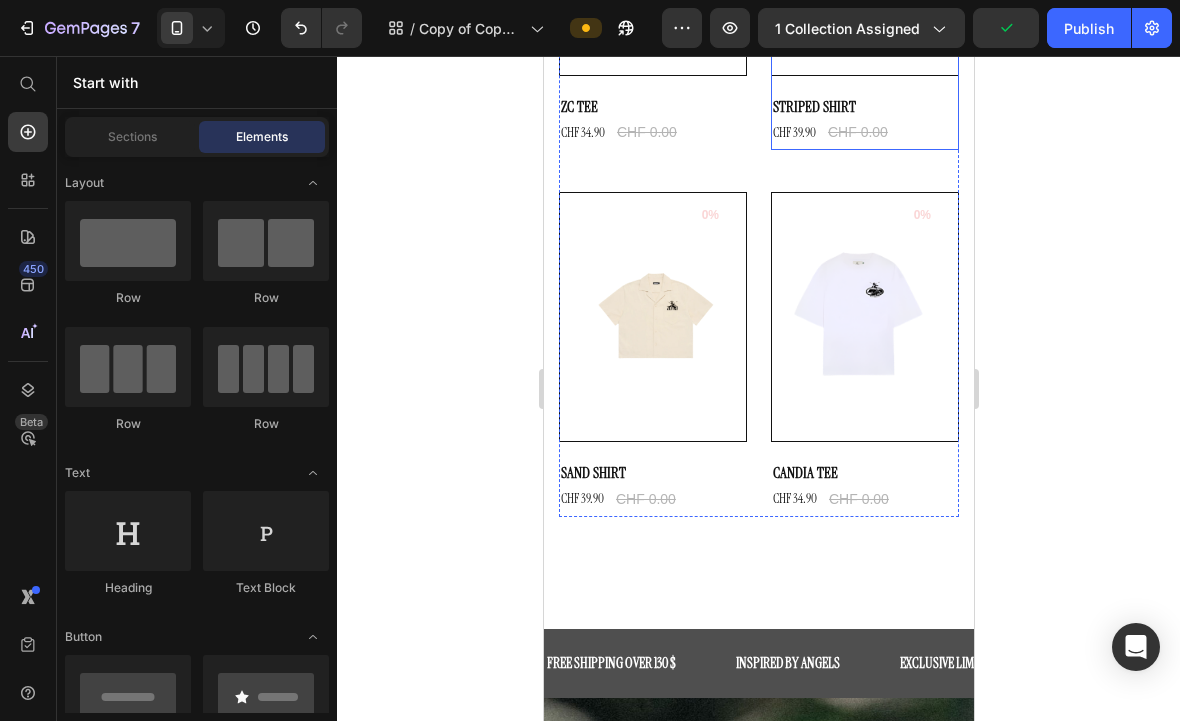 scroll, scrollTop: 357, scrollLeft: 0, axis: vertical 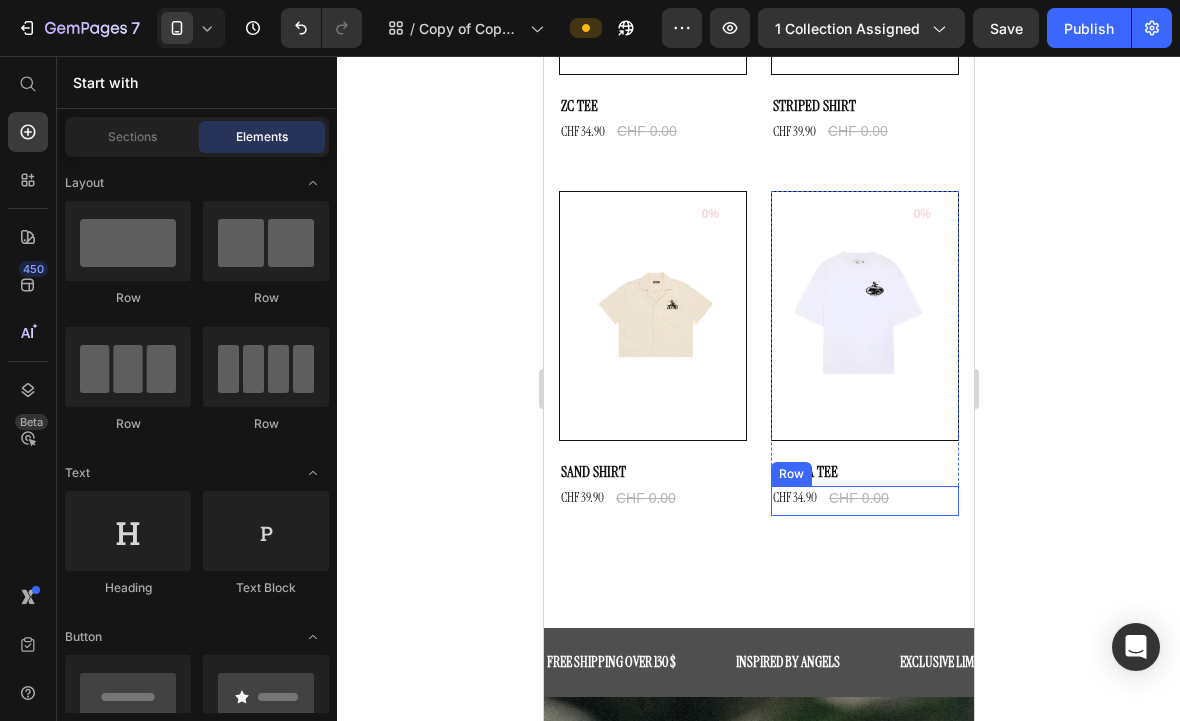 click on "CHF 34.90 (P) Price CHF 0.00 (P) Price Row" at bounding box center [652, 134] 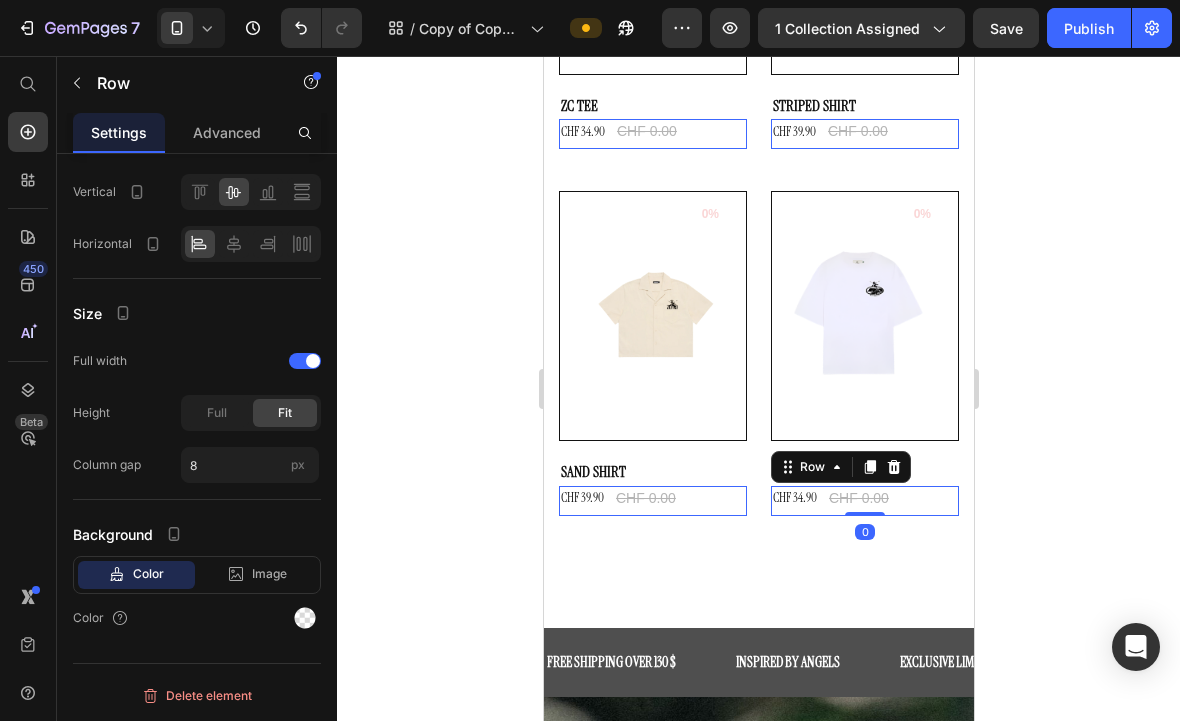 scroll, scrollTop: 0, scrollLeft: 0, axis: both 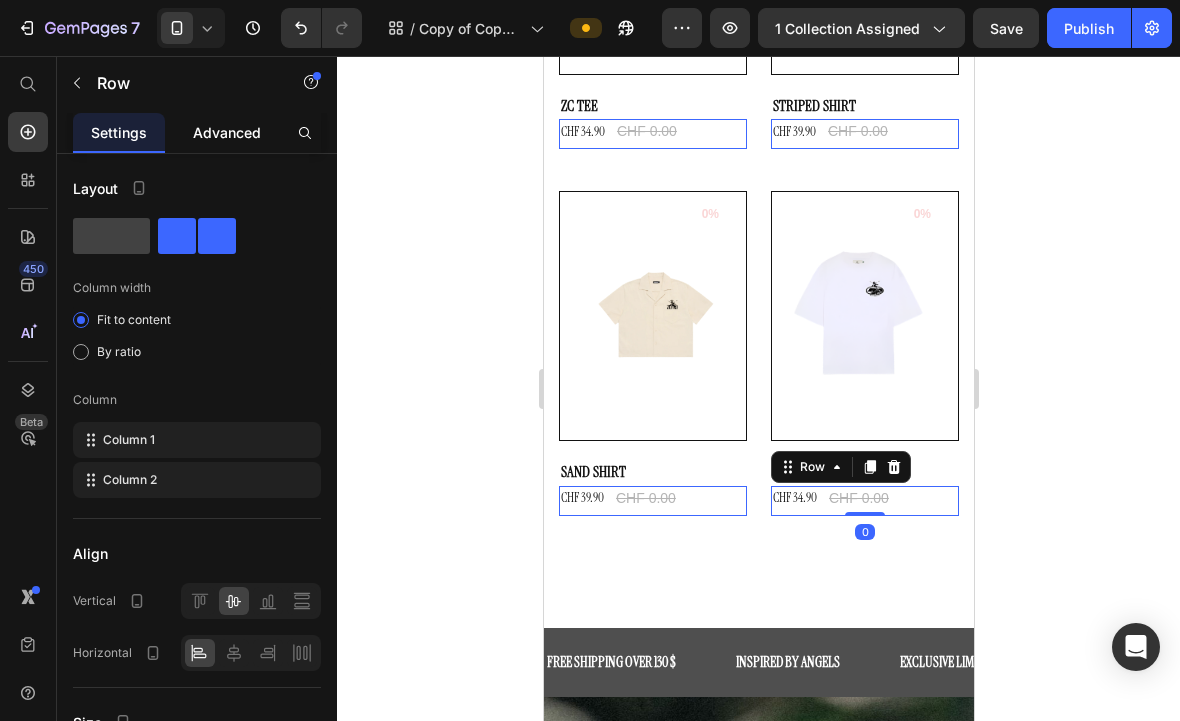 click on "Advanced" at bounding box center (227, 132) 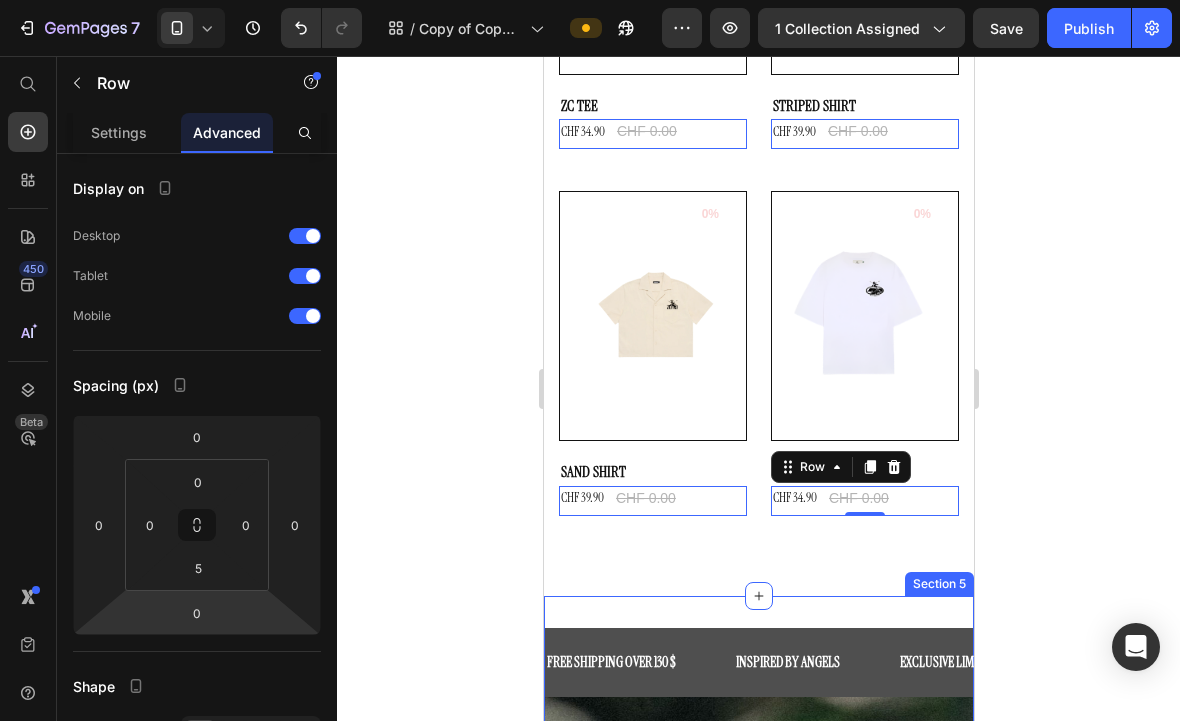 click on "FREE SHIPPING OVER 130 $ Text INSPIRED BY ANGELS Text  EXCLUSIVE LIMITED DROP Text FREE SHIPPING OVER 130 $ Text INSPIRED BY ANGELS Text  EXCLUSIVE LIMITED DROP Text Marquee VISIT OUR PRODUCT PAGE Text Block BUY NOW Button
Drop element here Hero Banner Section 5" at bounding box center [758, 912] 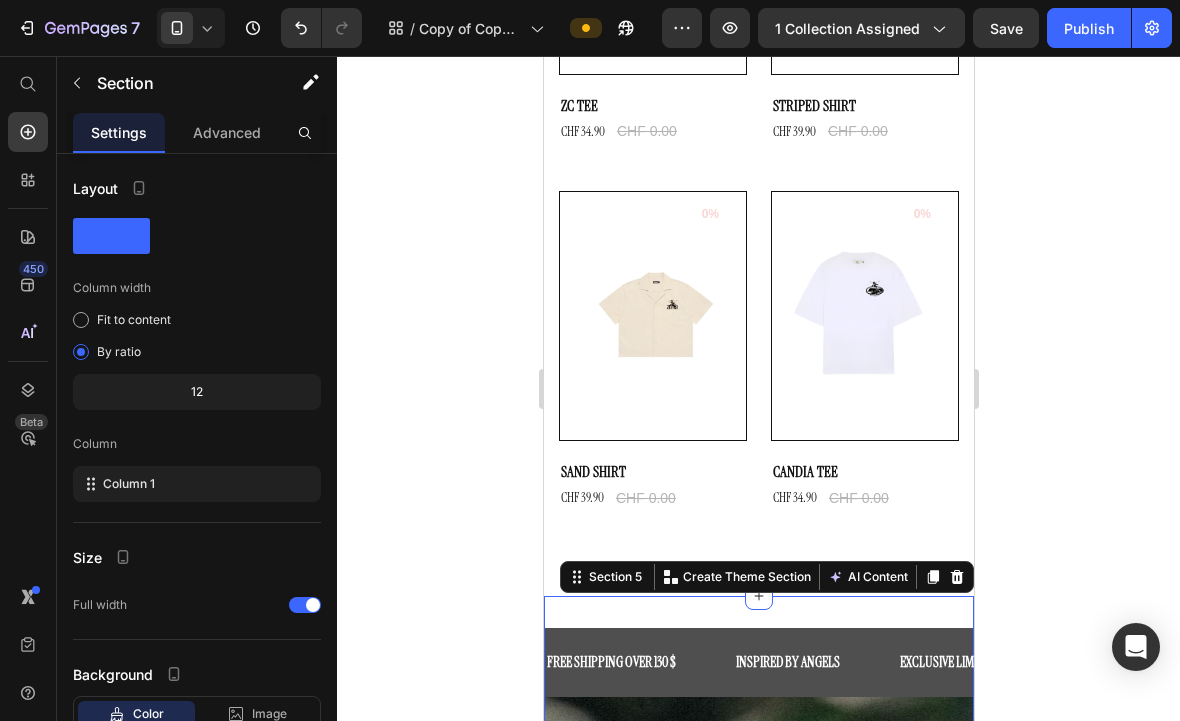click on "Settings Advanced" at bounding box center [197, 133] 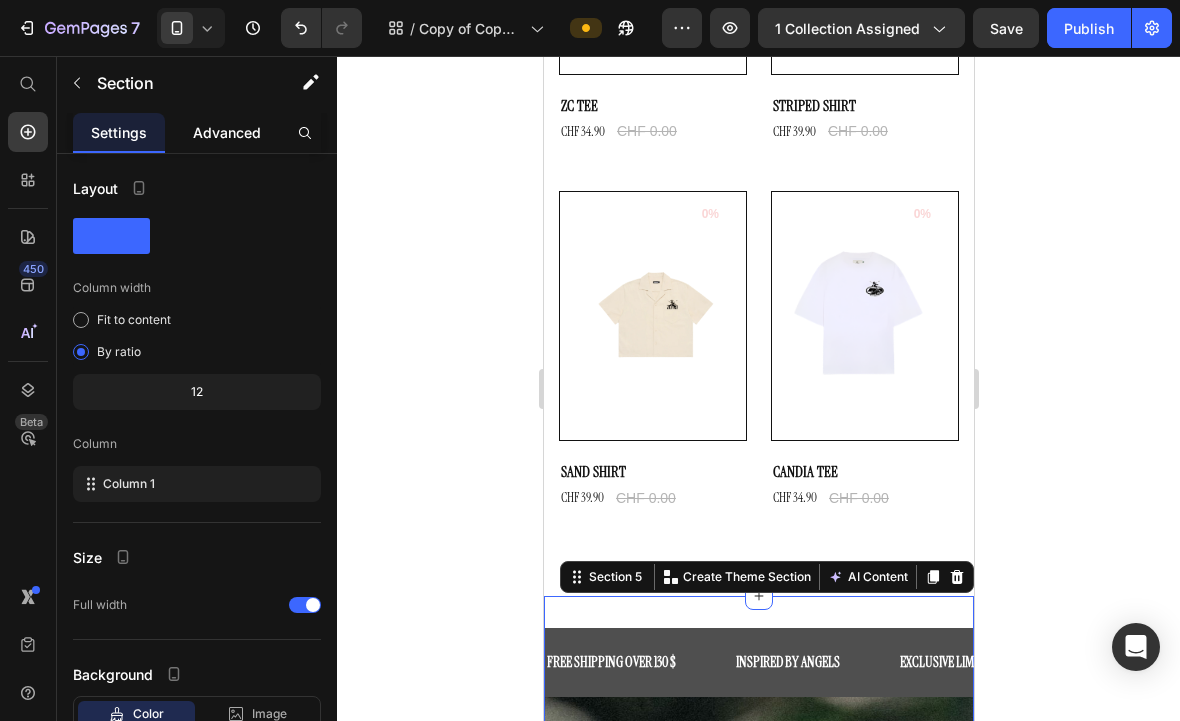click on "Advanced" at bounding box center (227, 132) 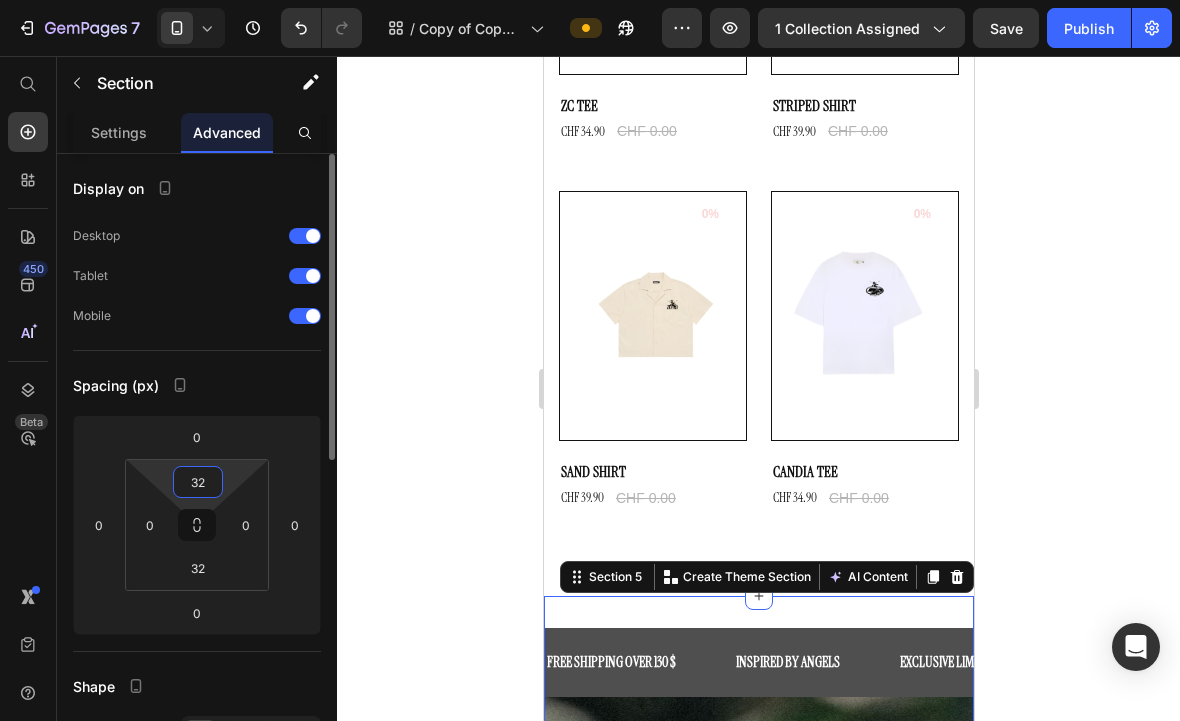click on "32" at bounding box center [198, 482] 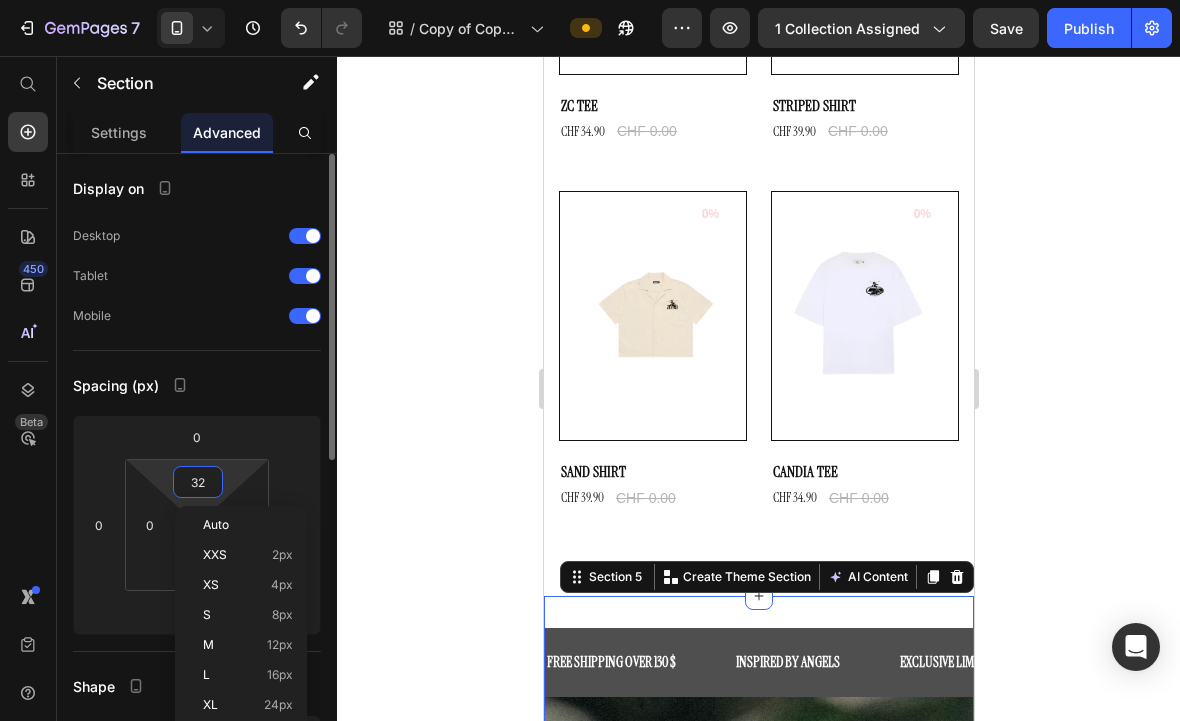 type 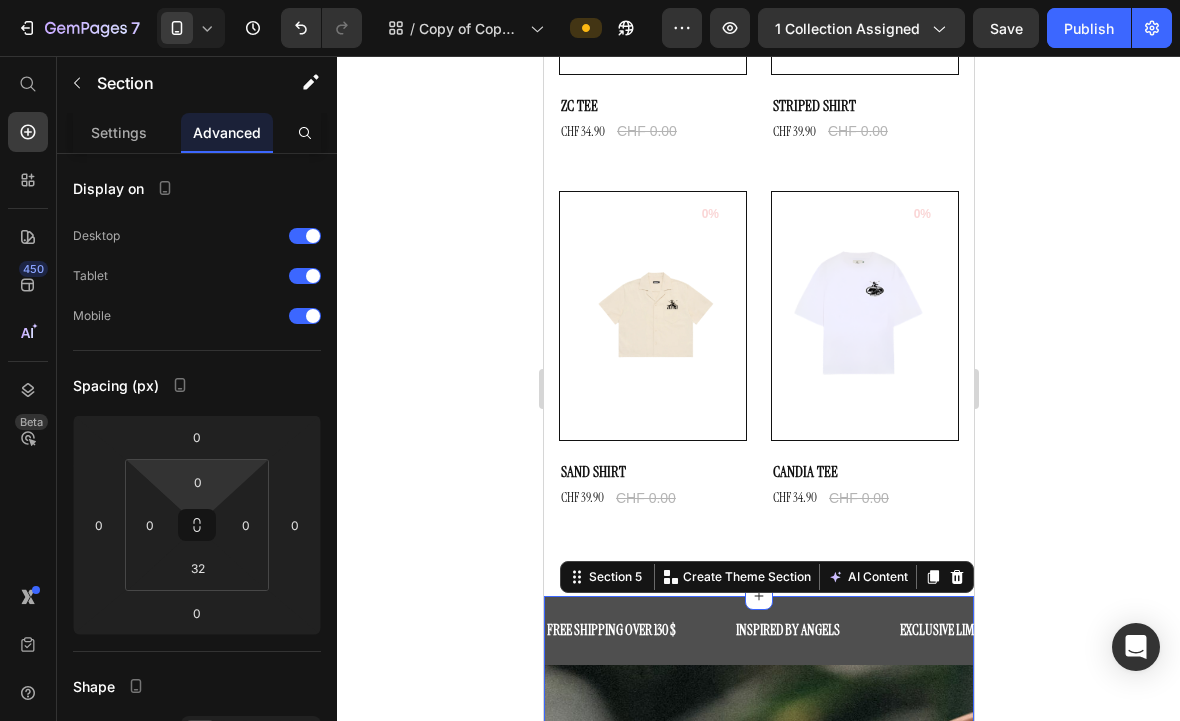 click 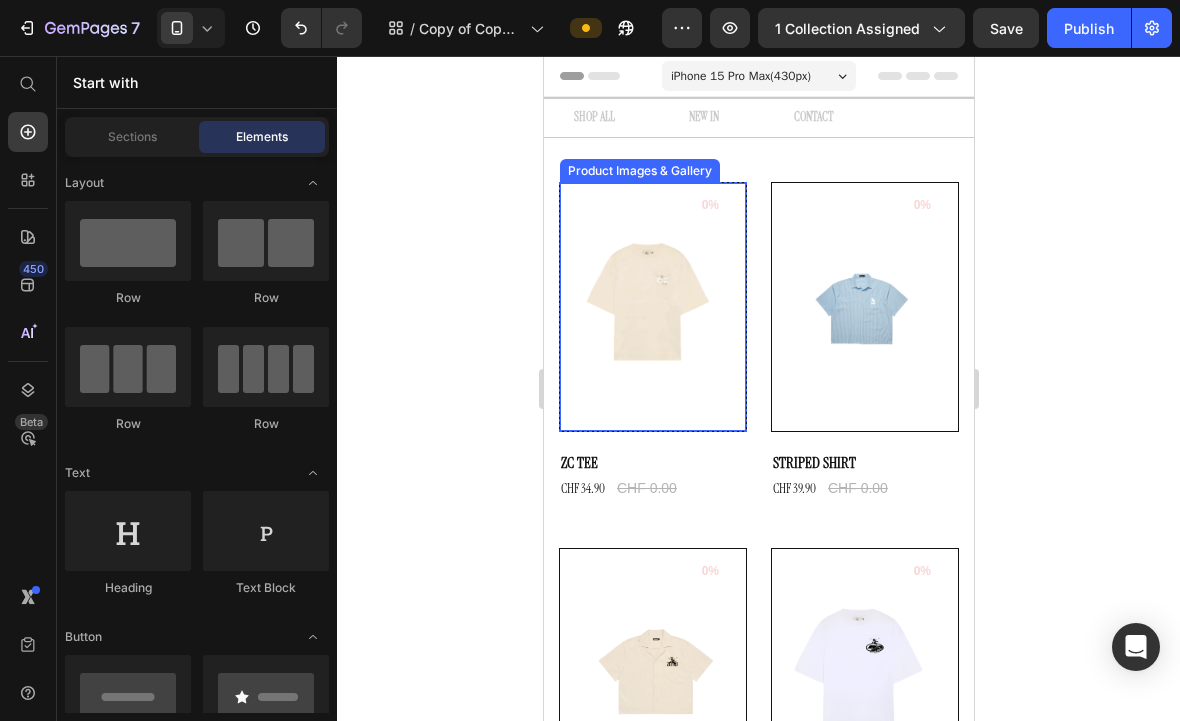 scroll, scrollTop: 0, scrollLeft: 0, axis: both 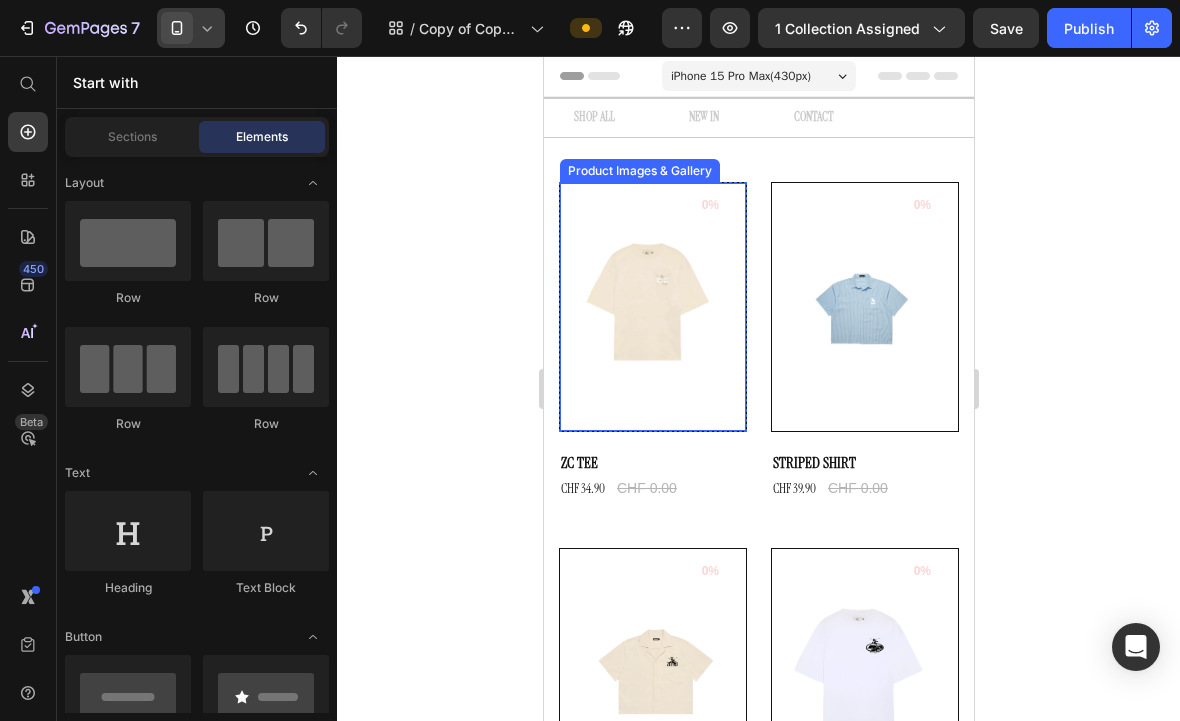 click 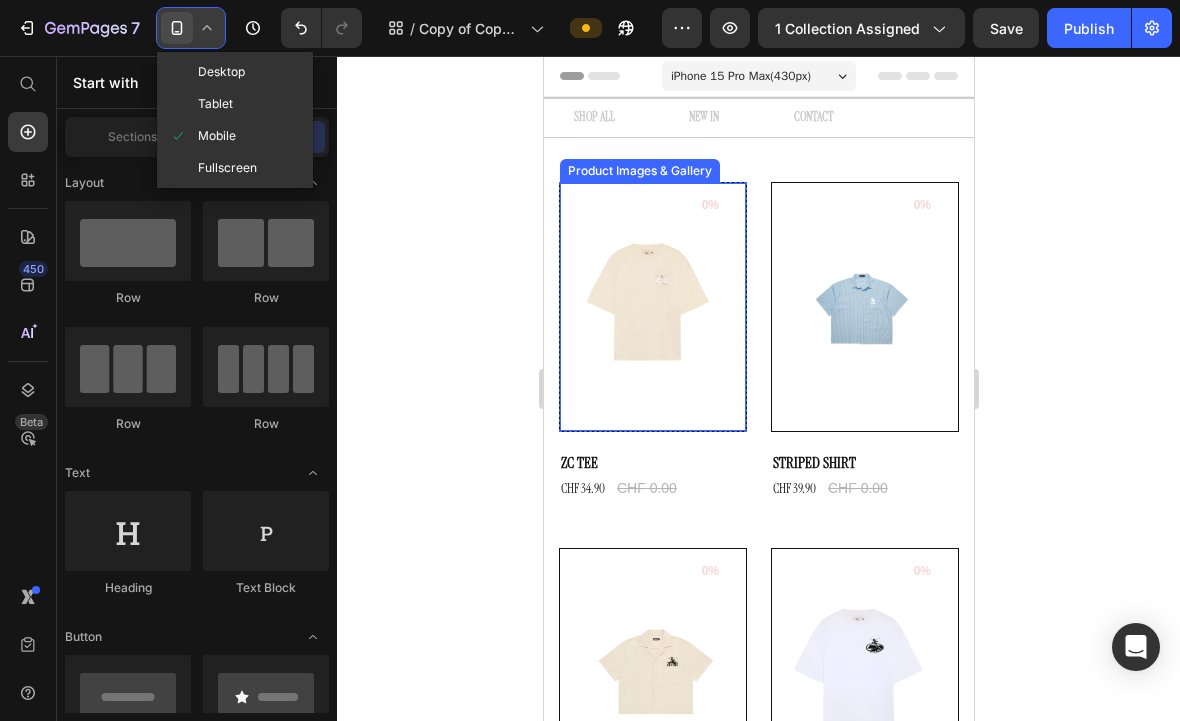 drag, startPoint x: 232, startPoint y: 74, endPoint x: 356, endPoint y: 128, distance: 135.24792 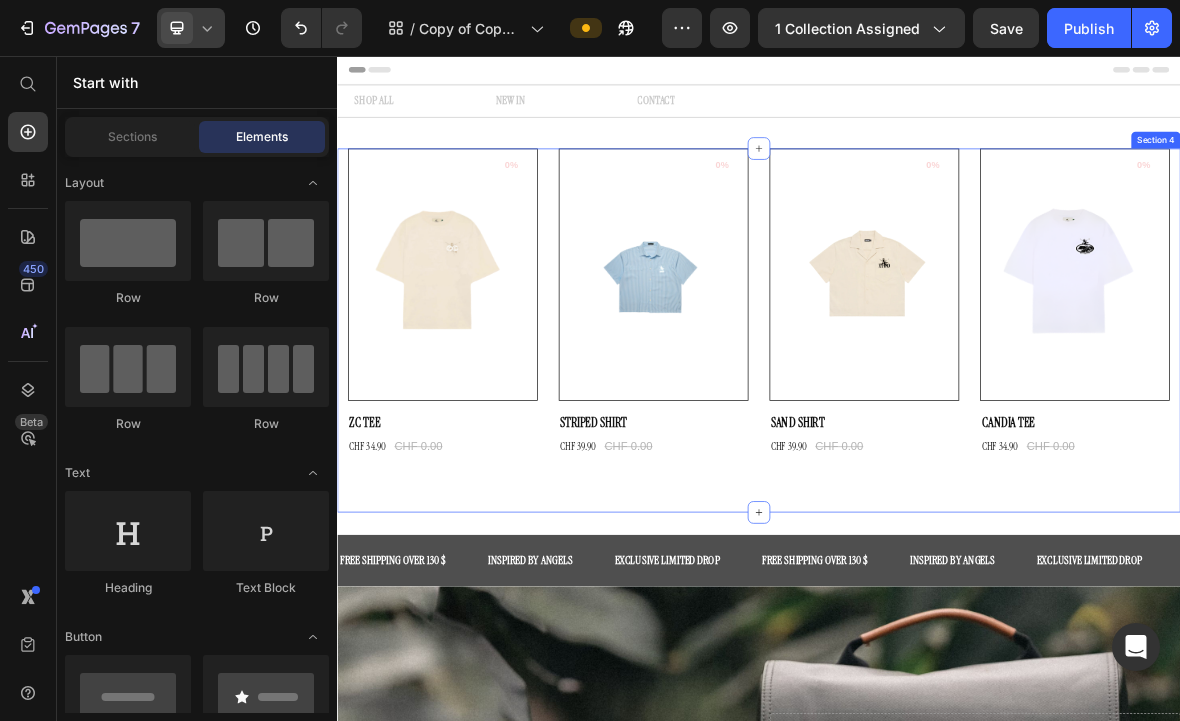 scroll, scrollTop: 0, scrollLeft: 0, axis: both 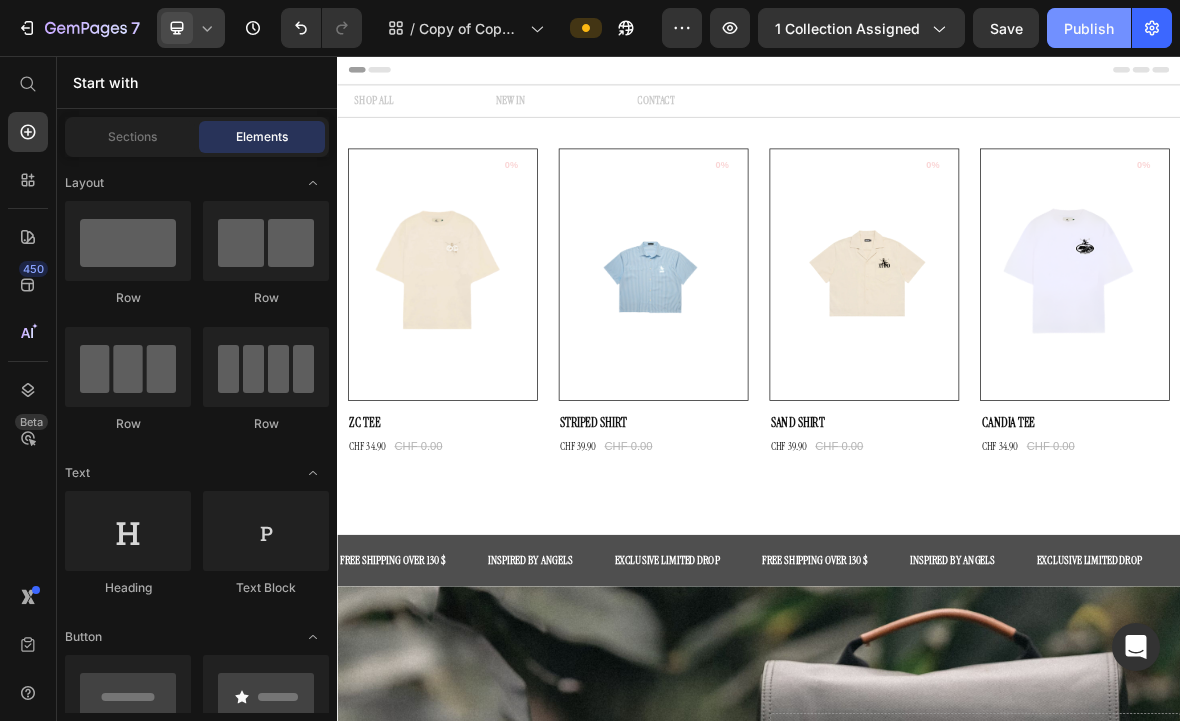 click on "Publish" at bounding box center [1089, 28] 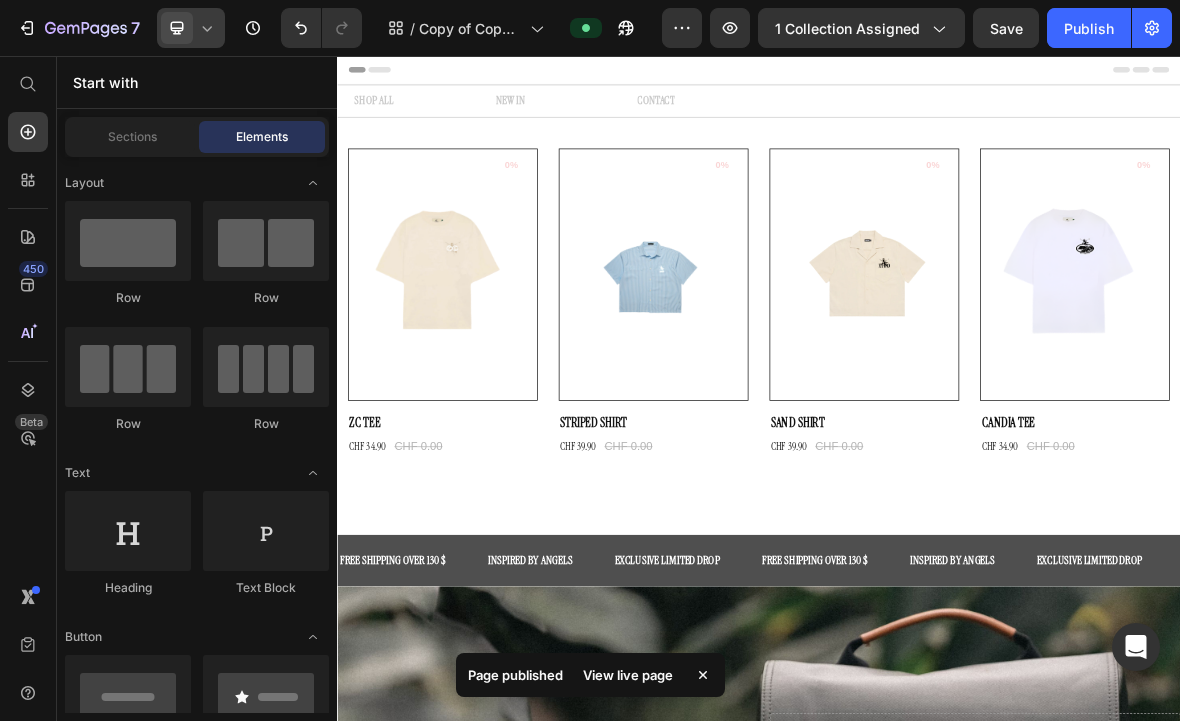 click 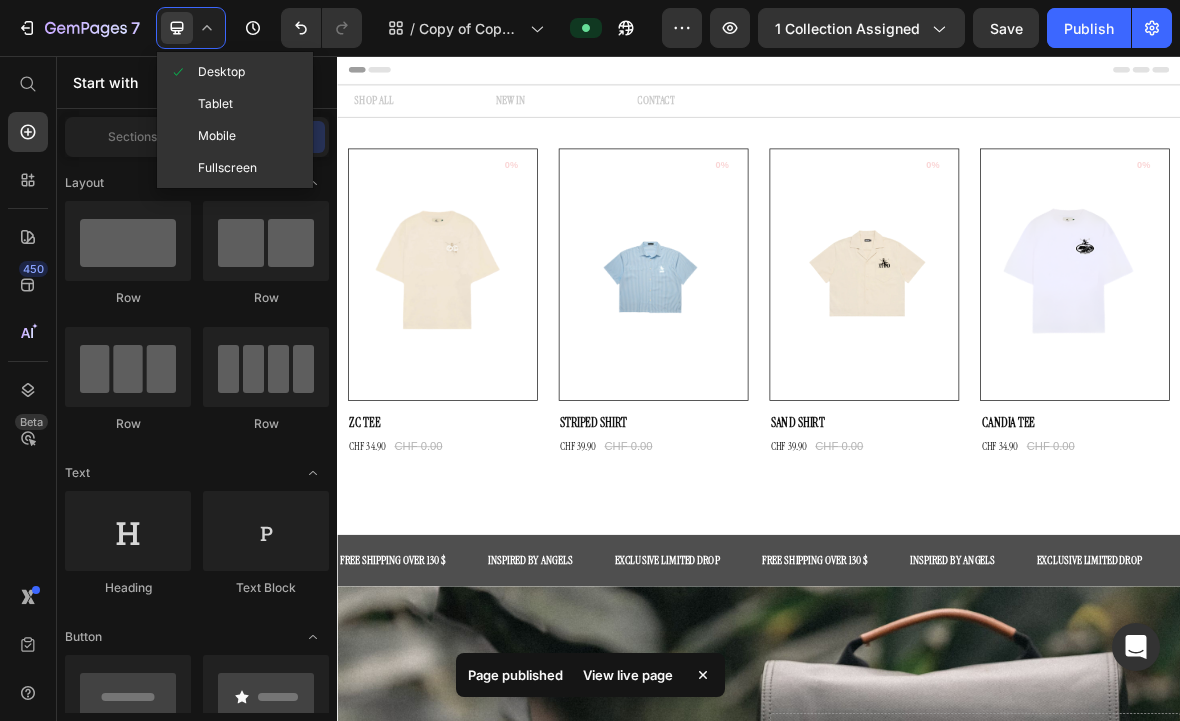 click on "Mobile" 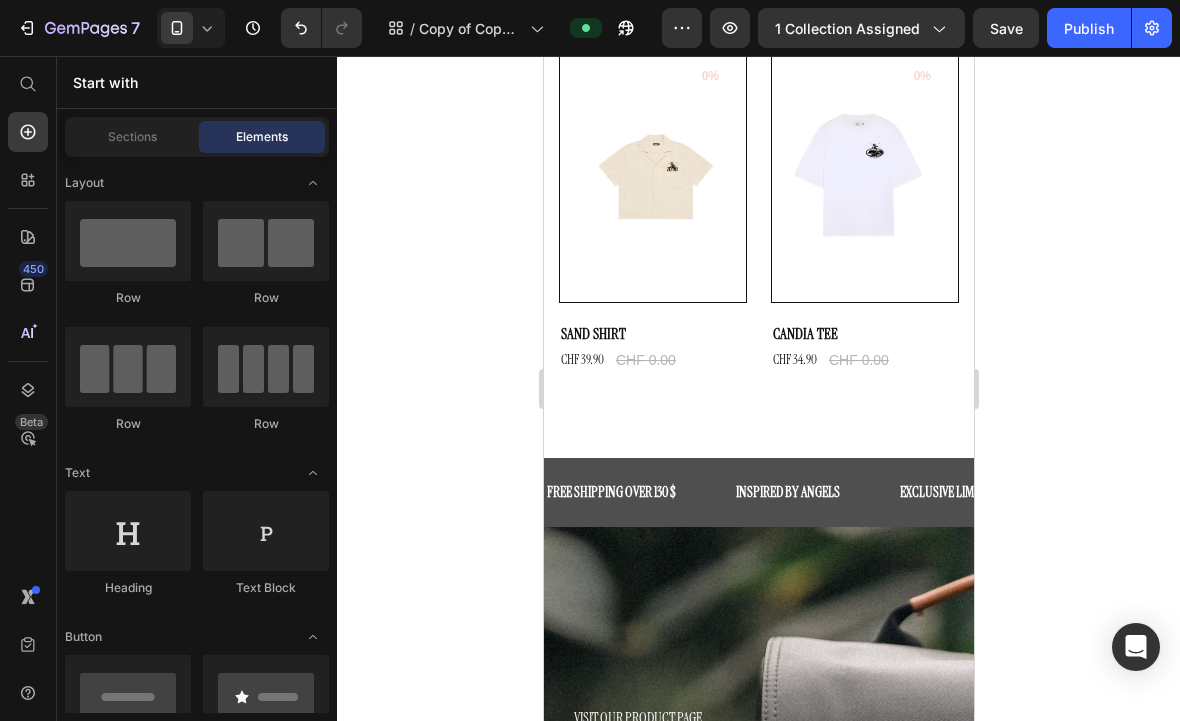 scroll, scrollTop: 470, scrollLeft: 0, axis: vertical 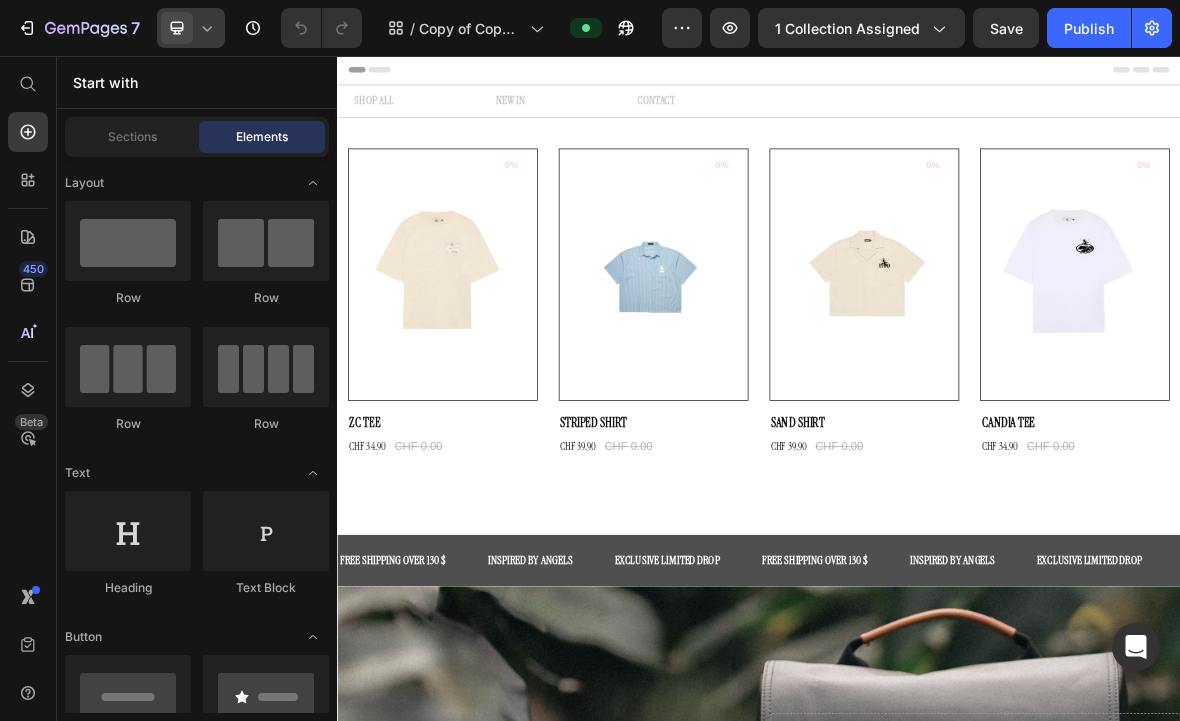 click at bounding box center [177, 28] 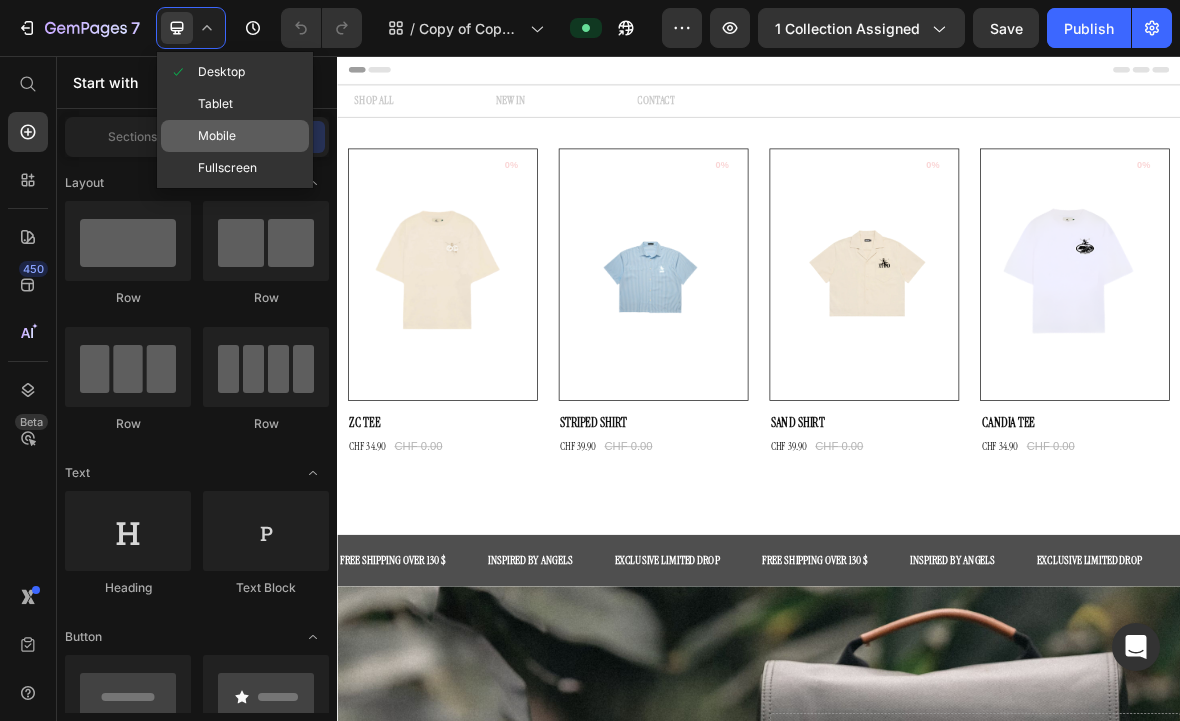 click on "Mobile" 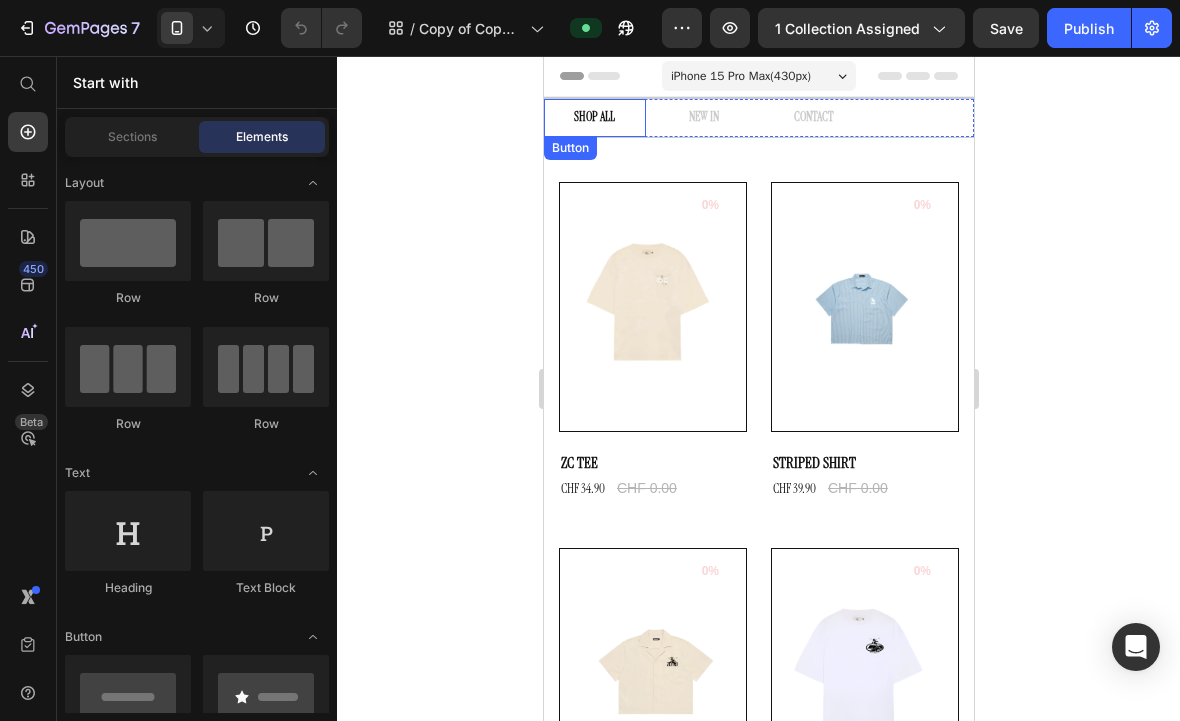 click on "SHOP ALL" at bounding box center (594, 118) 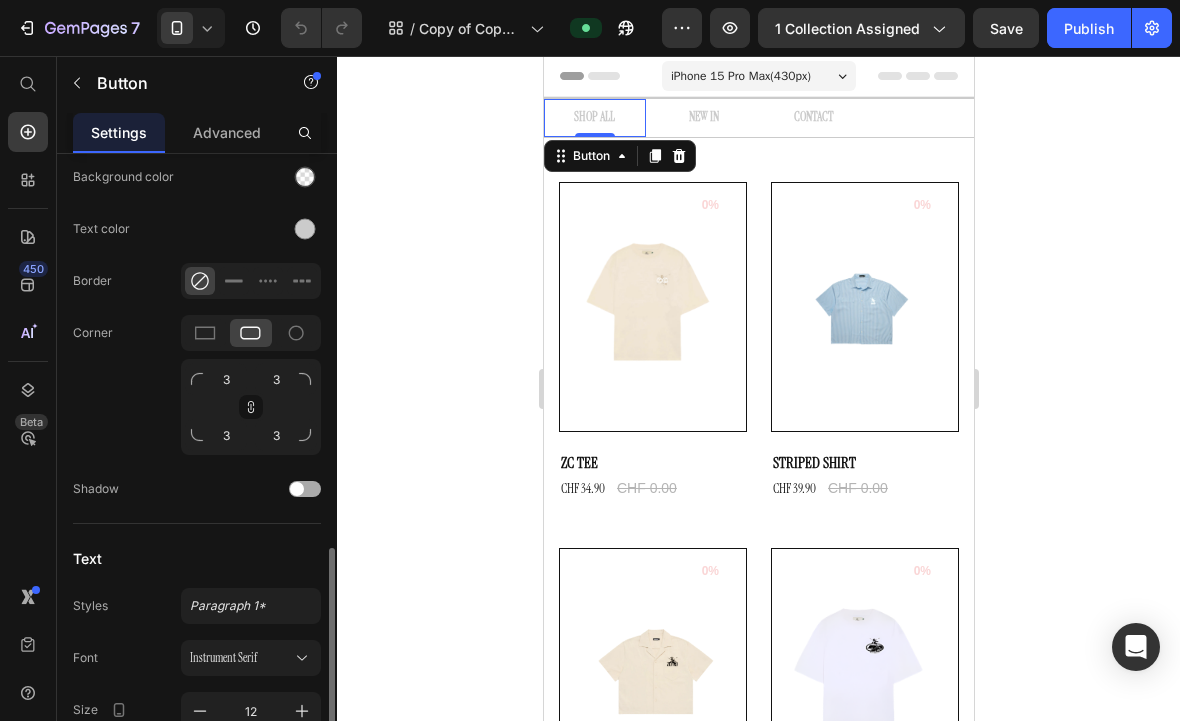 scroll, scrollTop: 661, scrollLeft: 0, axis: vertical 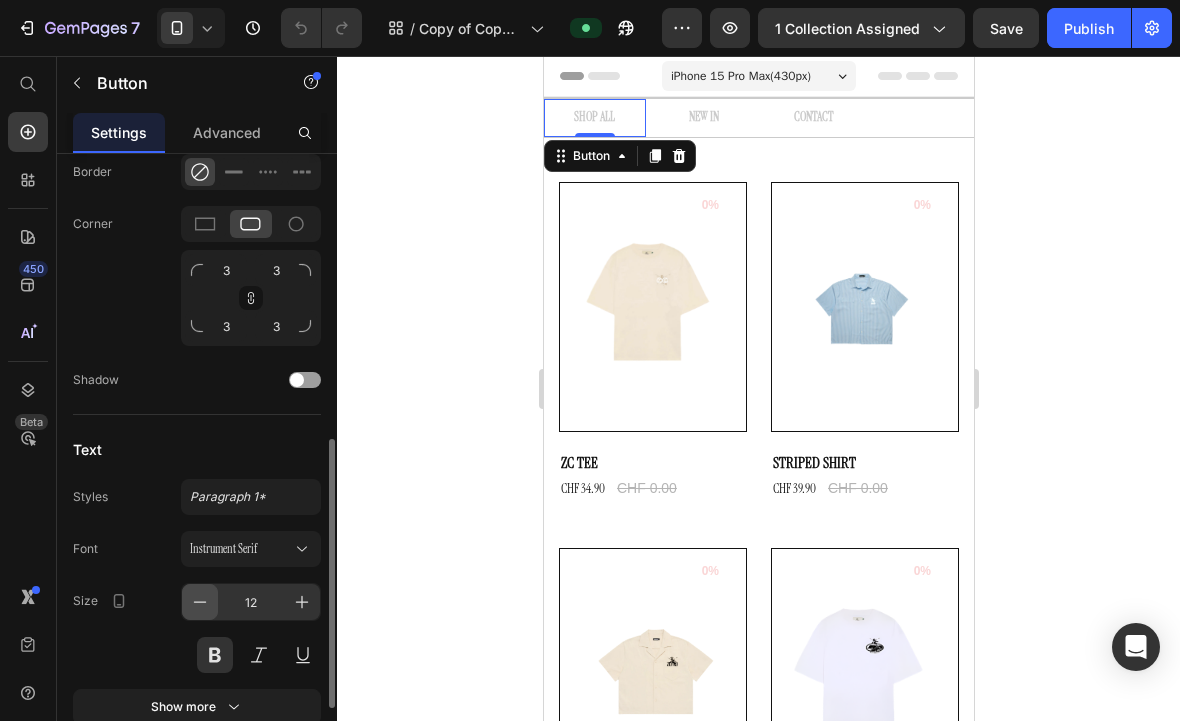 click 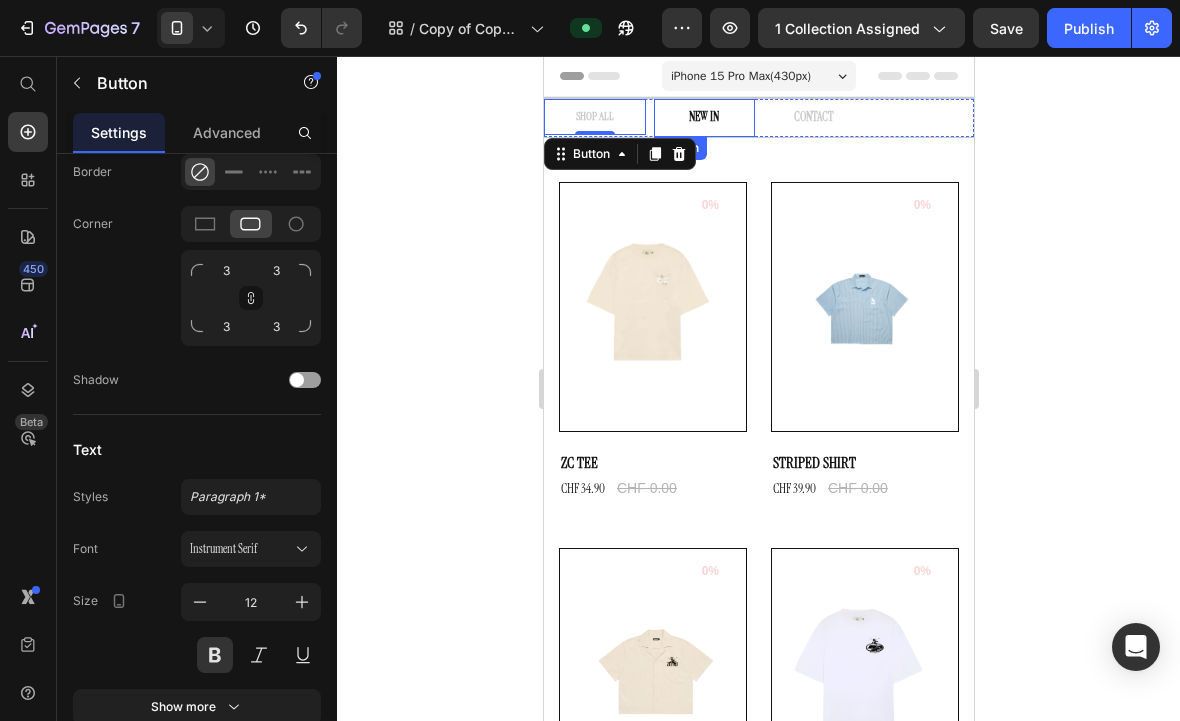 click on "NEW IN" at bounding box center [704, 118] 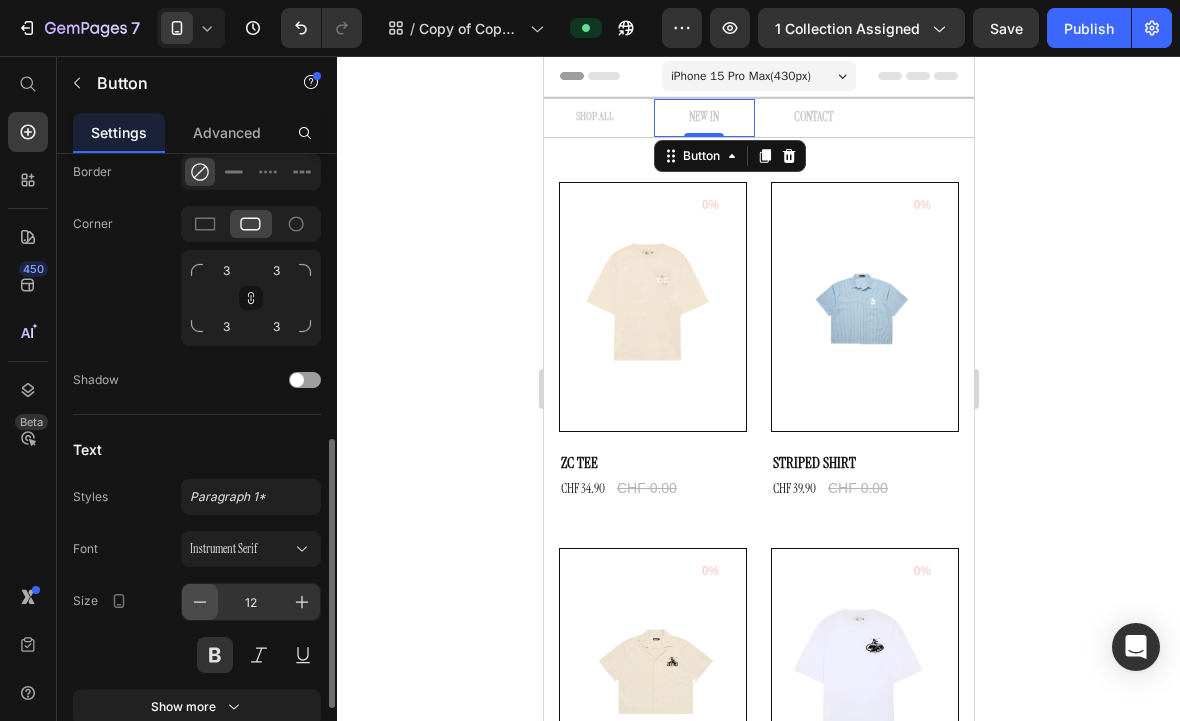 click 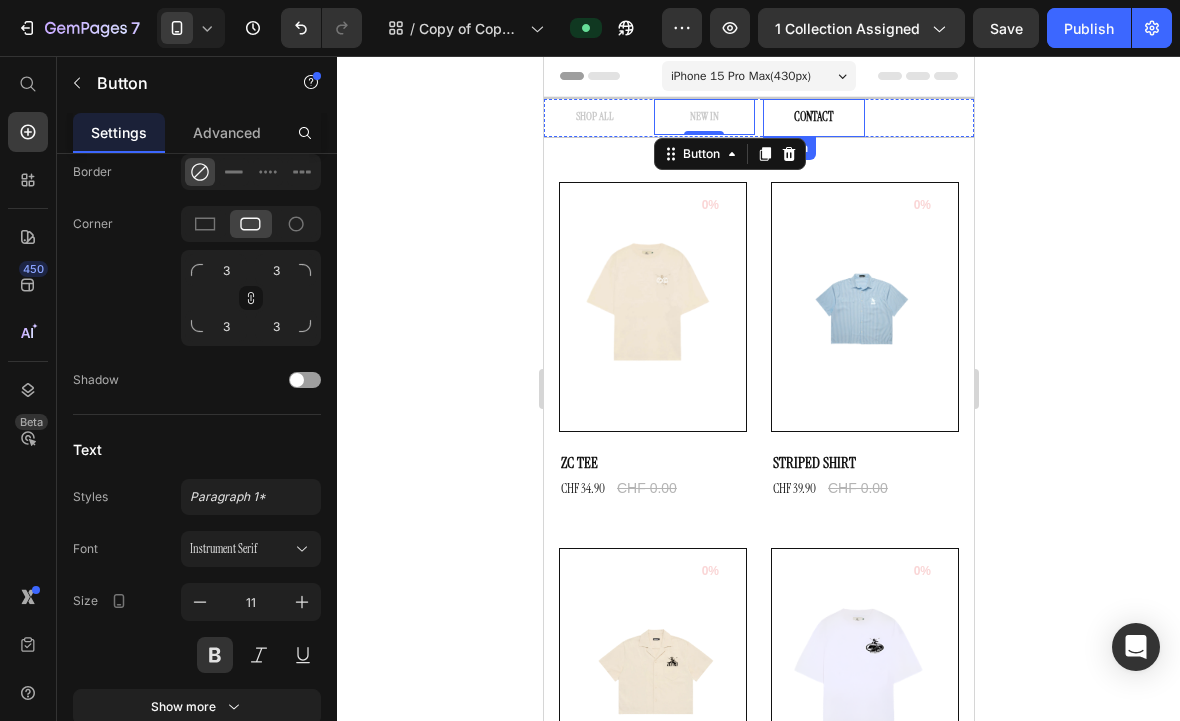 click on "CONTACT" at bounding box center [813, 118] 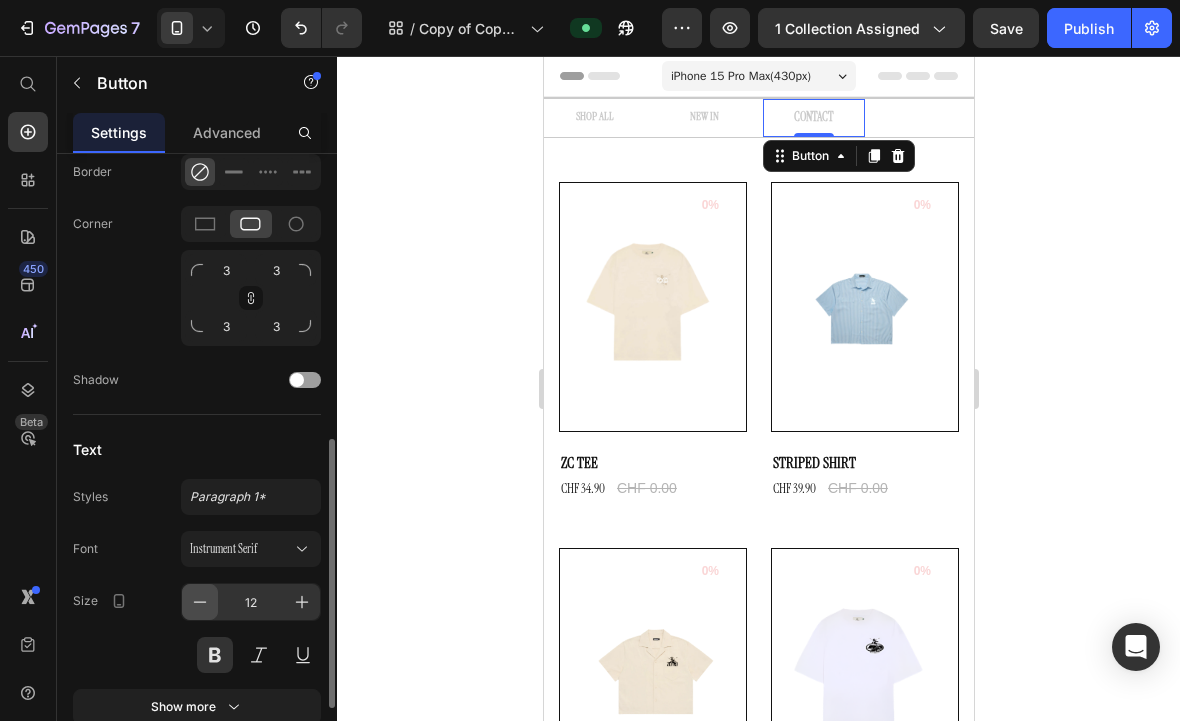 click 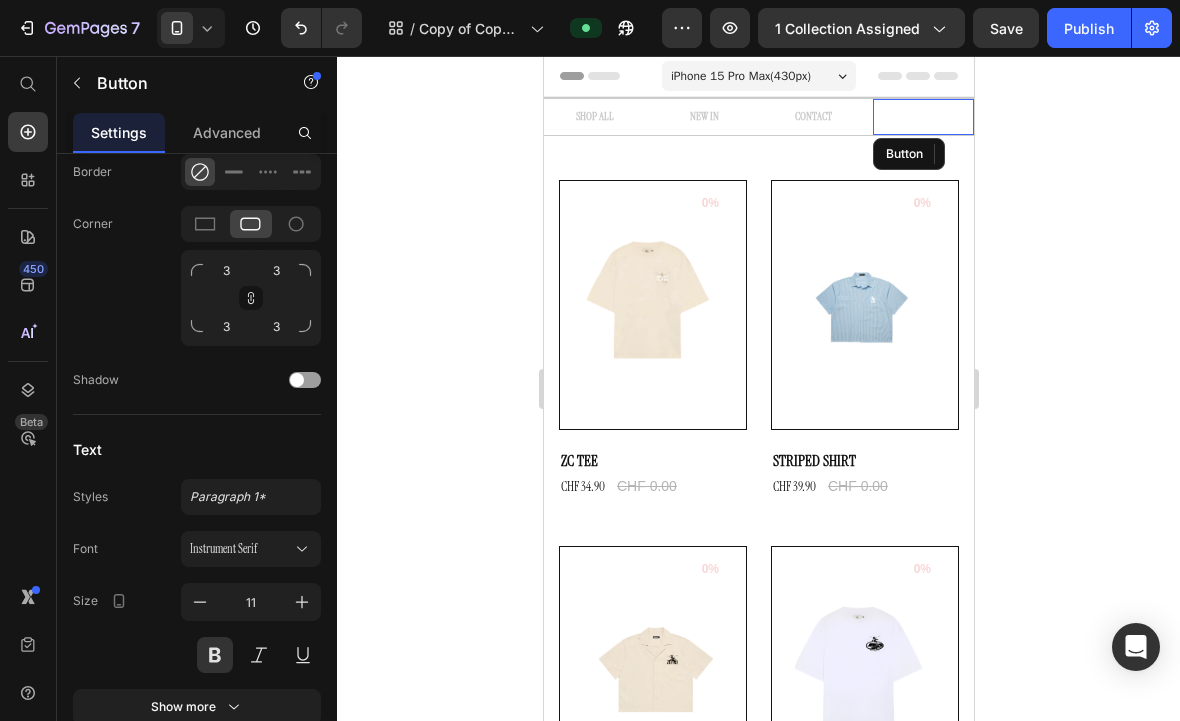 drag, startPoint x: 948, startPoint y: 123, endPoint x: 574, endPoint y: 472, distance: 511.54373 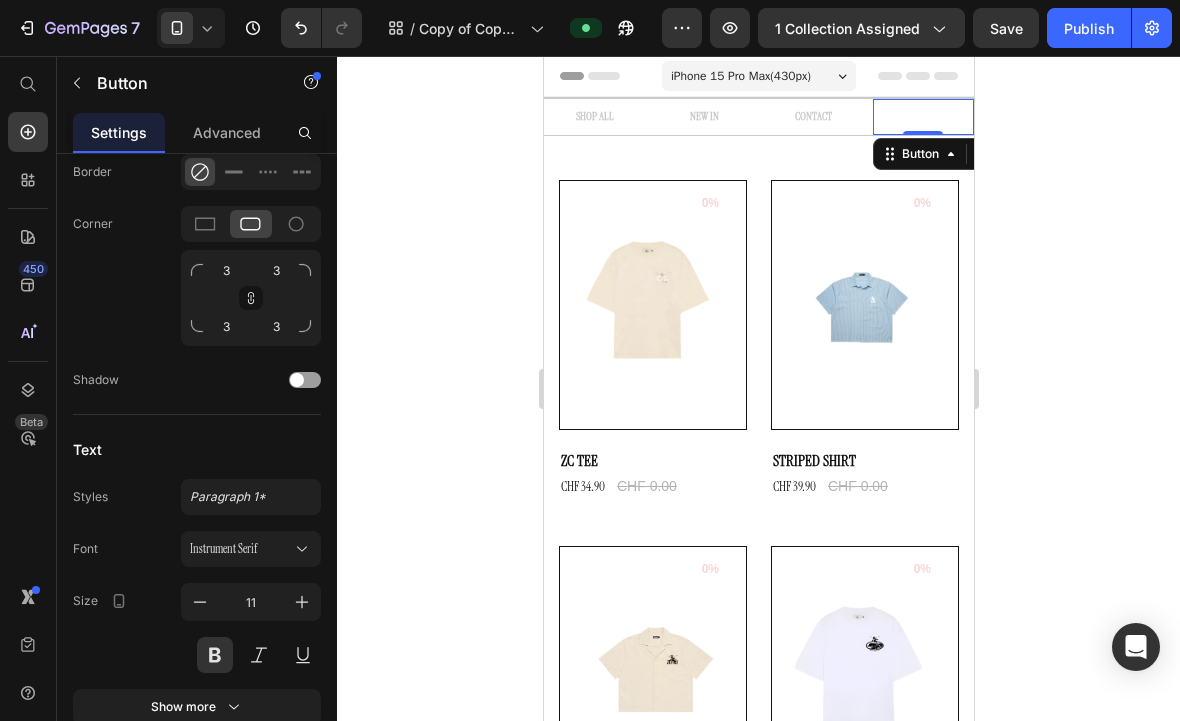 click 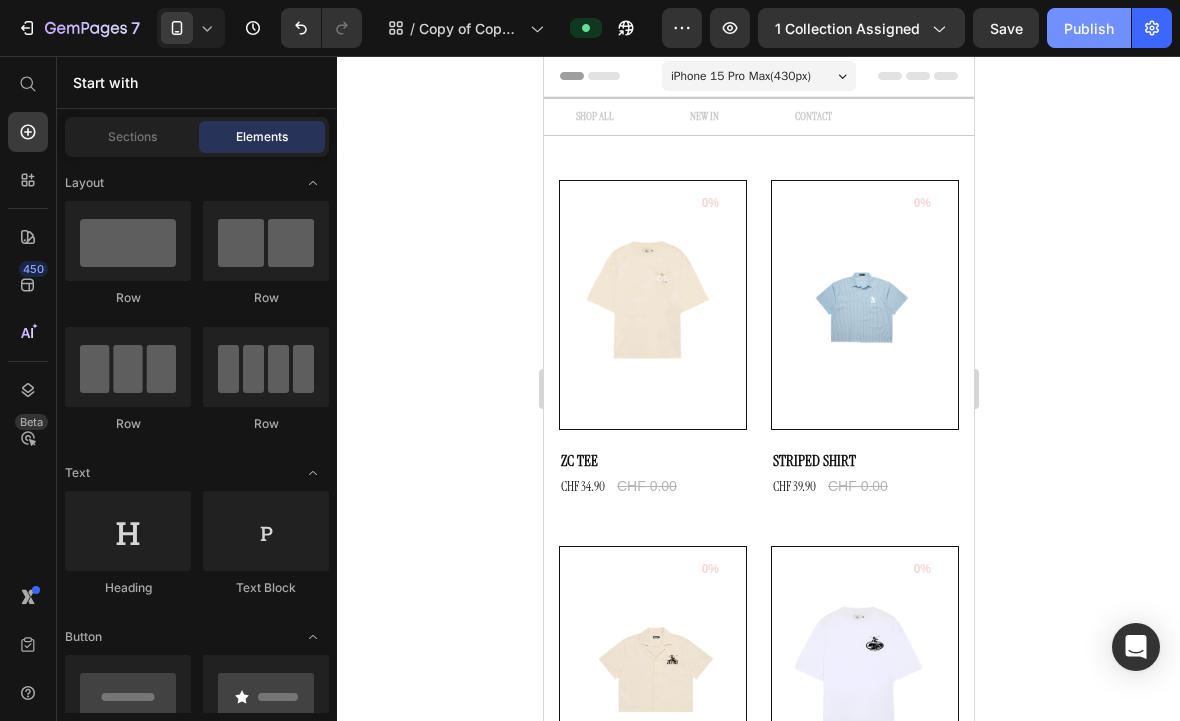 click on "Publish" at bounding box center [1089, 28] 